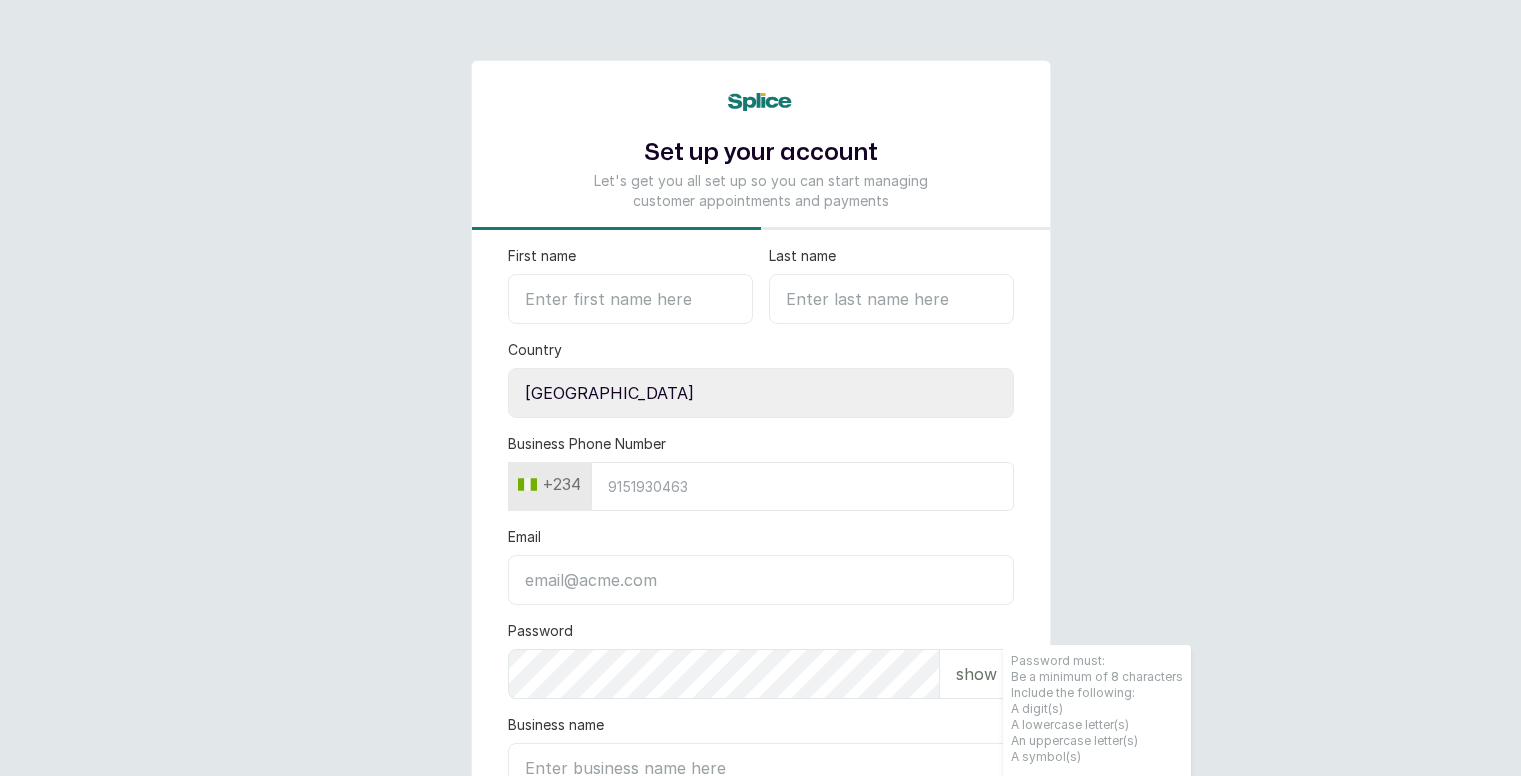 select on "NG" 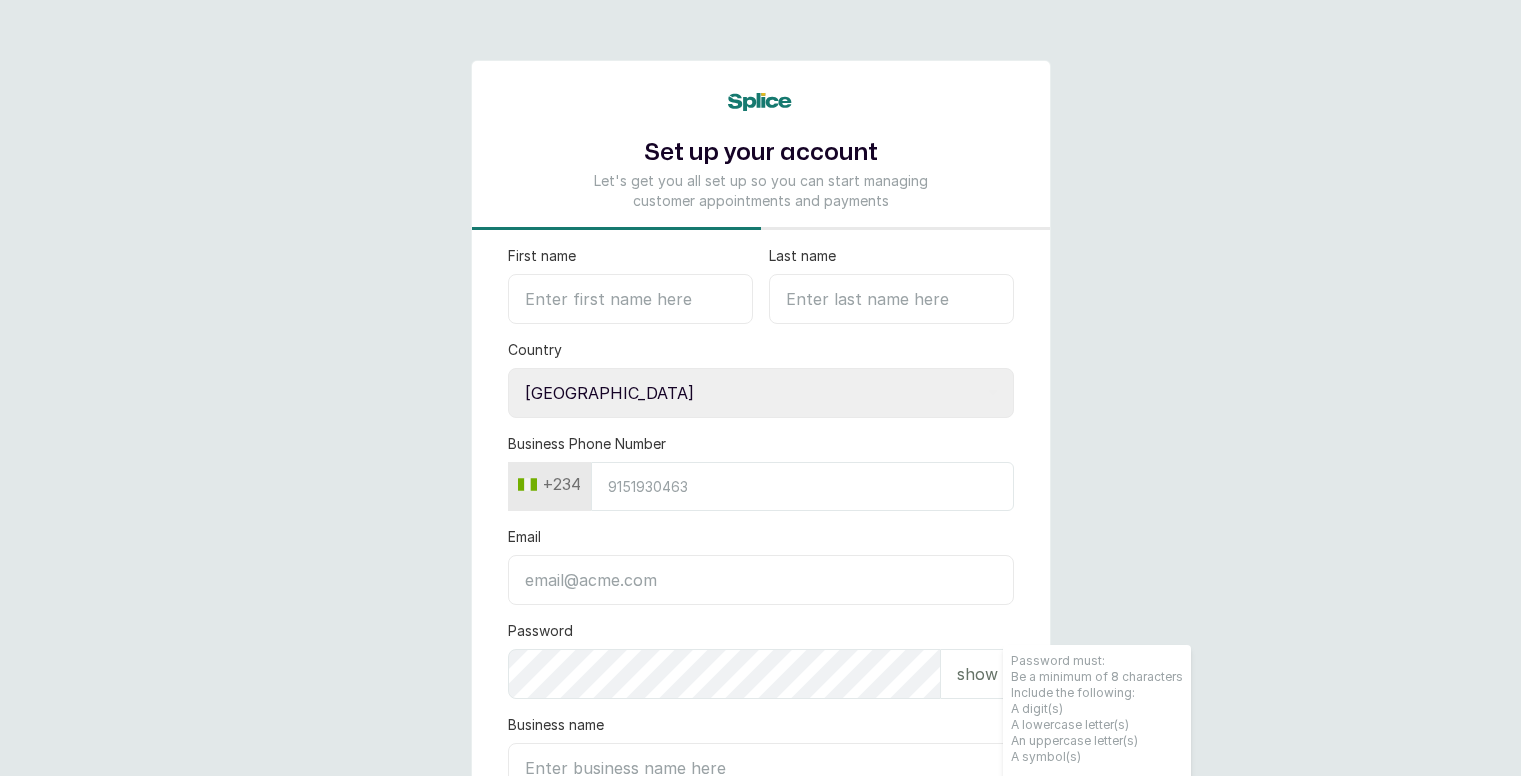 scroll, scrollTop: 0, scrollLeft: 0, axis: both 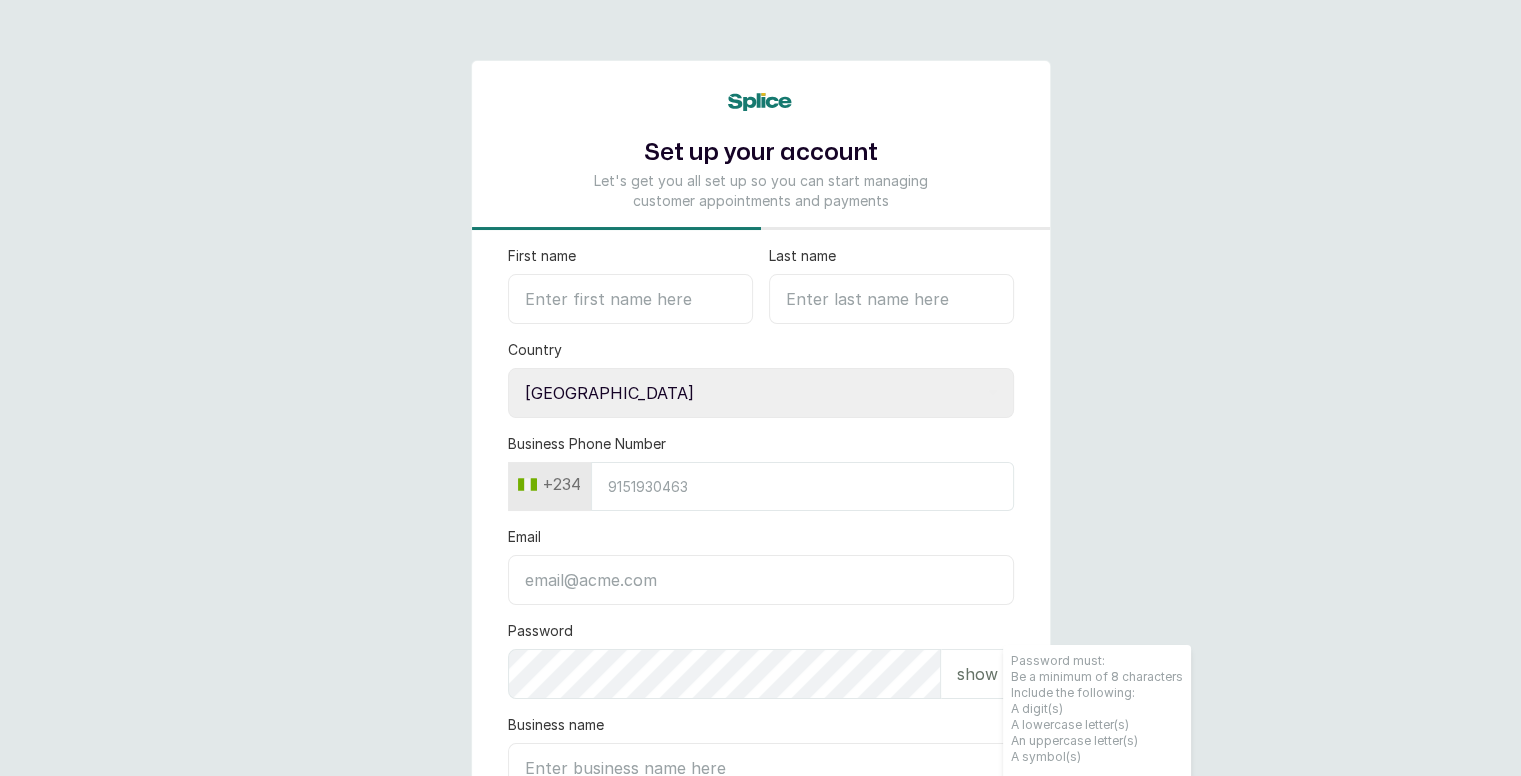 click on "First name" at bounding box center (630, 299) 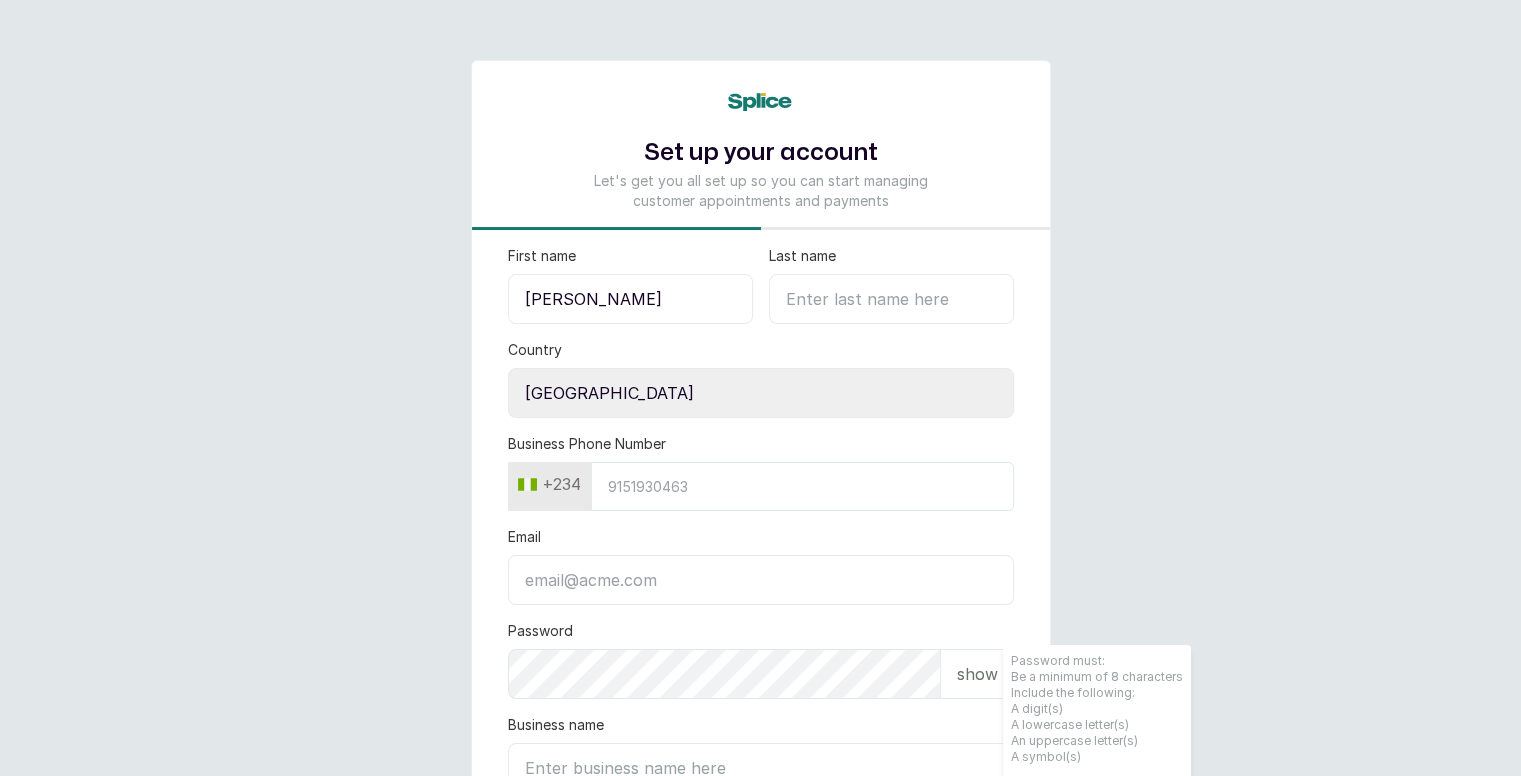 type on "[PERSON_NAME]" 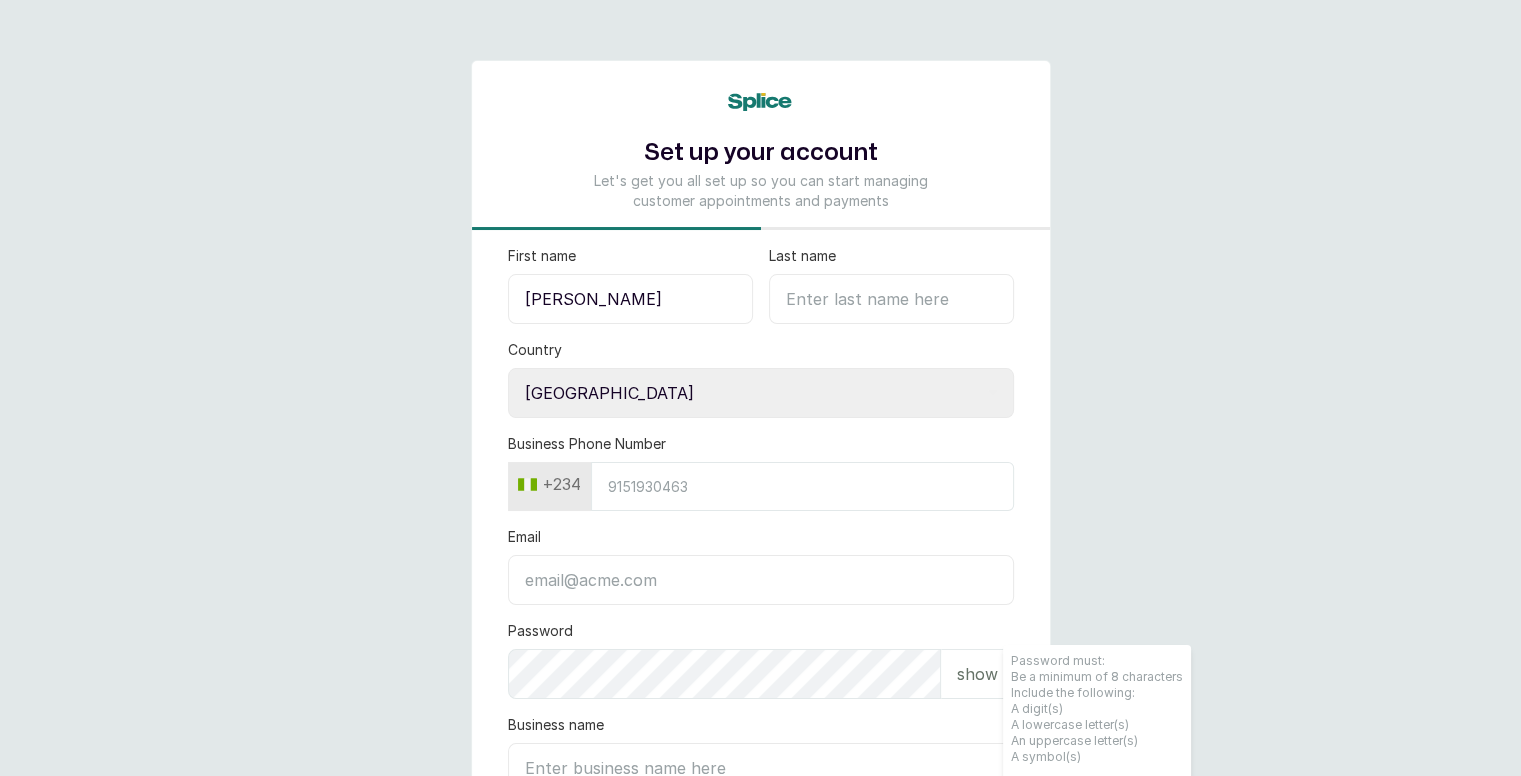 click on "Last name" at bounding box center (891, 299) 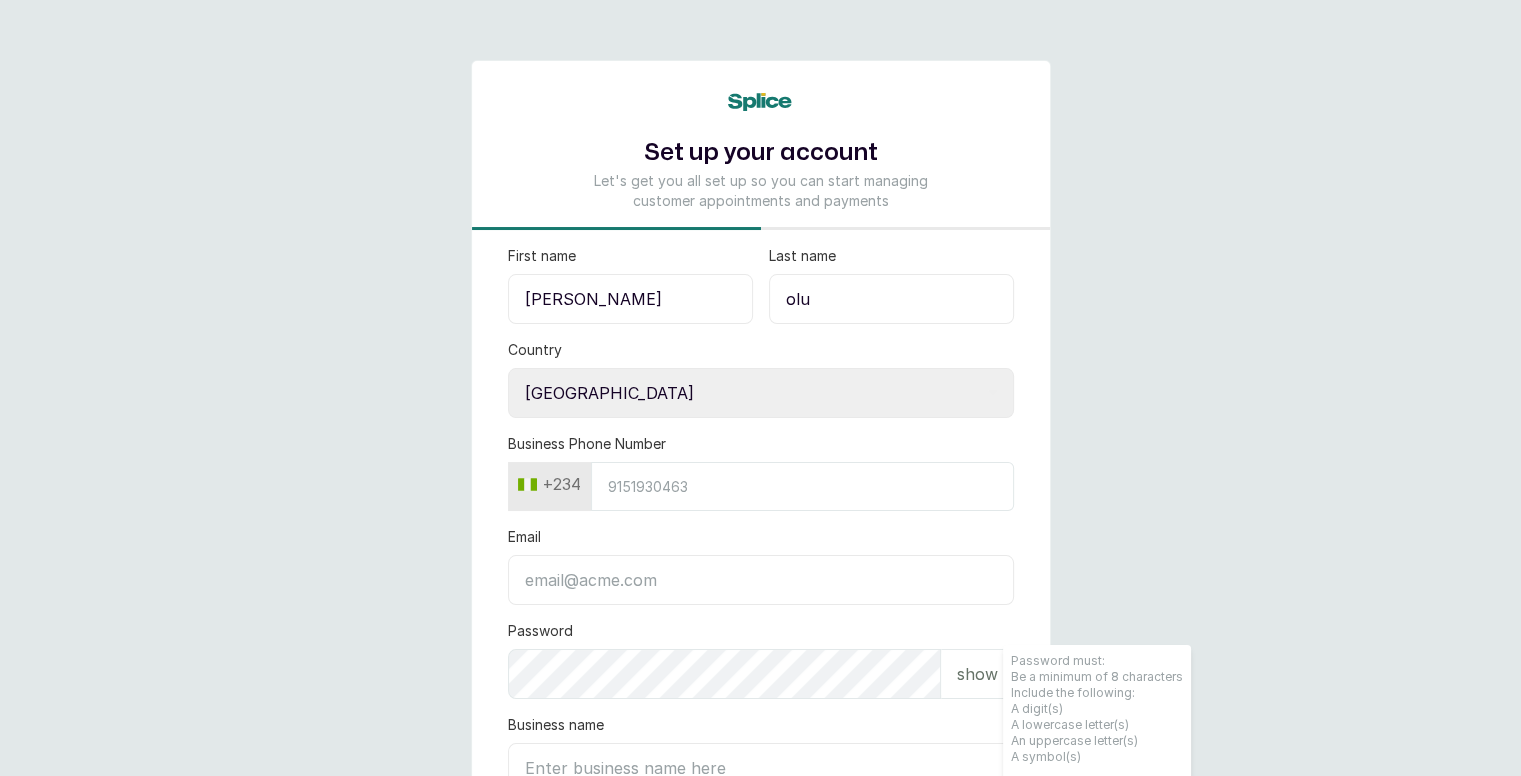 type on "olu" 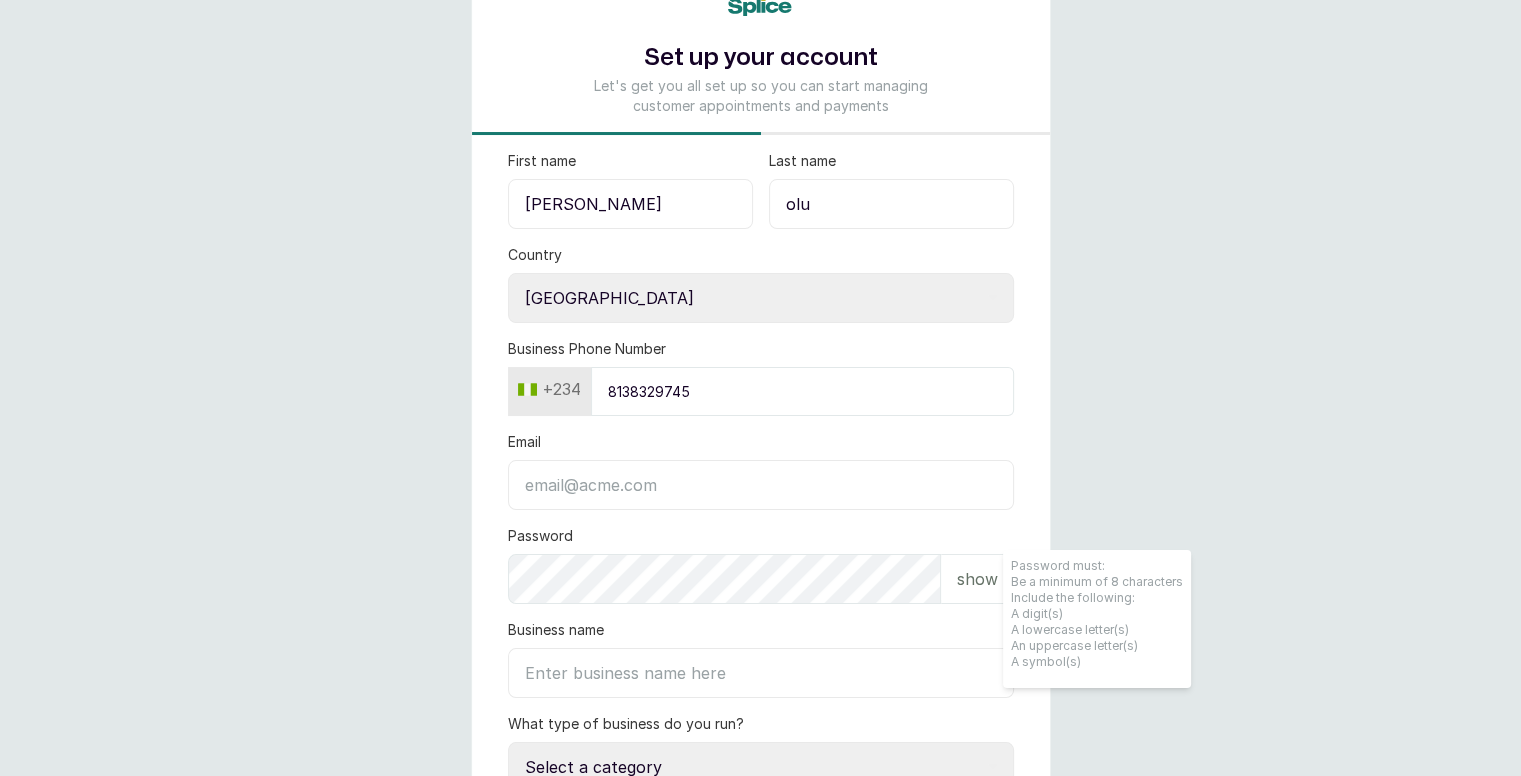 scroll, scrollTop: 122, scrollLeft: 0, axis: vertical 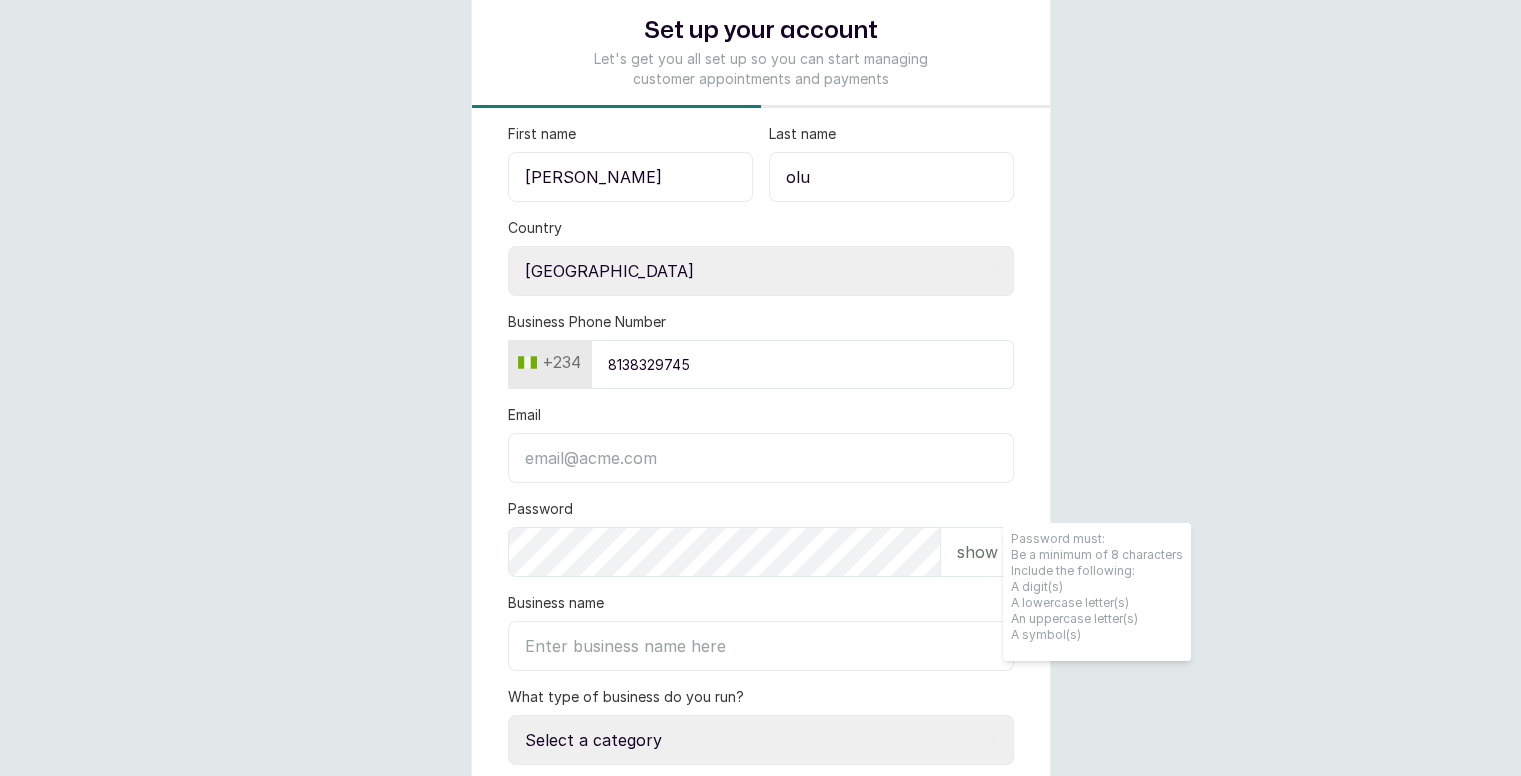 type on "8138329745" 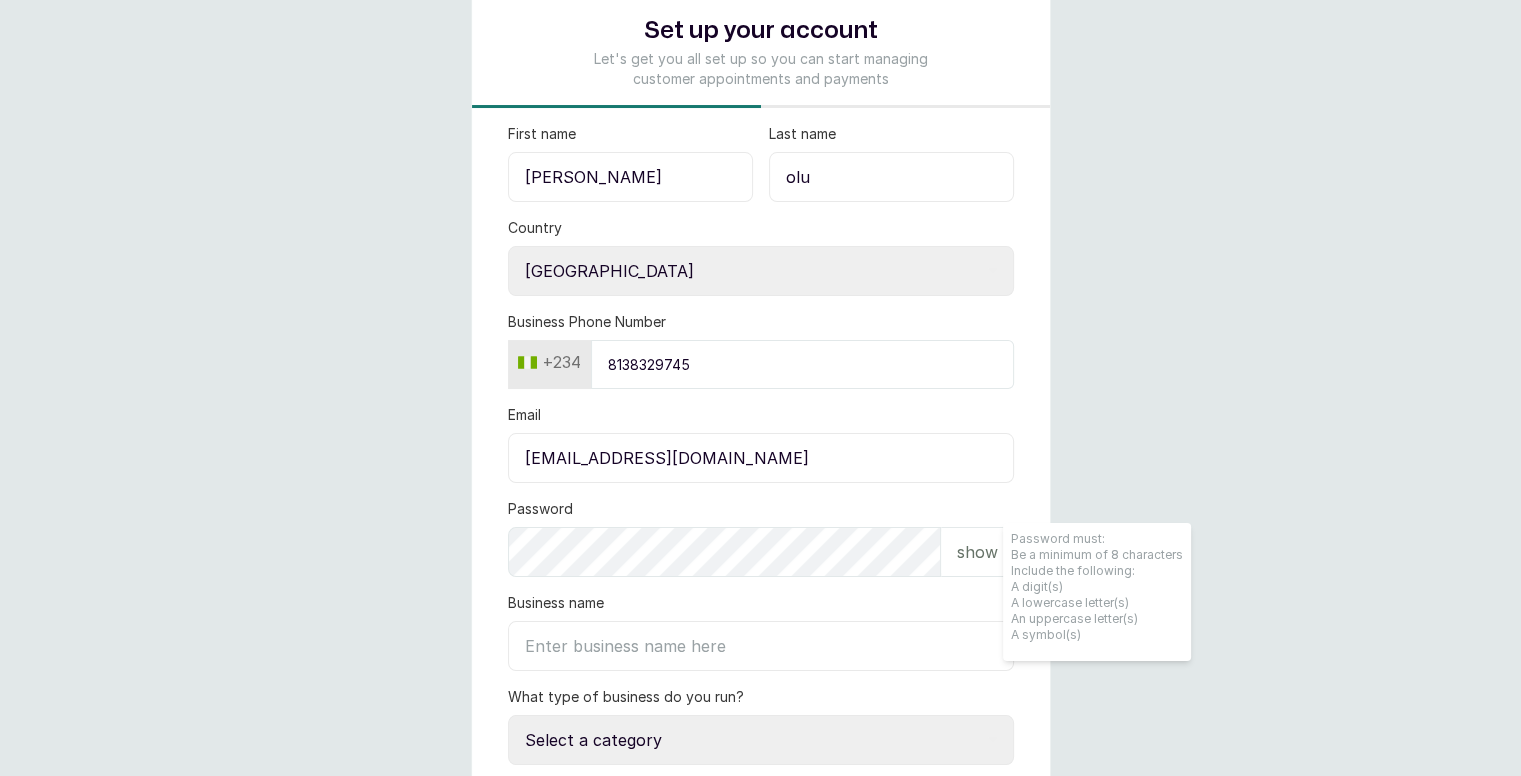 type on "[EMAIL_ADDRESS][DOMAIN_NAME]" 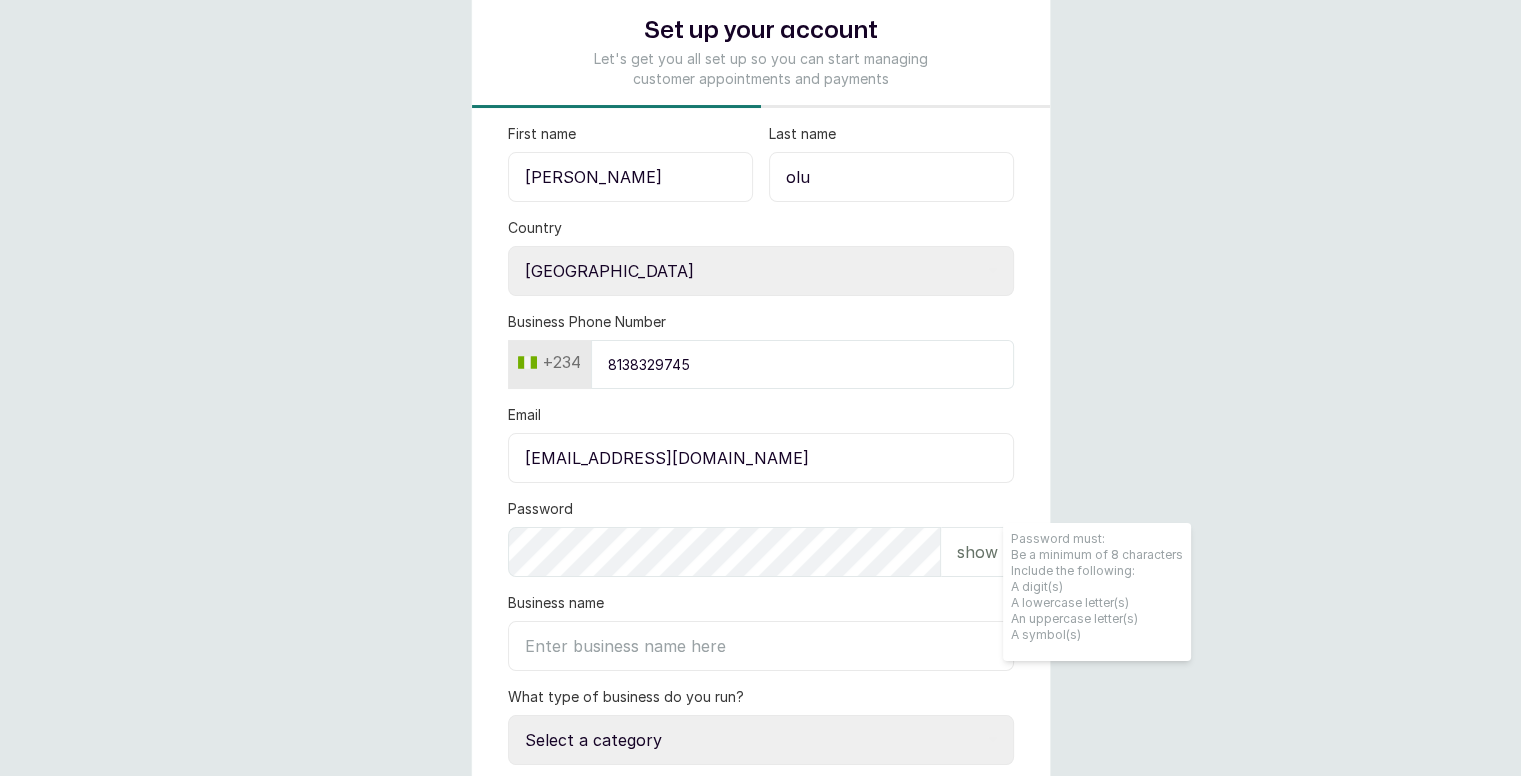 click on "Business name" at bounding box center [761, 646] 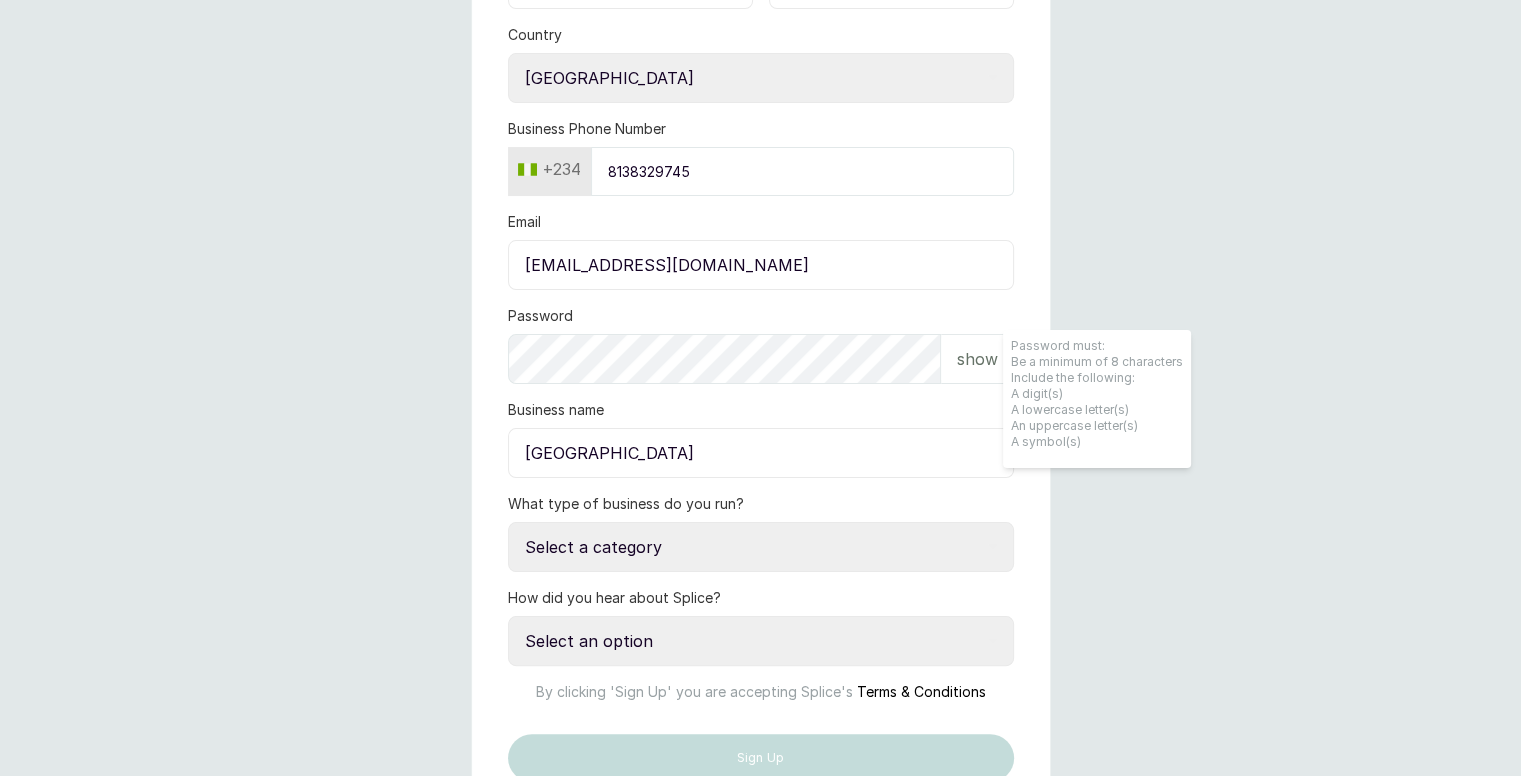 scroll, scrollTop: 330, scrollLeft: 0, axis: vertical 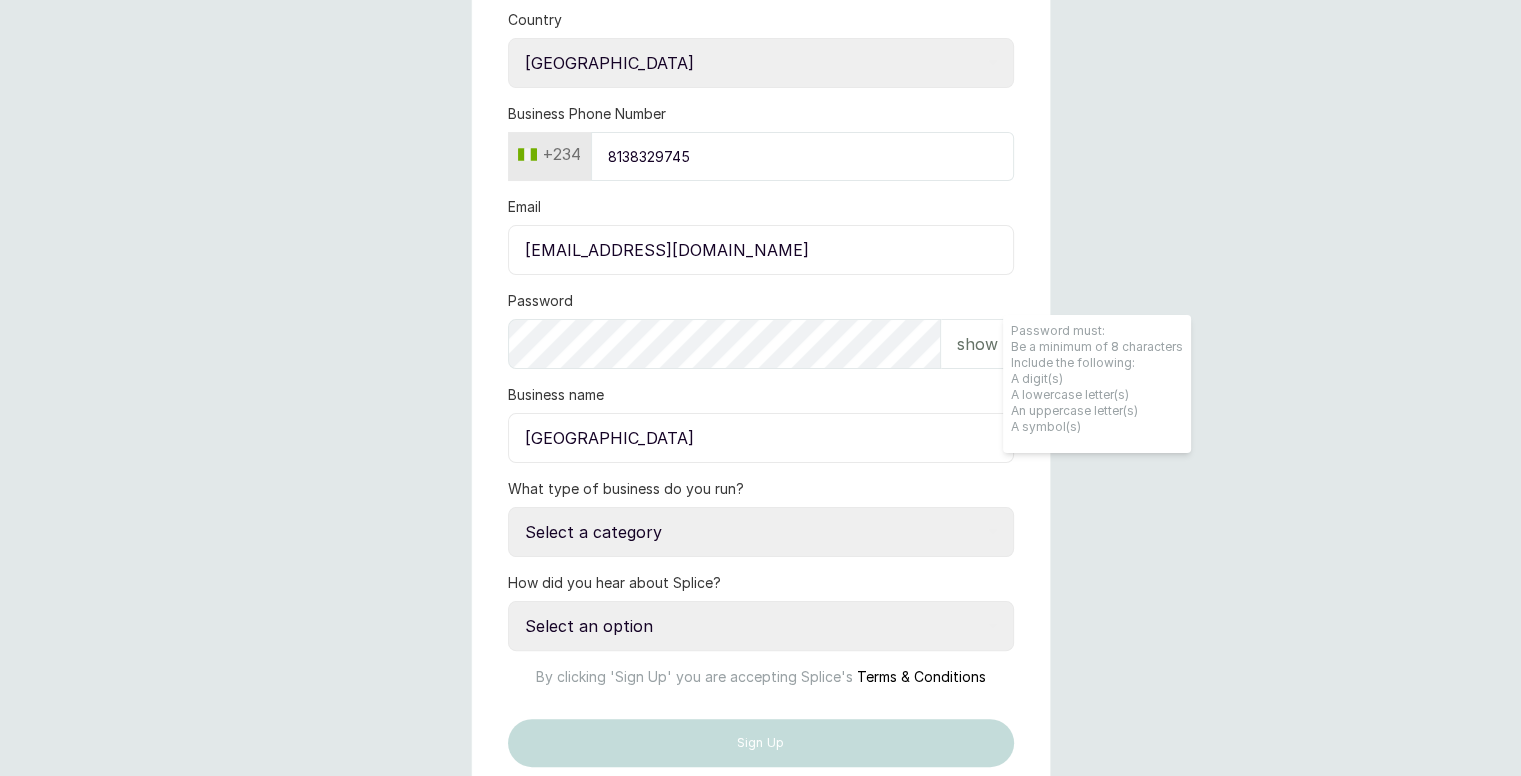 type on "[GEOGRAPHIC_DATA]" 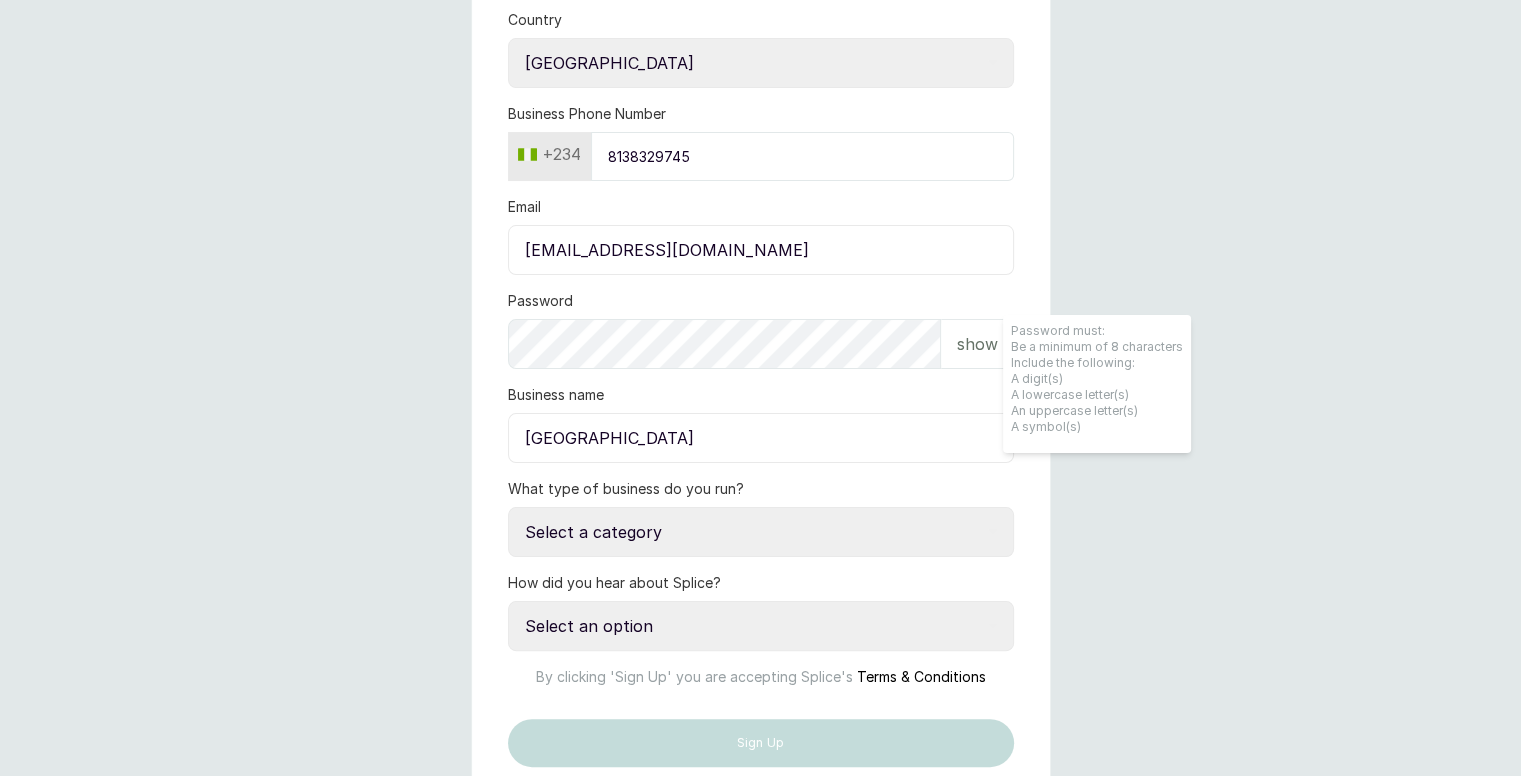 select on "more_than_one_location" 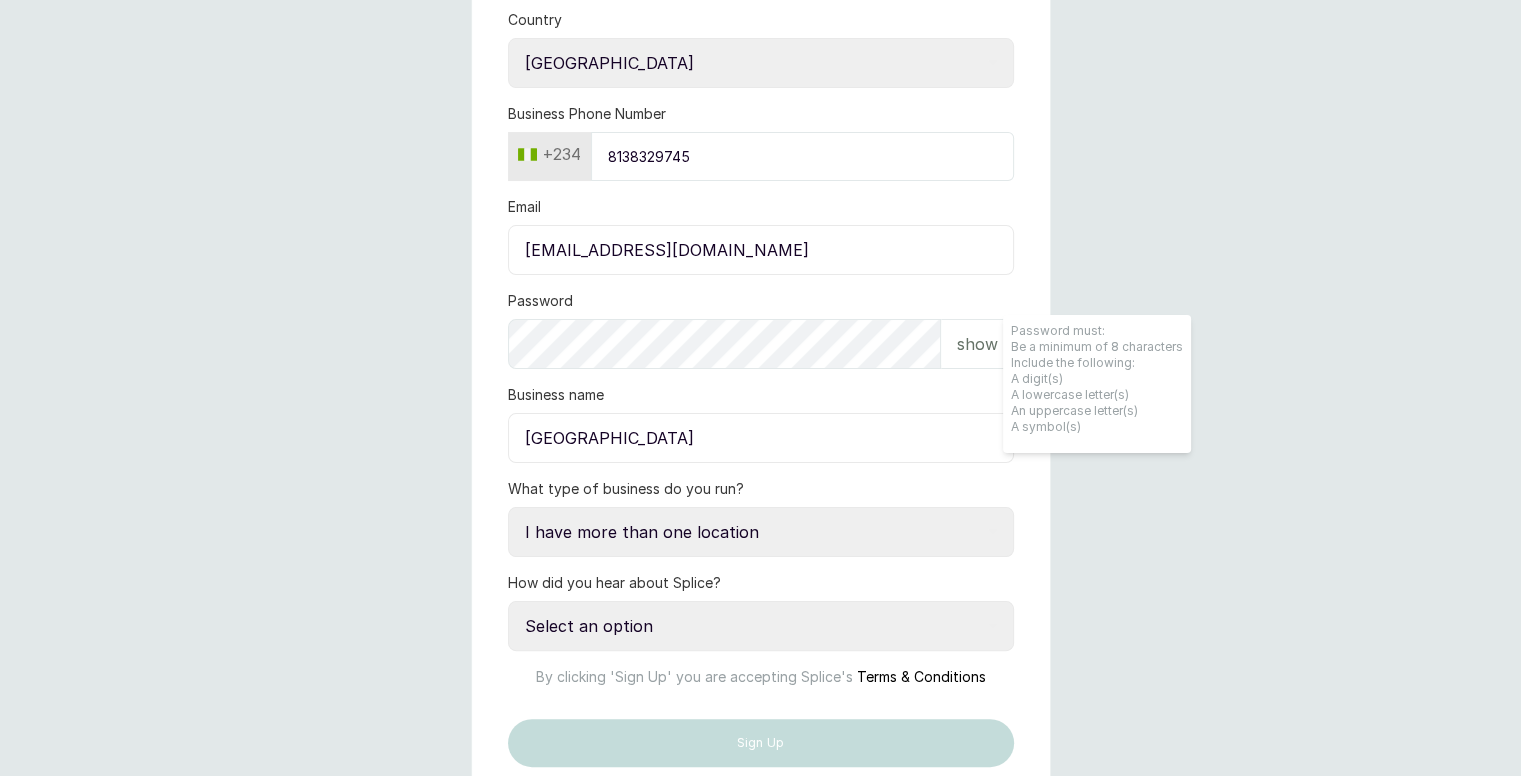 click on "Select a category I have more than one location I manage a team of beauty professionals I am an independent/solo beauty professional" at bounding box center [761, 532] 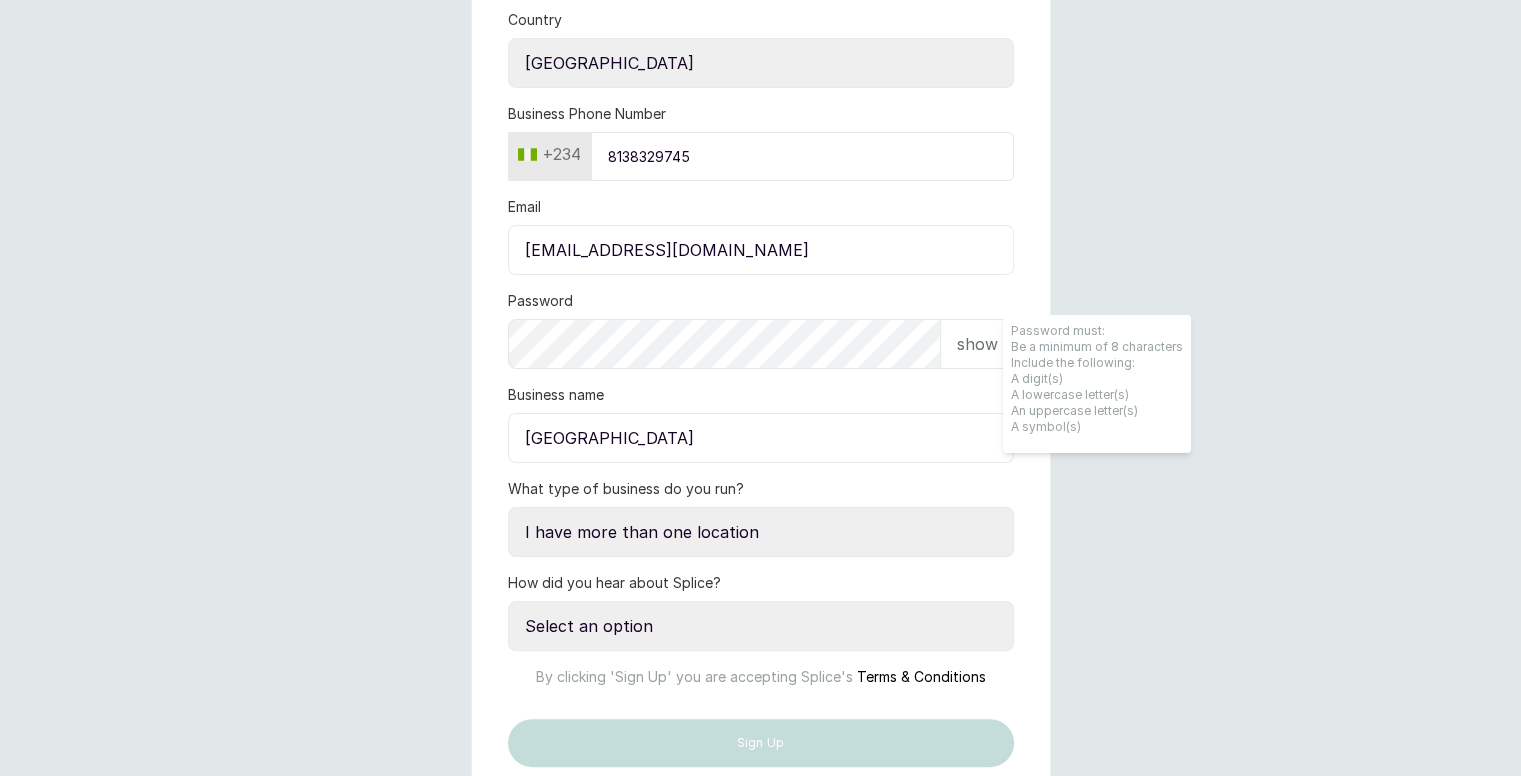 select on "google_search" 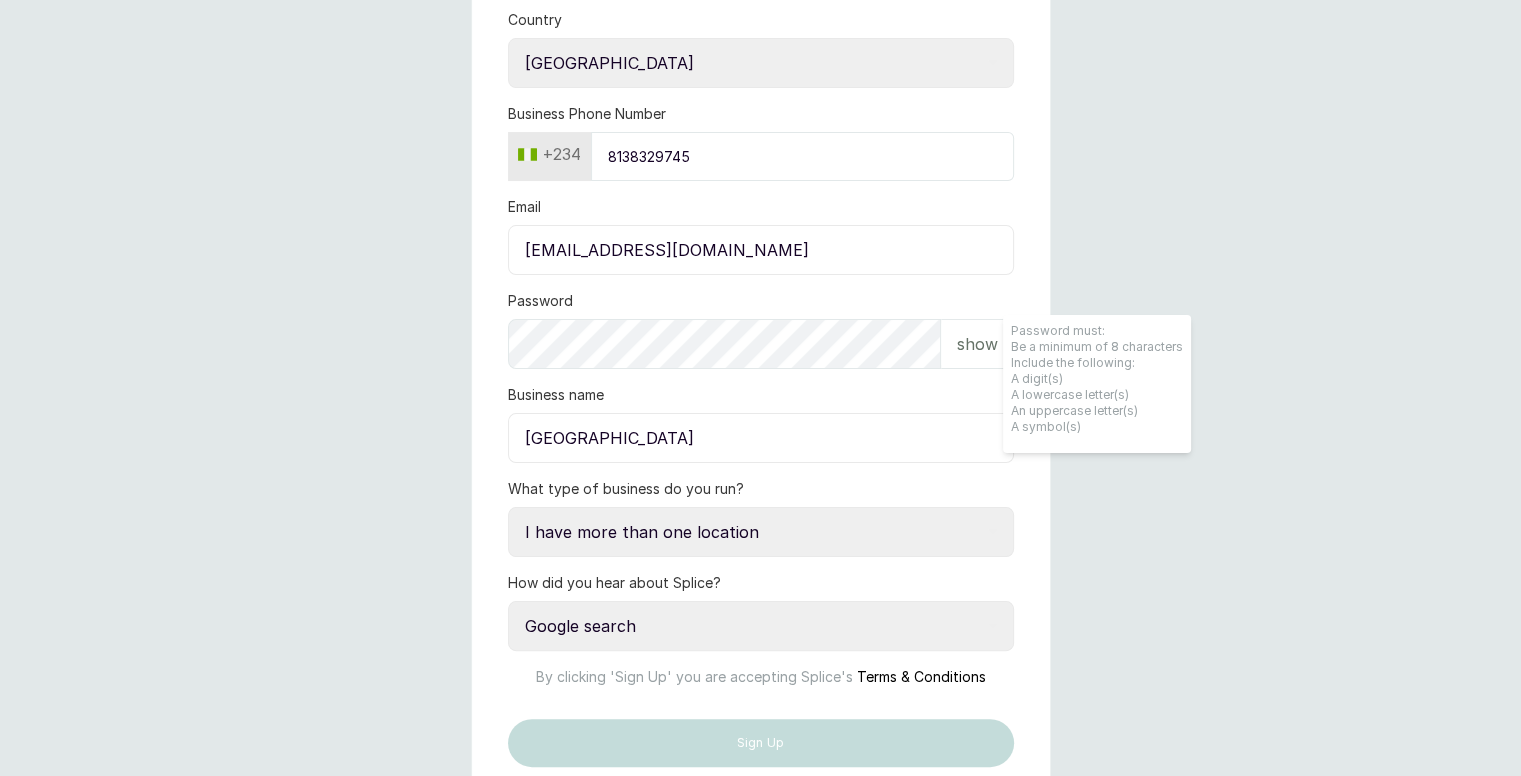 click on "Select an option Google search Instagram Facebook LinkedIn Splice Blog I was referred by a beauty business owner Media publication Other - please specify" at bounding box center (761, 626) 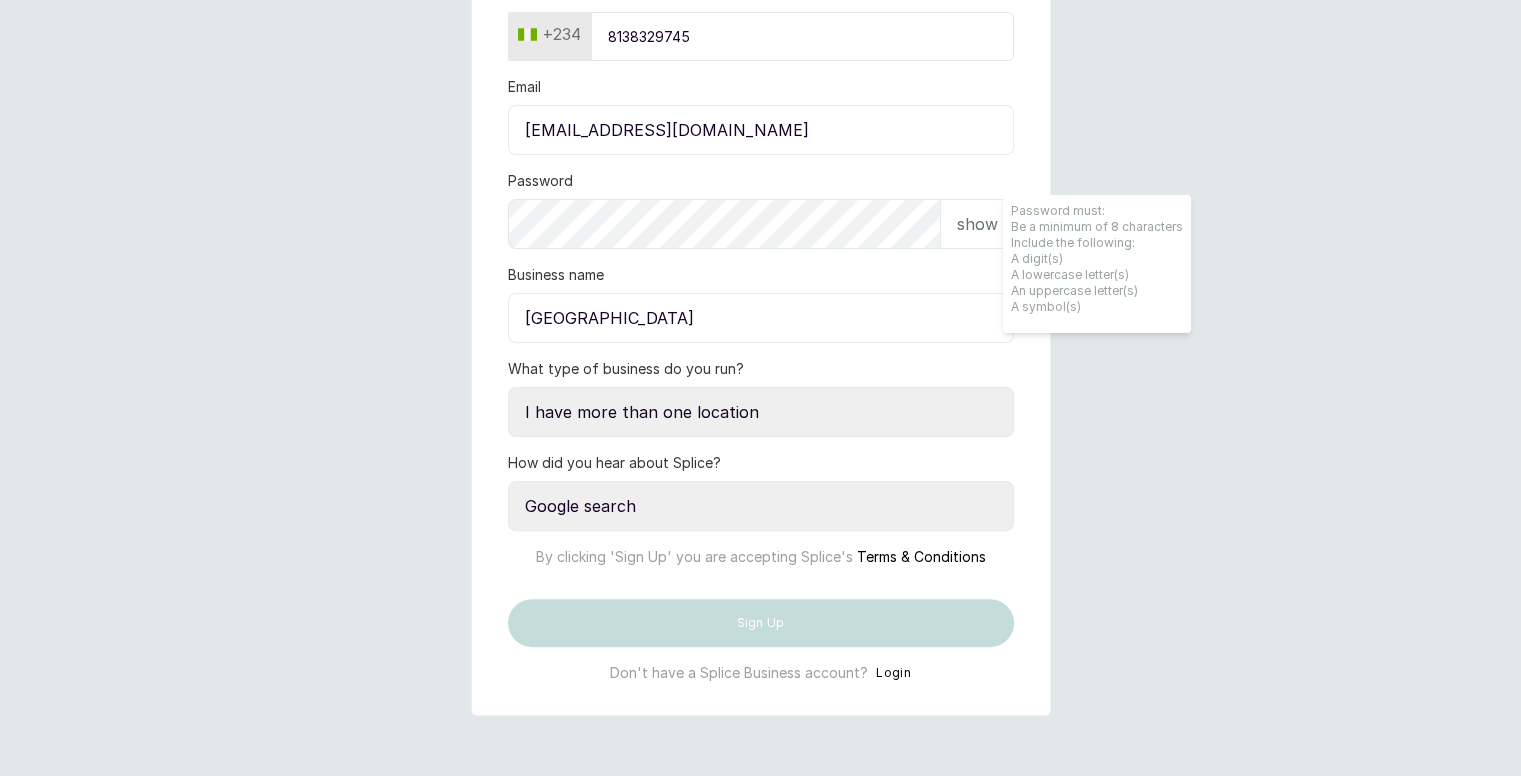 scroll, scrollTop: 516, scrollLeft: 0, axis: vertical 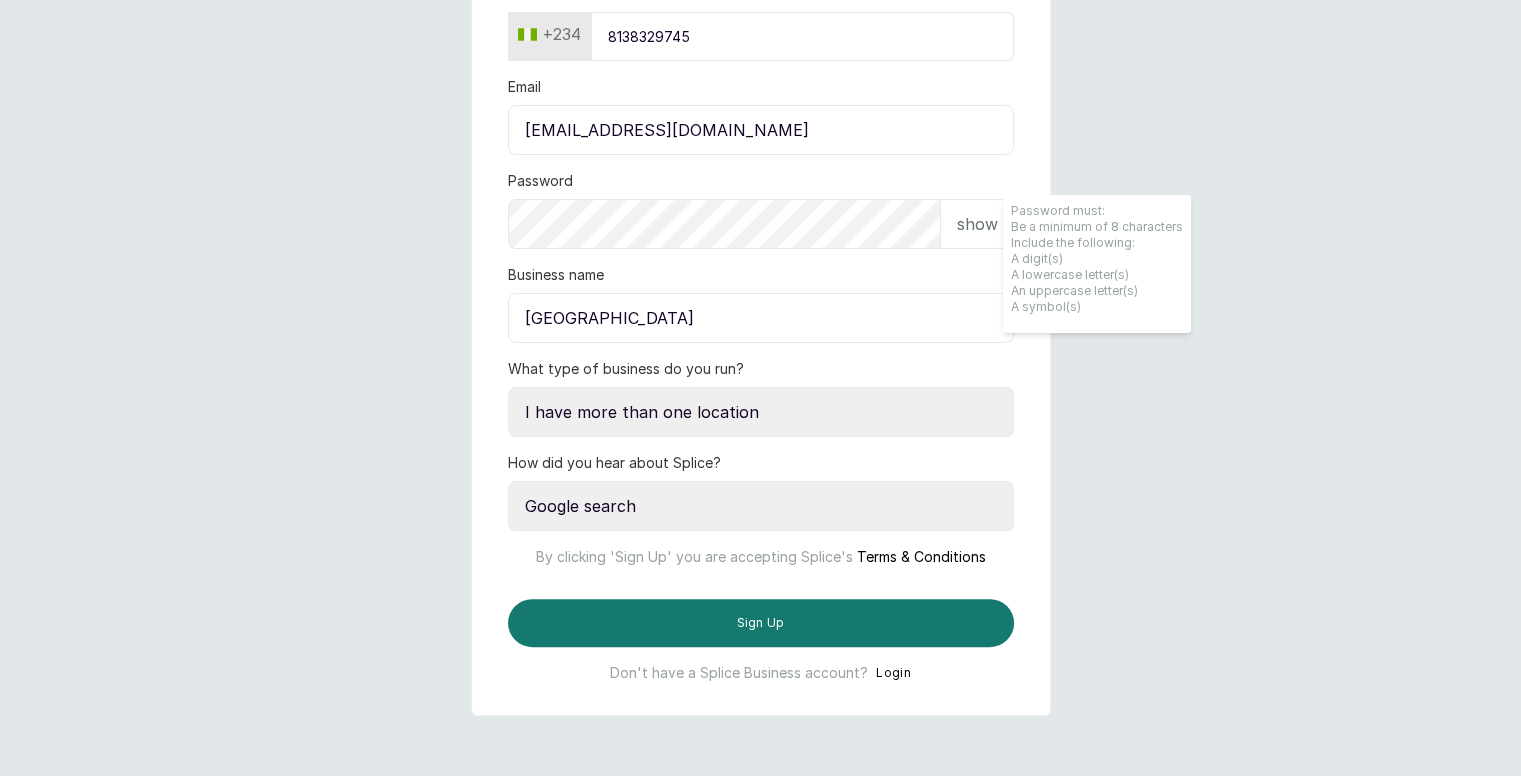 click on "Select a category I have more than one location I manage a team of beauty professionals I am an independent/solo beauty professional" at bounding box center [761, 412] 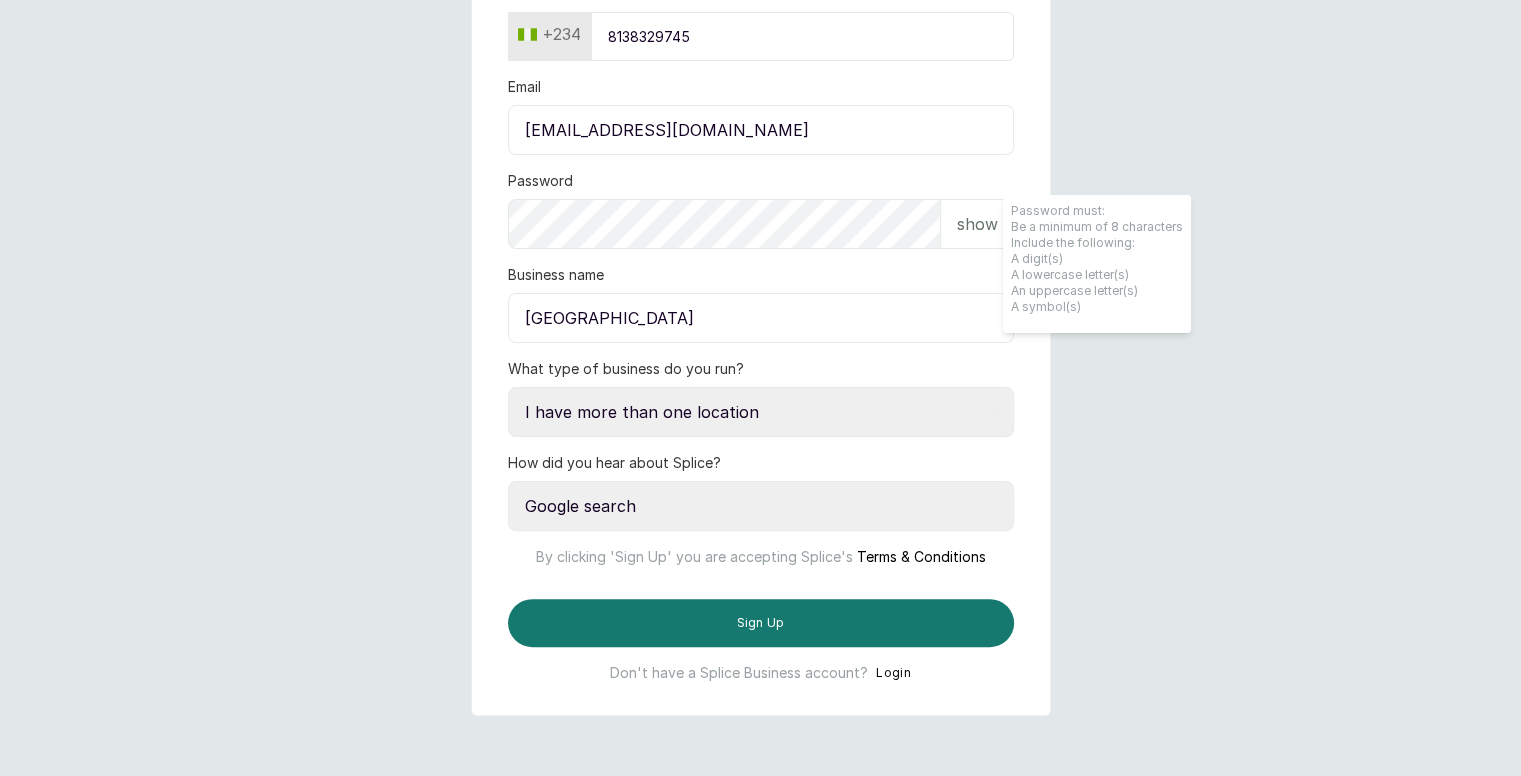 select on "independent_professional" 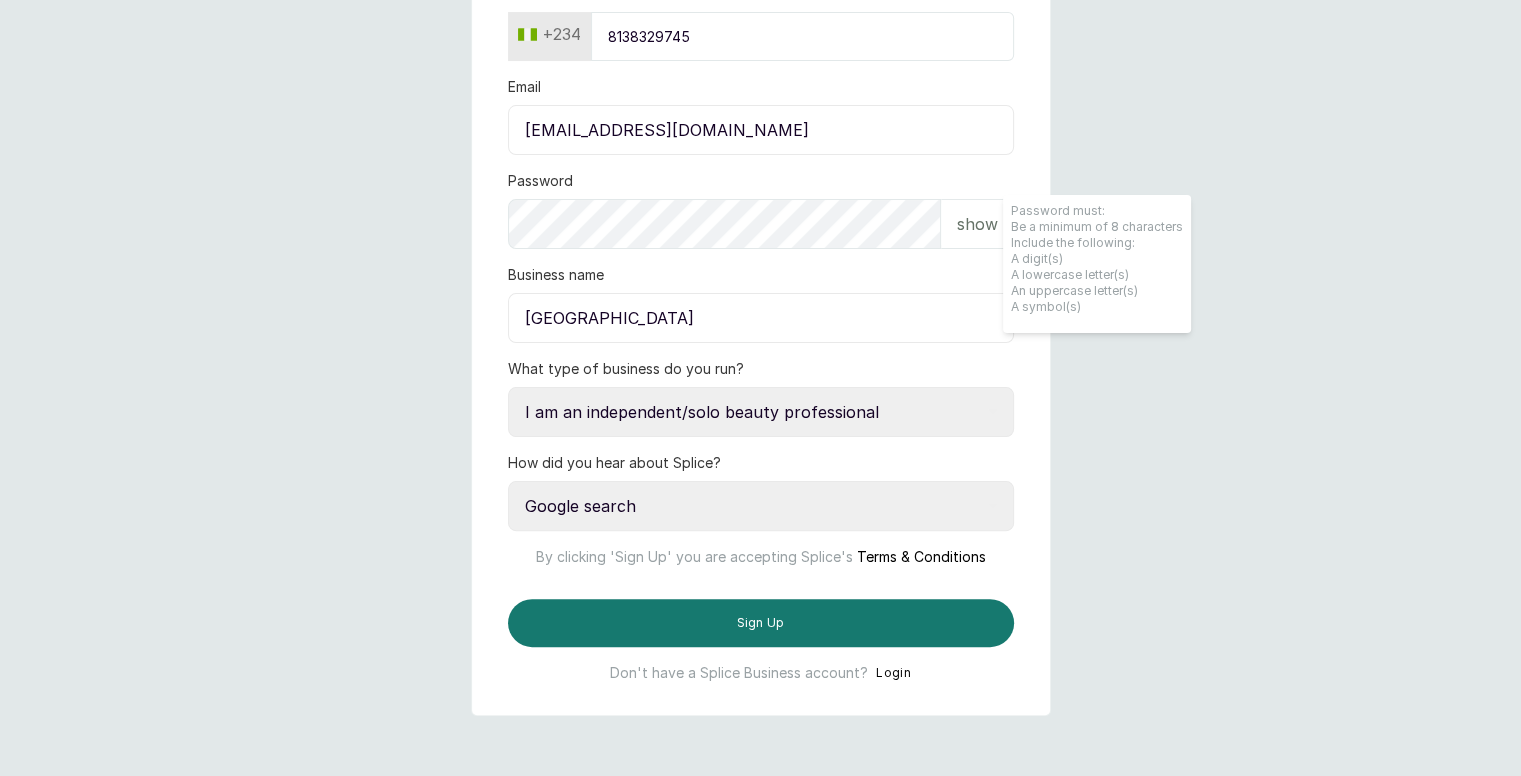 click on "Select a category I have more than one location I manage a team of beauty professionals I am an independent/solo beauty professional" at bounding box center (761, 412) 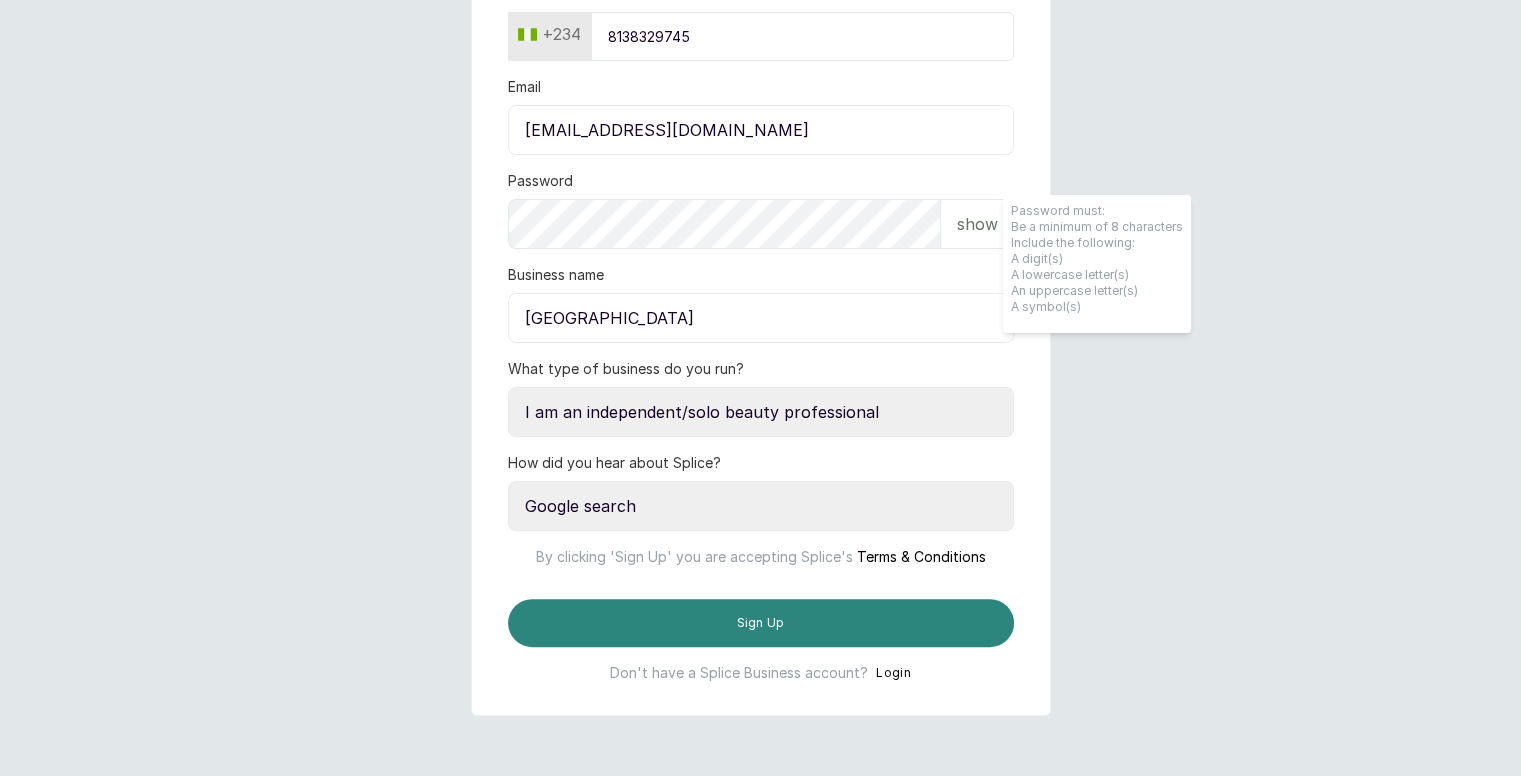 click on "Sign Up" at bounding box center [761, 623] 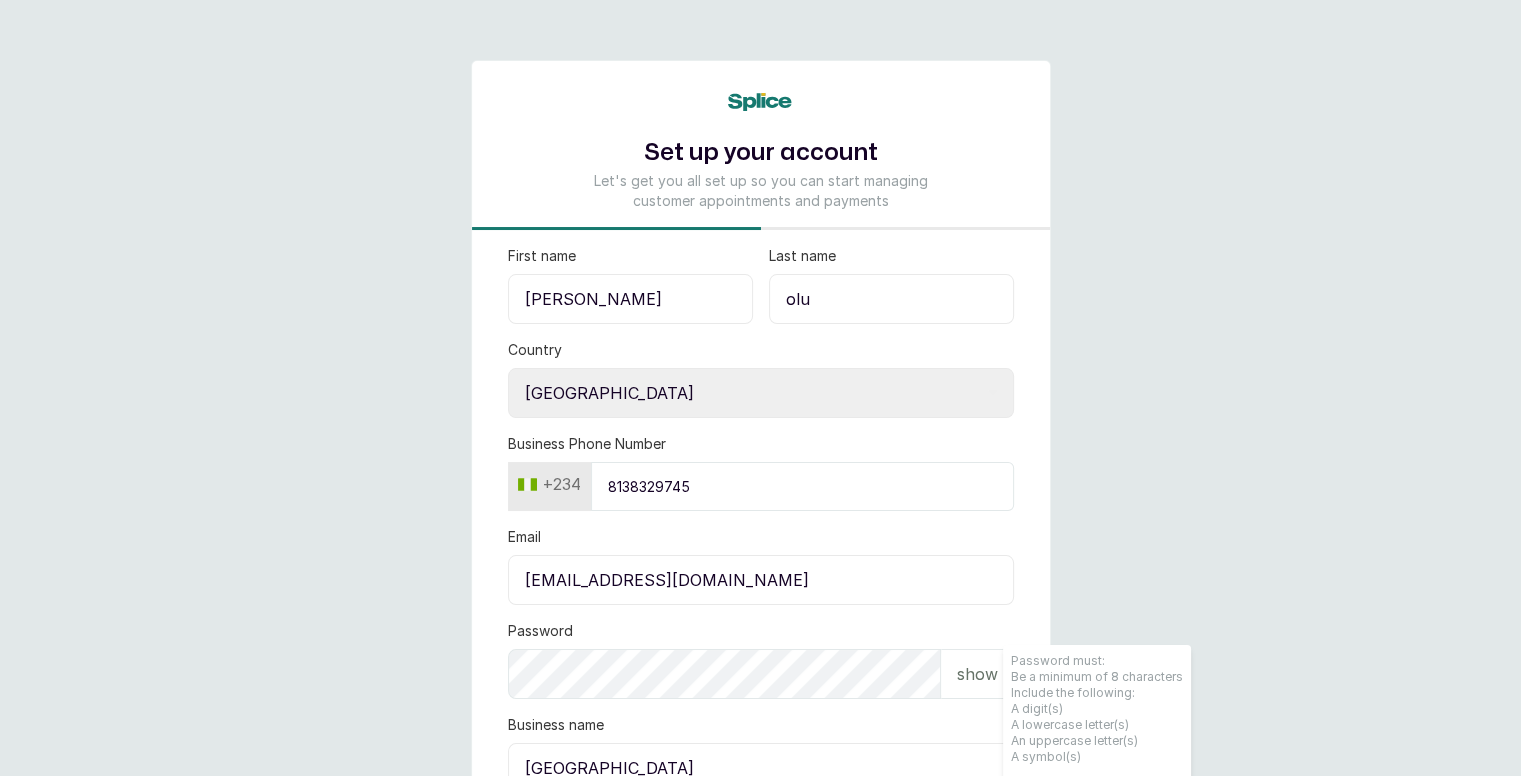 scroll, scrollTop: 6, scrollLeft: 0, axis: vertical 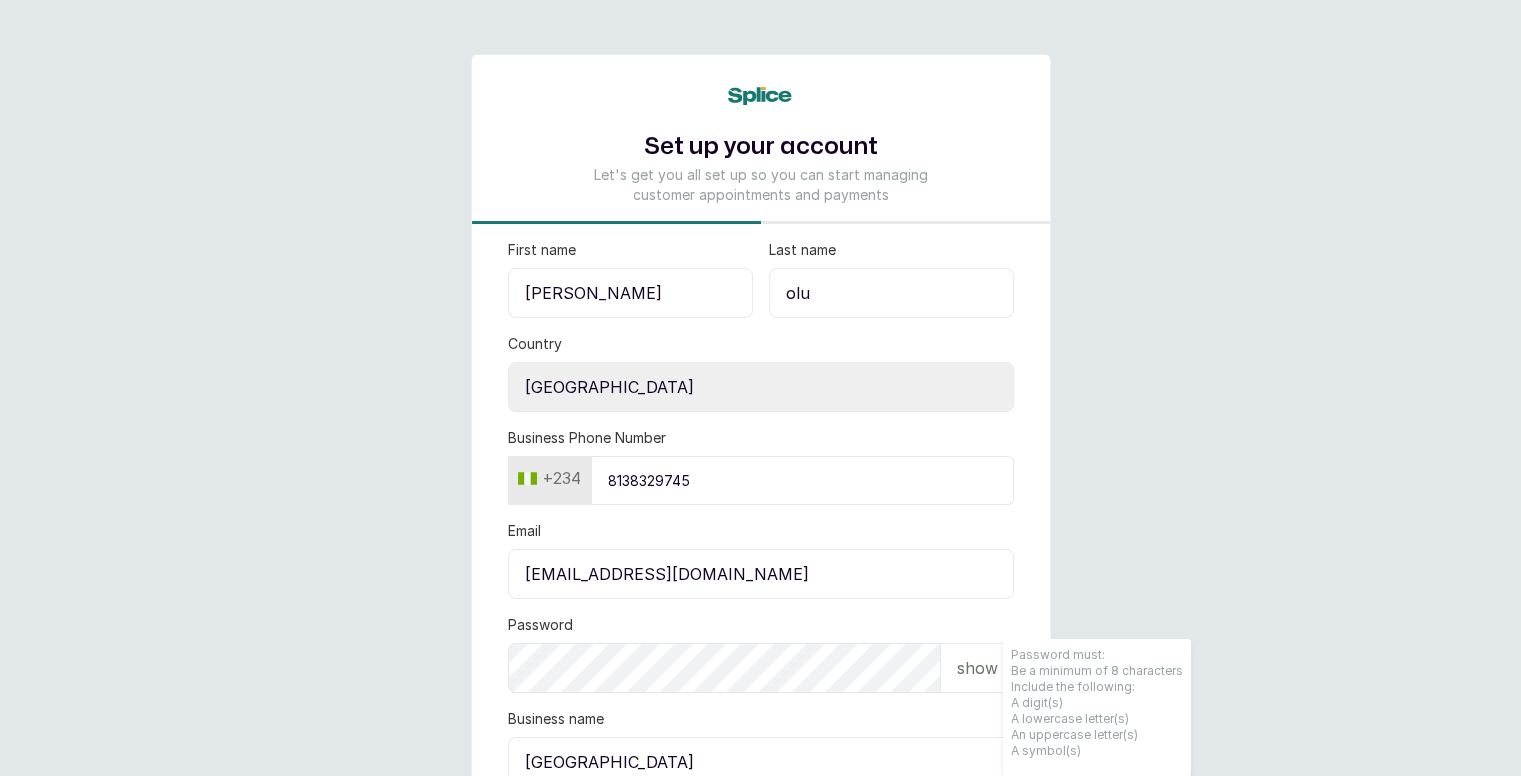 click on "8138329745" at bounding box center [802, 480] 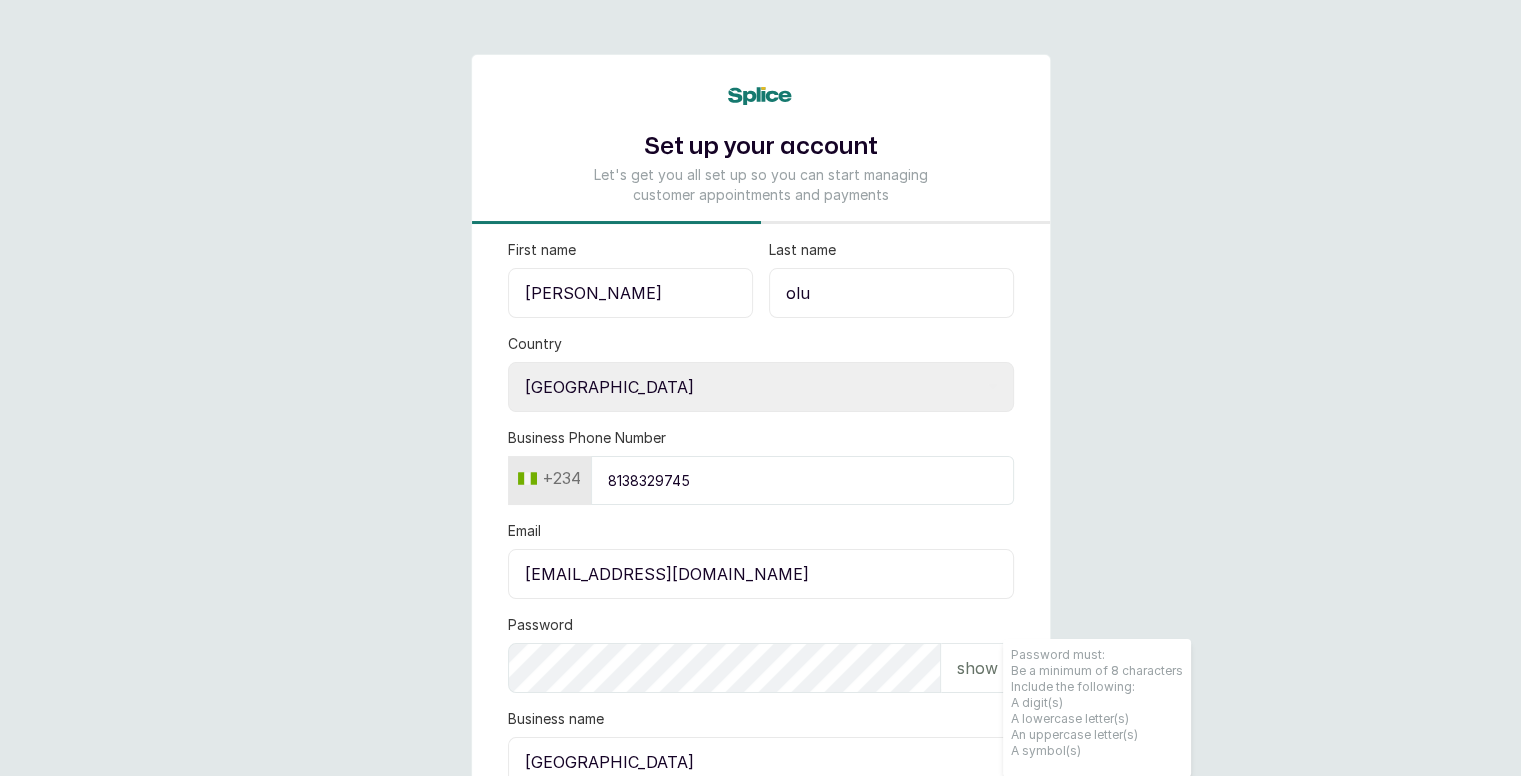 scroll, scrollTop: 520, scrollLeft: 0, axis: vertical 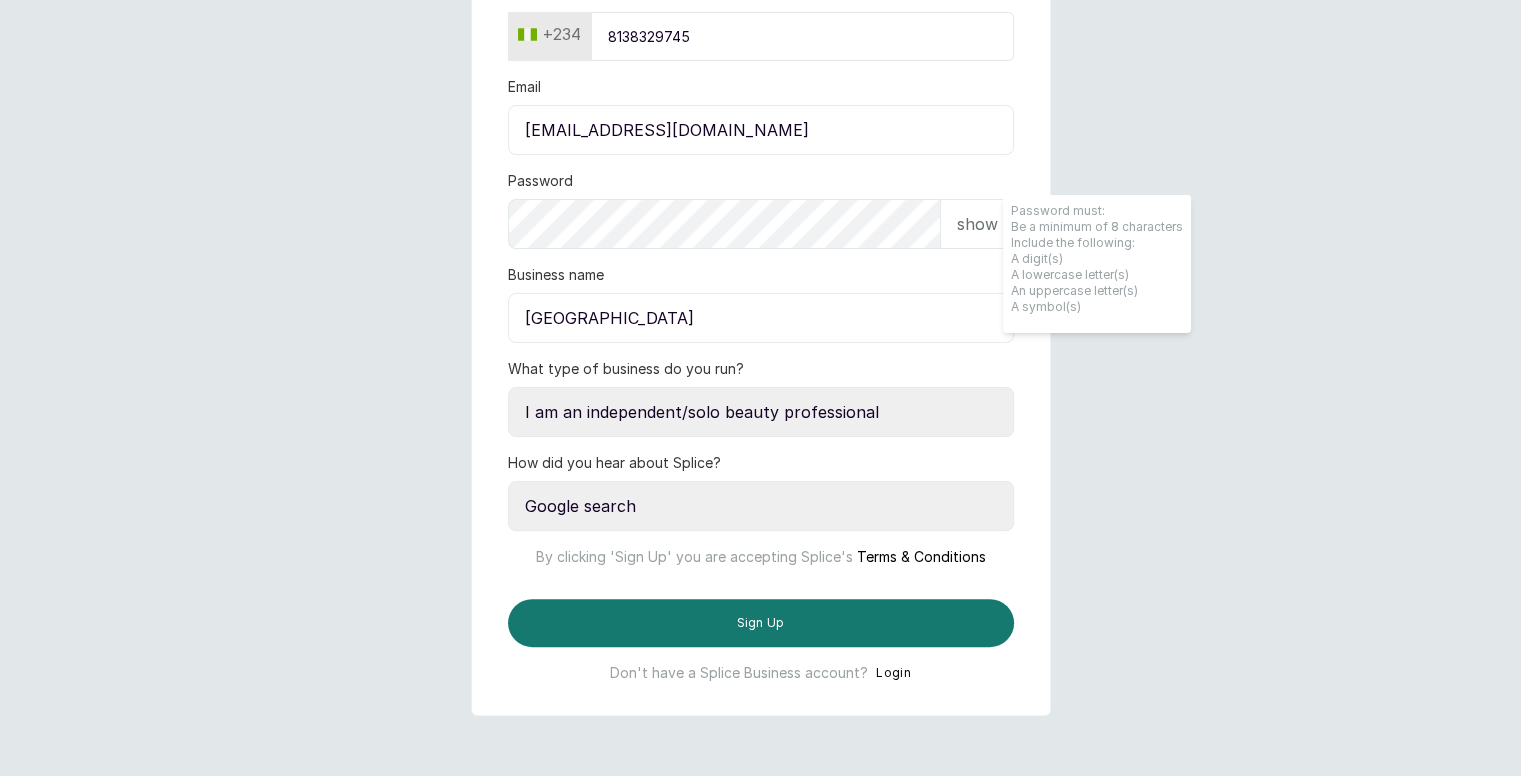 click on "show" at bounding box center (977, 224) 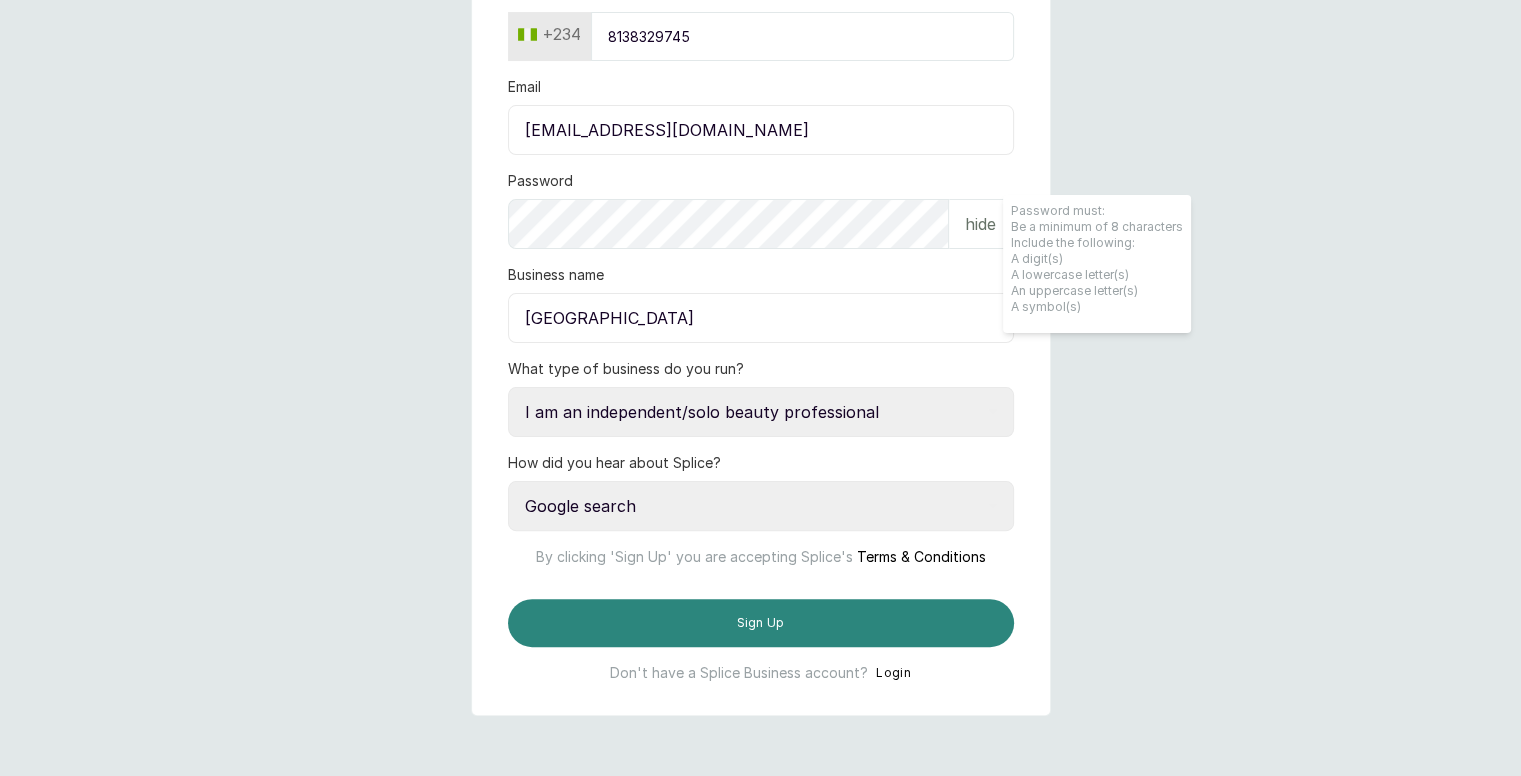 click on "Sign Up" at bounding box center [761, 623] 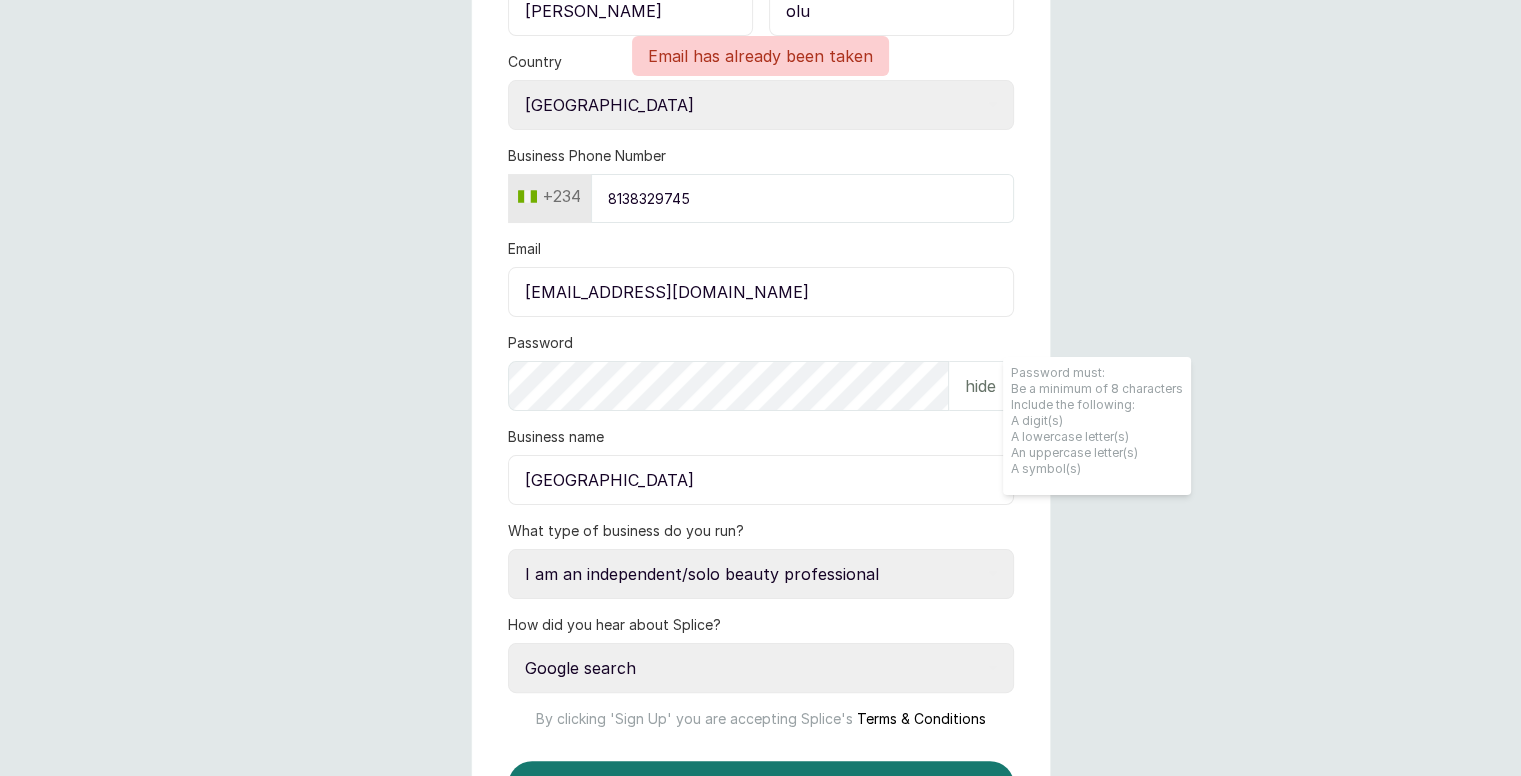 scroll, scrollTop: 256, scrollLeft: 0, axis: vertical 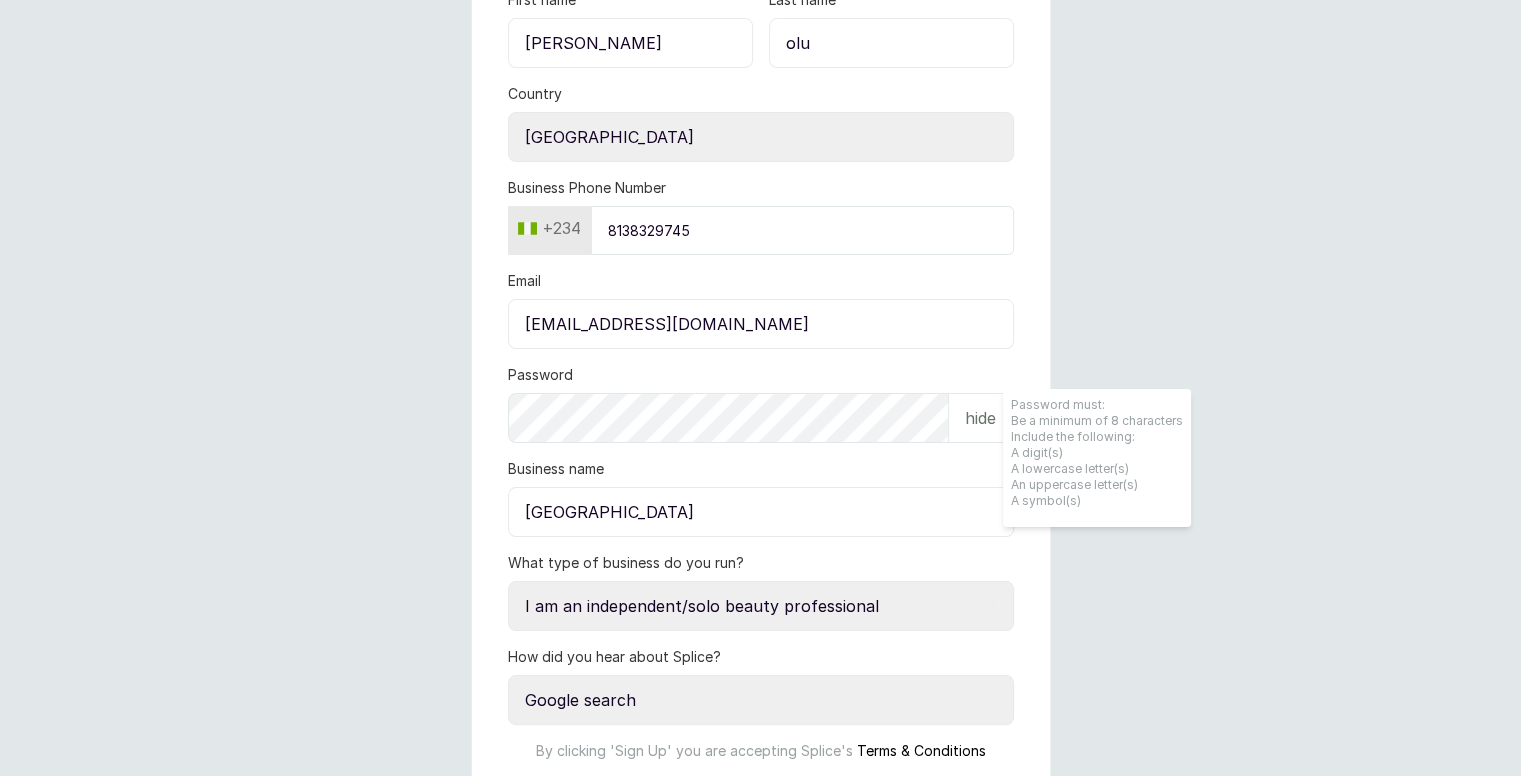 drag, startPoint x: 711, startPoint y: 317, endPoint x: 466, endPoint y: 326, distance: 245.16525 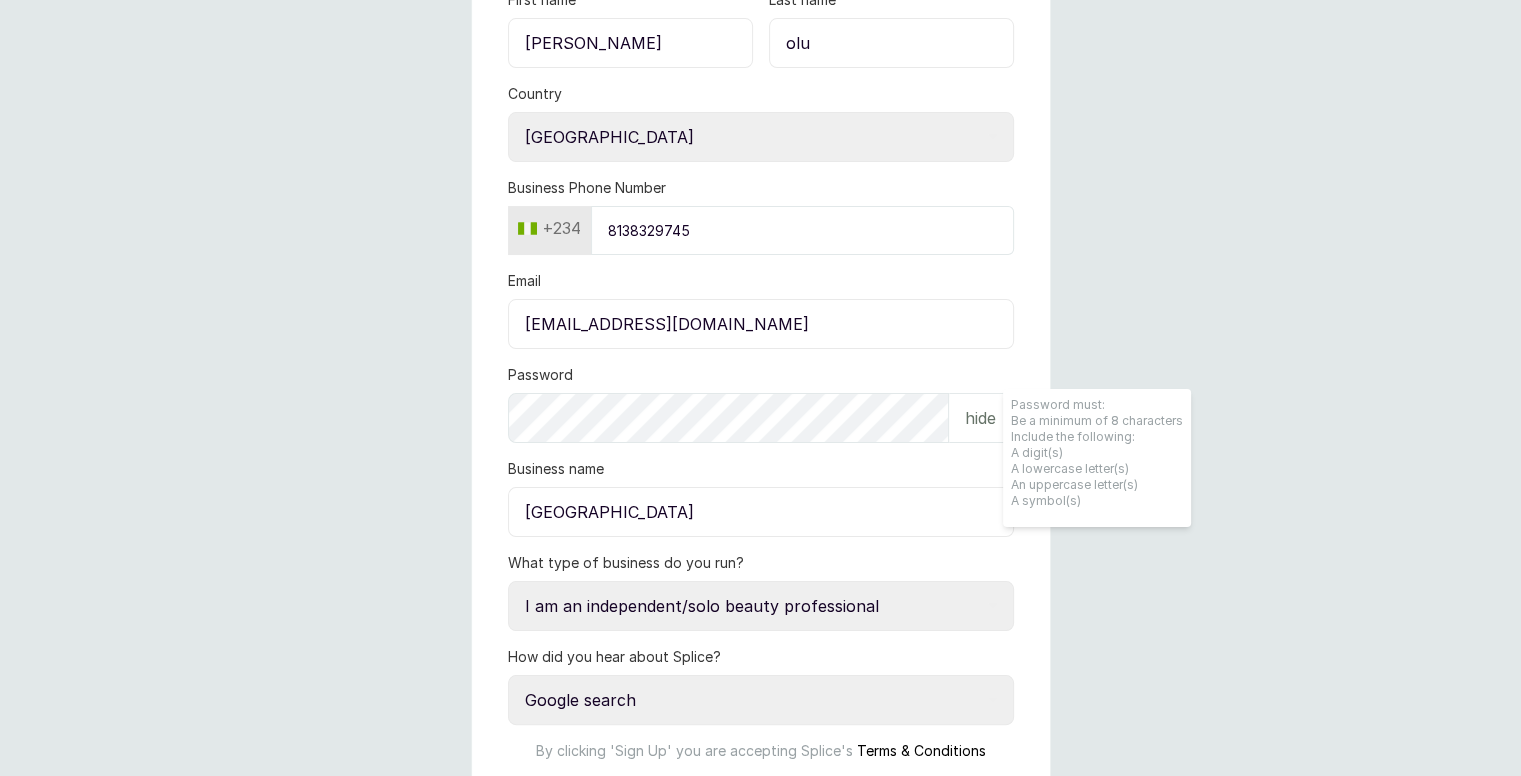 type 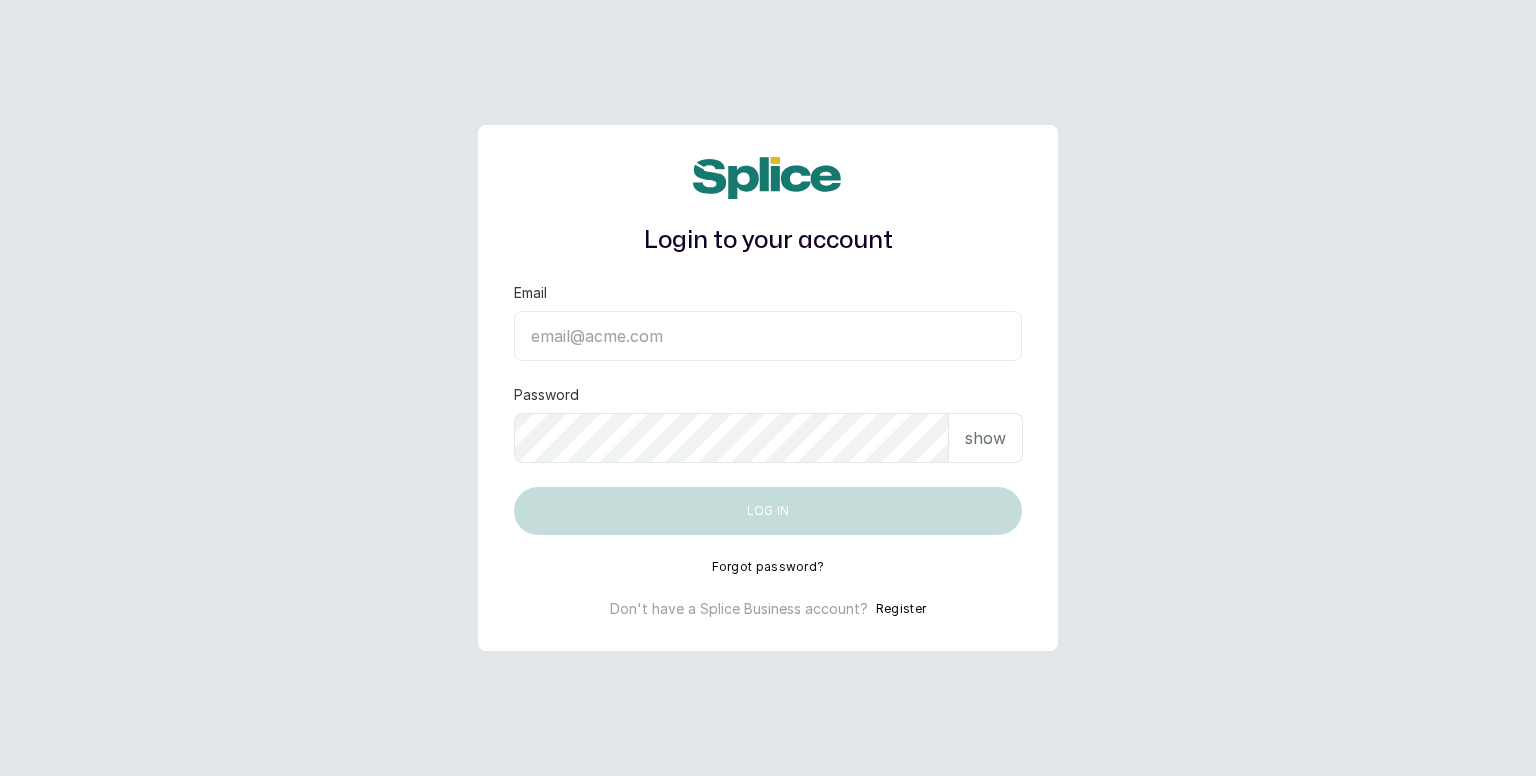 scroll, scrollTop: 0, scrollLeft: 0, axis: both 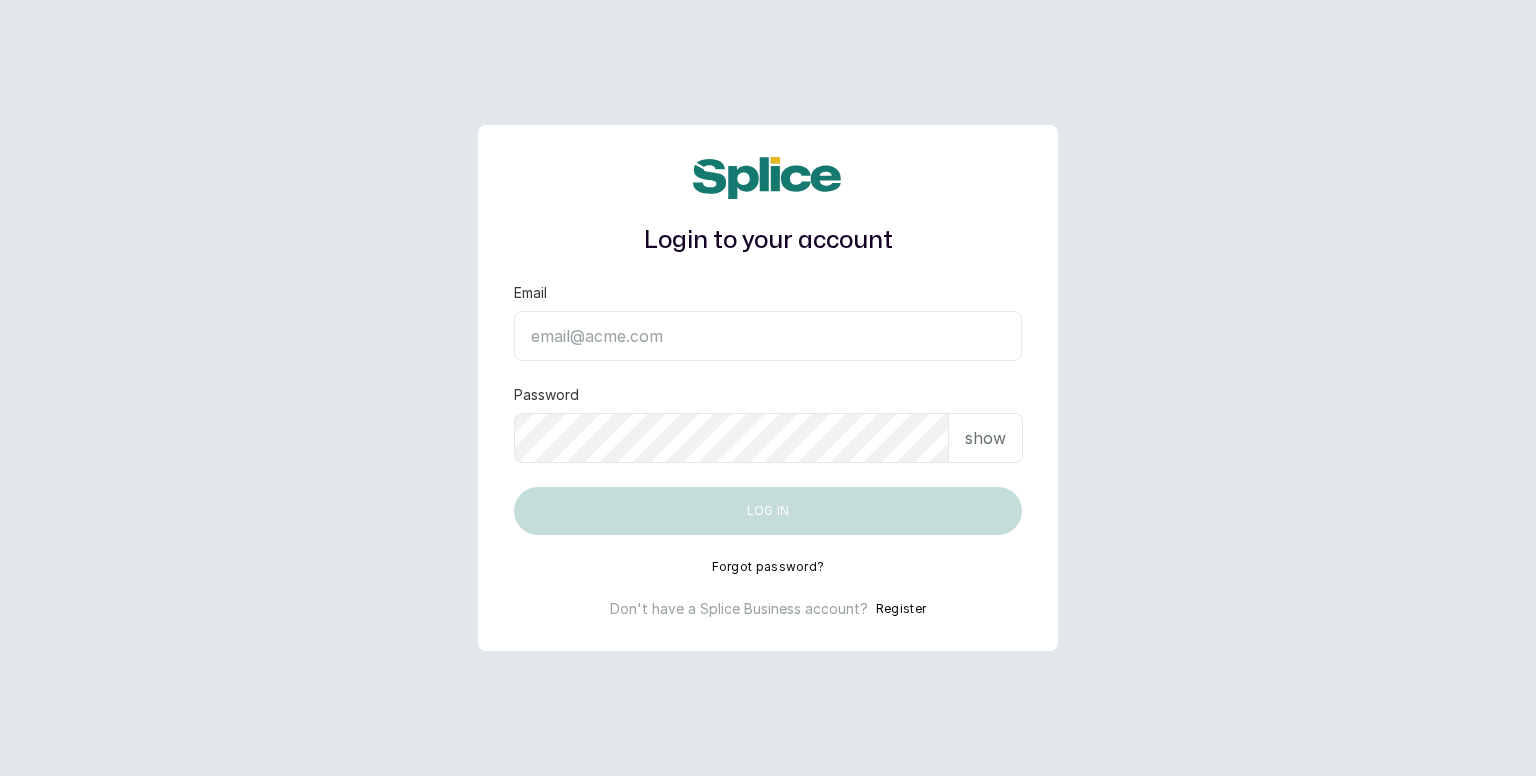 click on "Email" at bounding box center [768, 336] 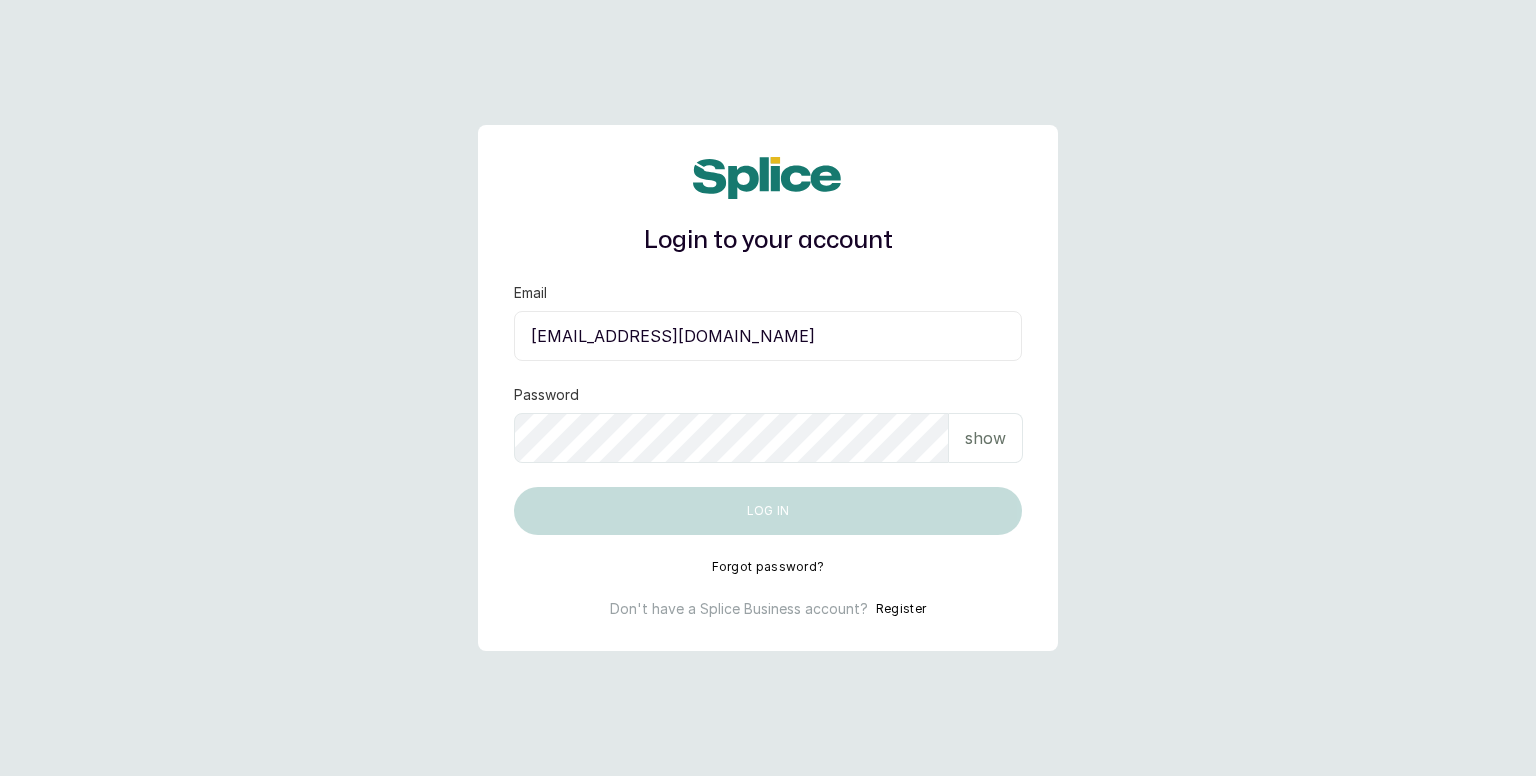 type on "[EMAIL_ADDRESS][DOMAIN_NAME]" 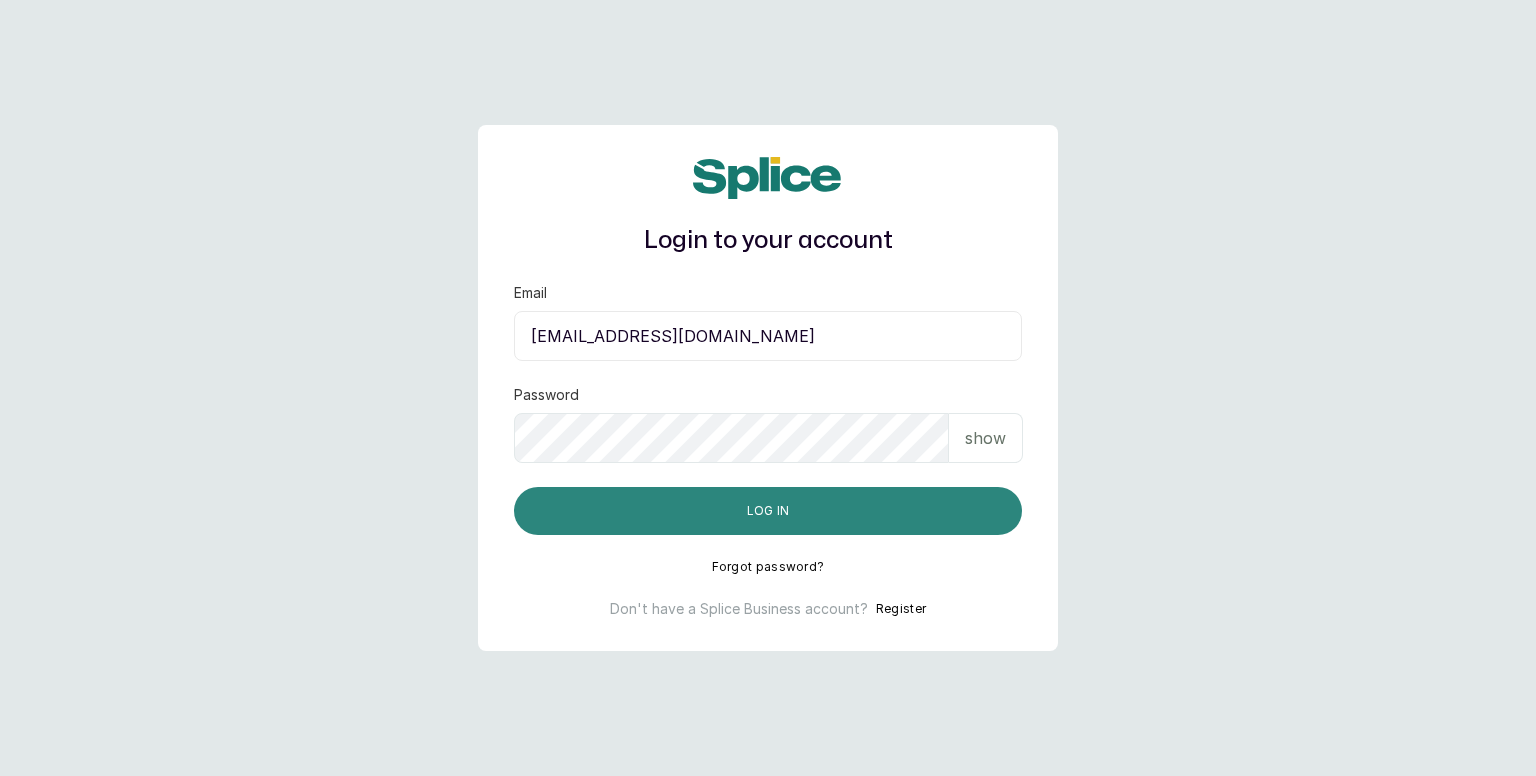 click on "Log in" at bounding box center (768, 511) 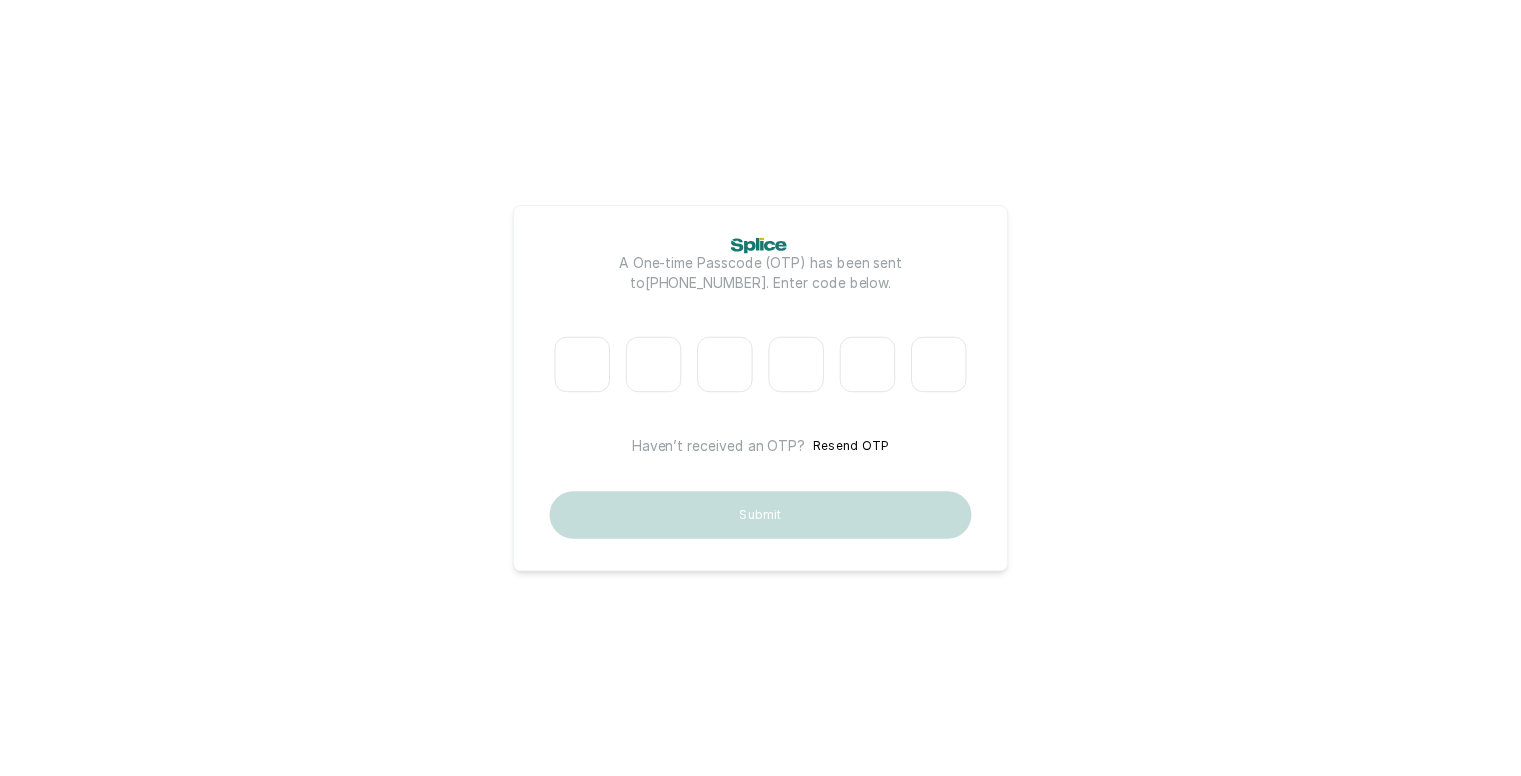 scroll, scrollTop: 0, scrollLeft: 0, axis: both 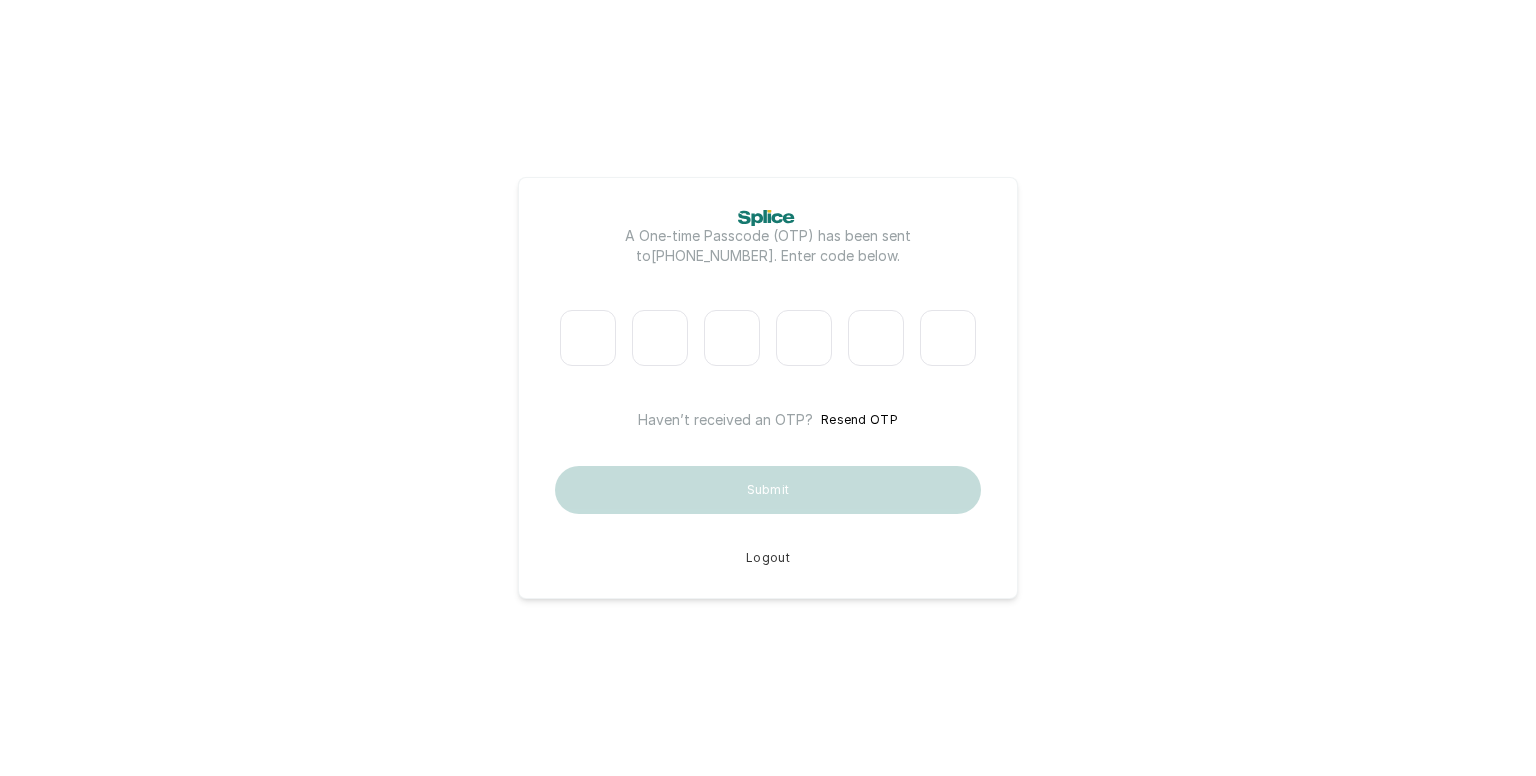 click at bounding box center (588, 338) 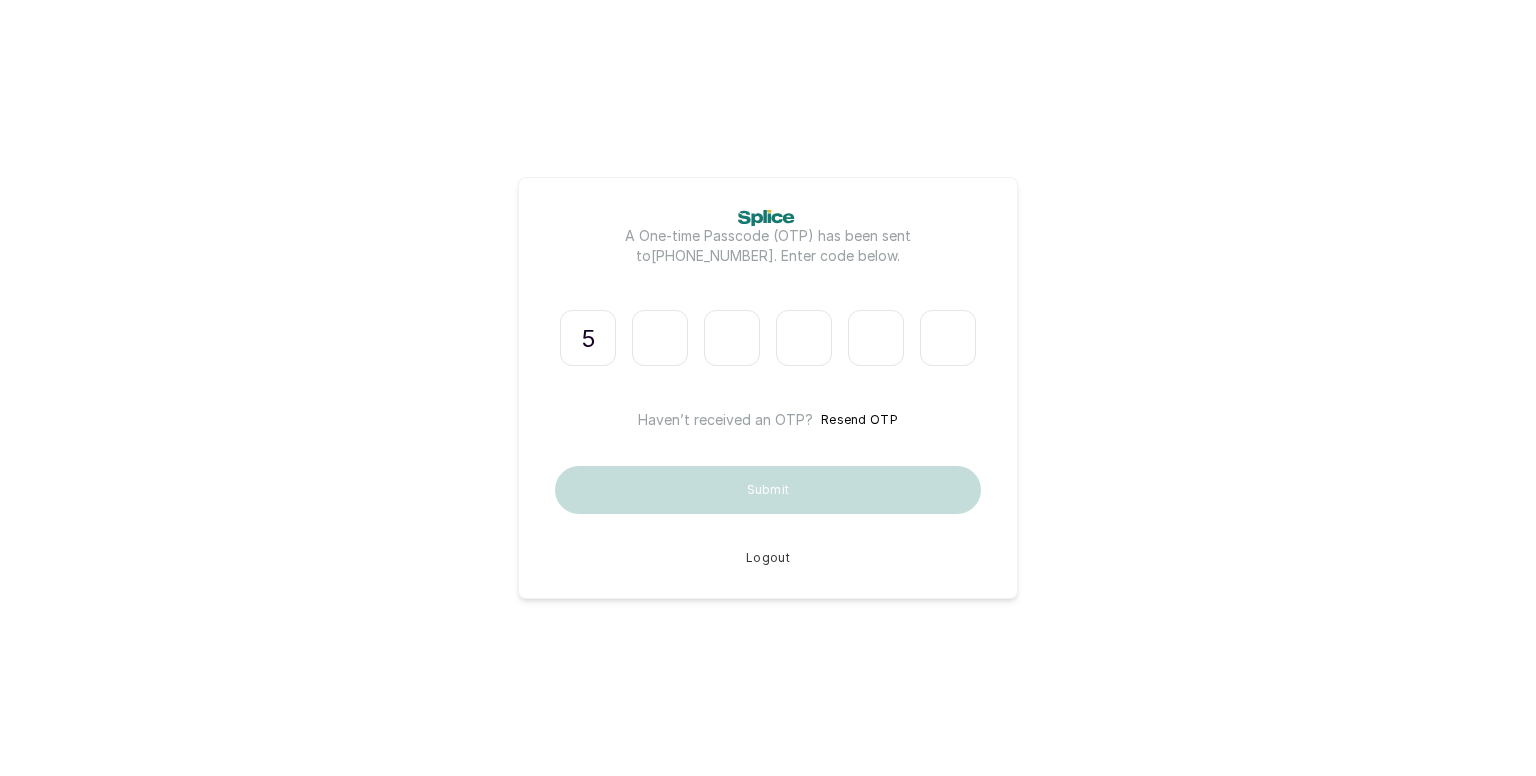 type on "2" 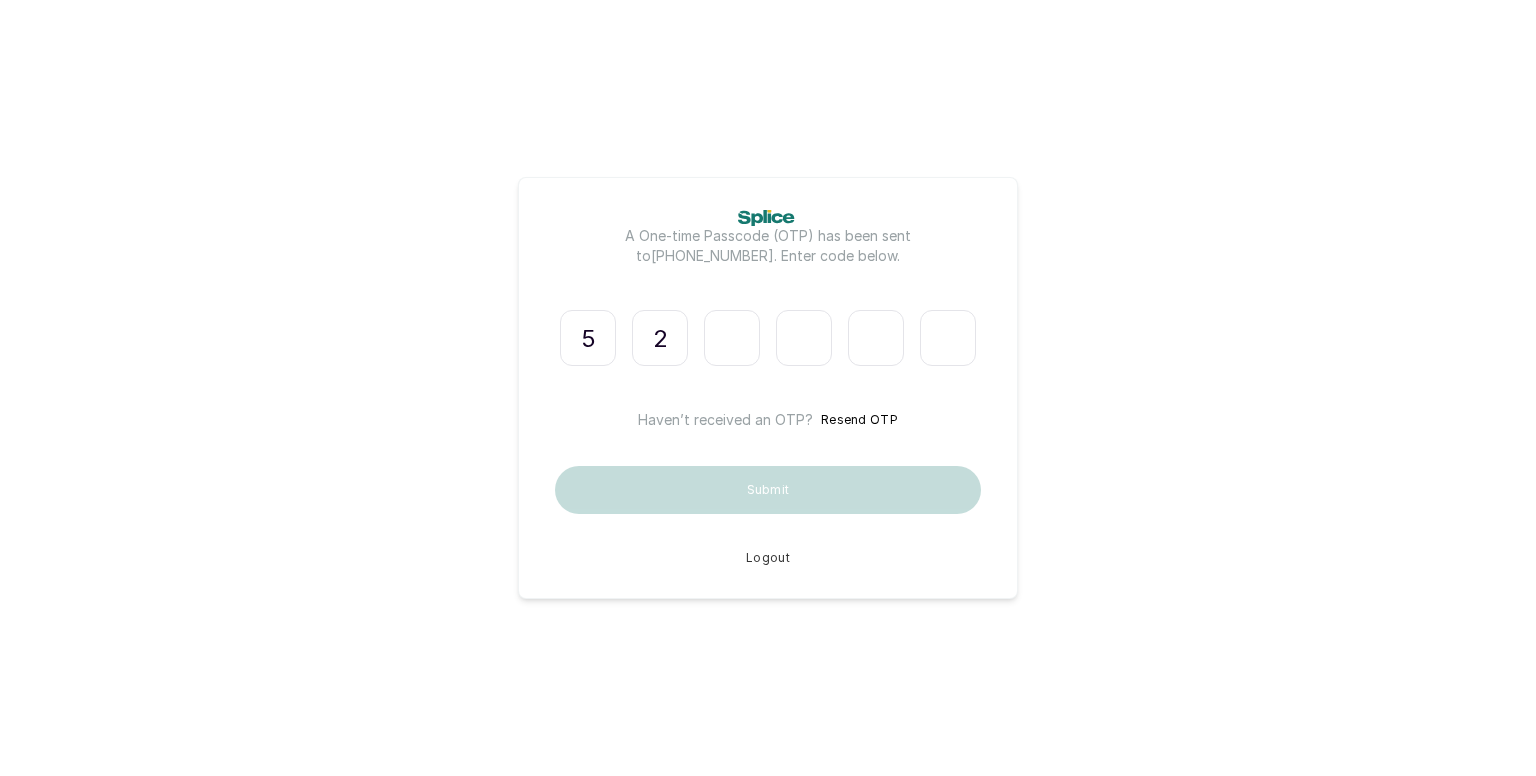 type on "6" 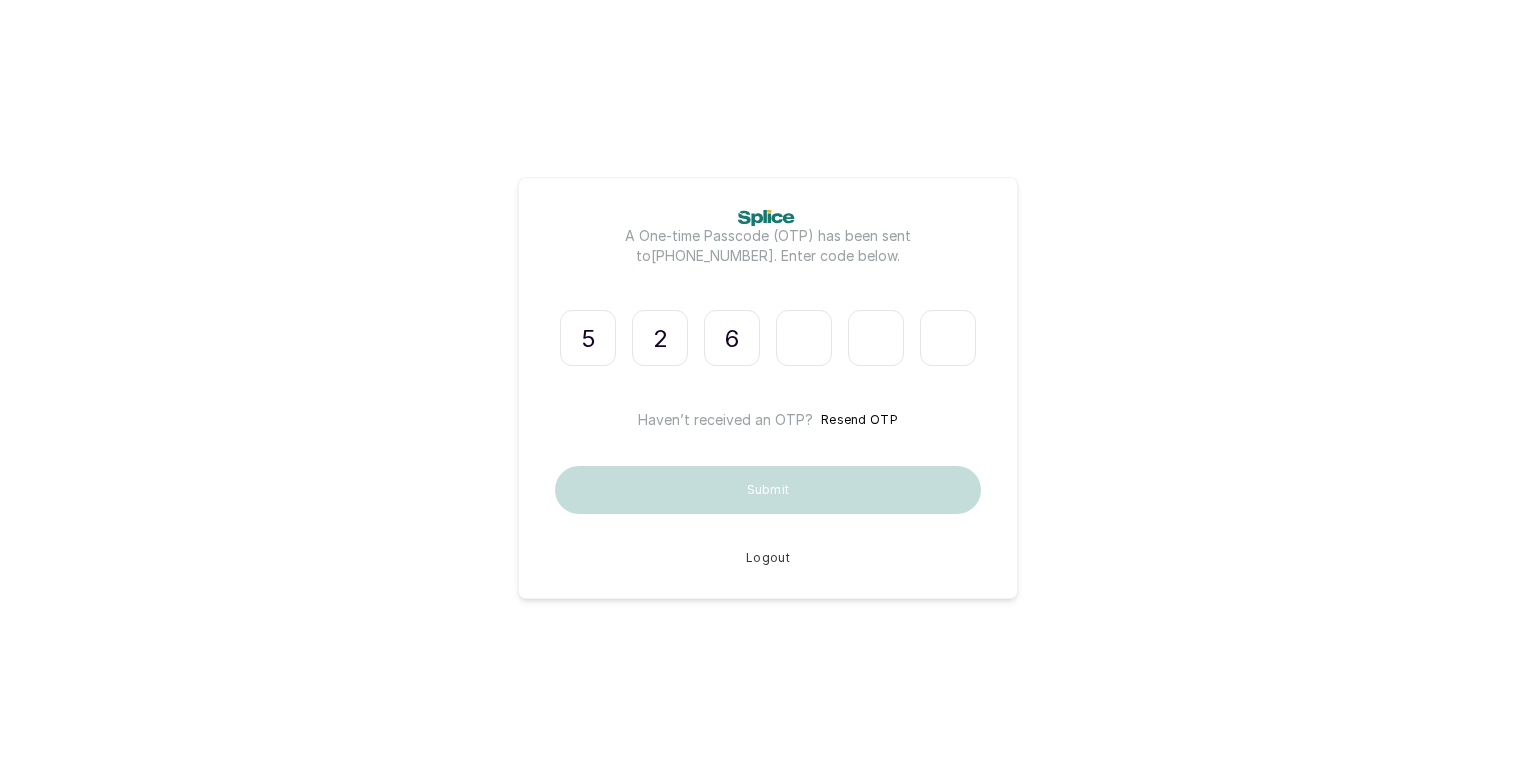 type on "5" 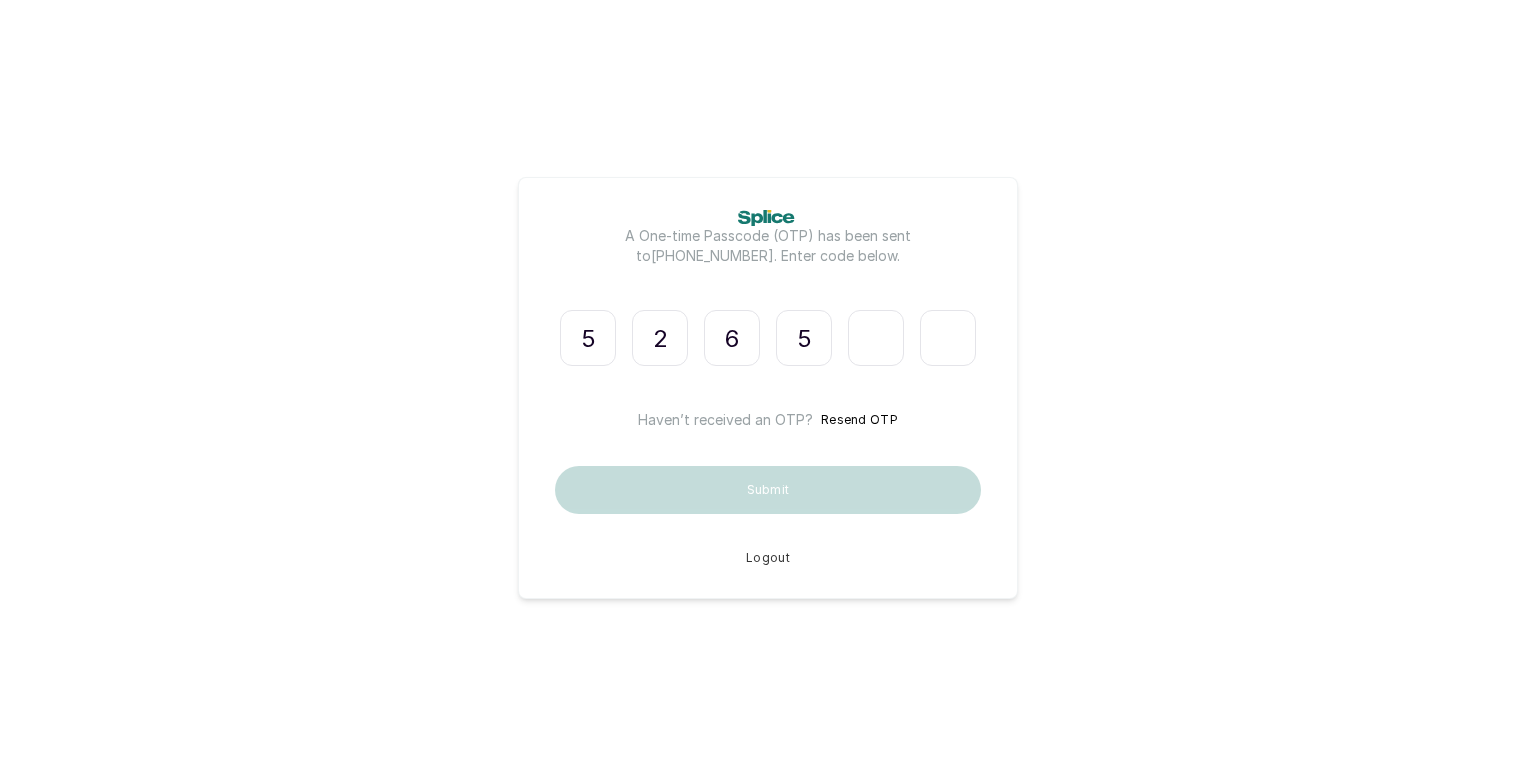 type on "7" 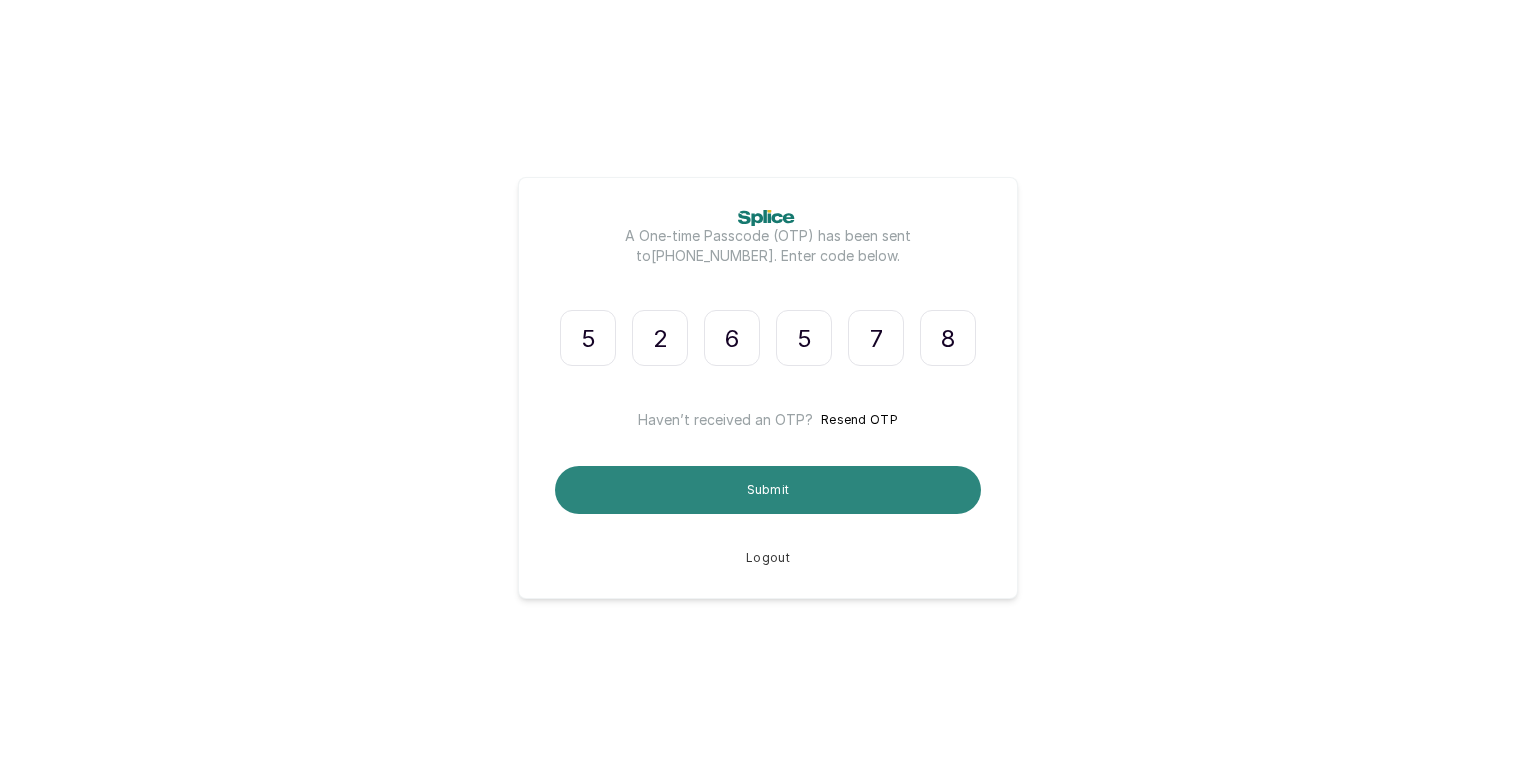 type on "8" 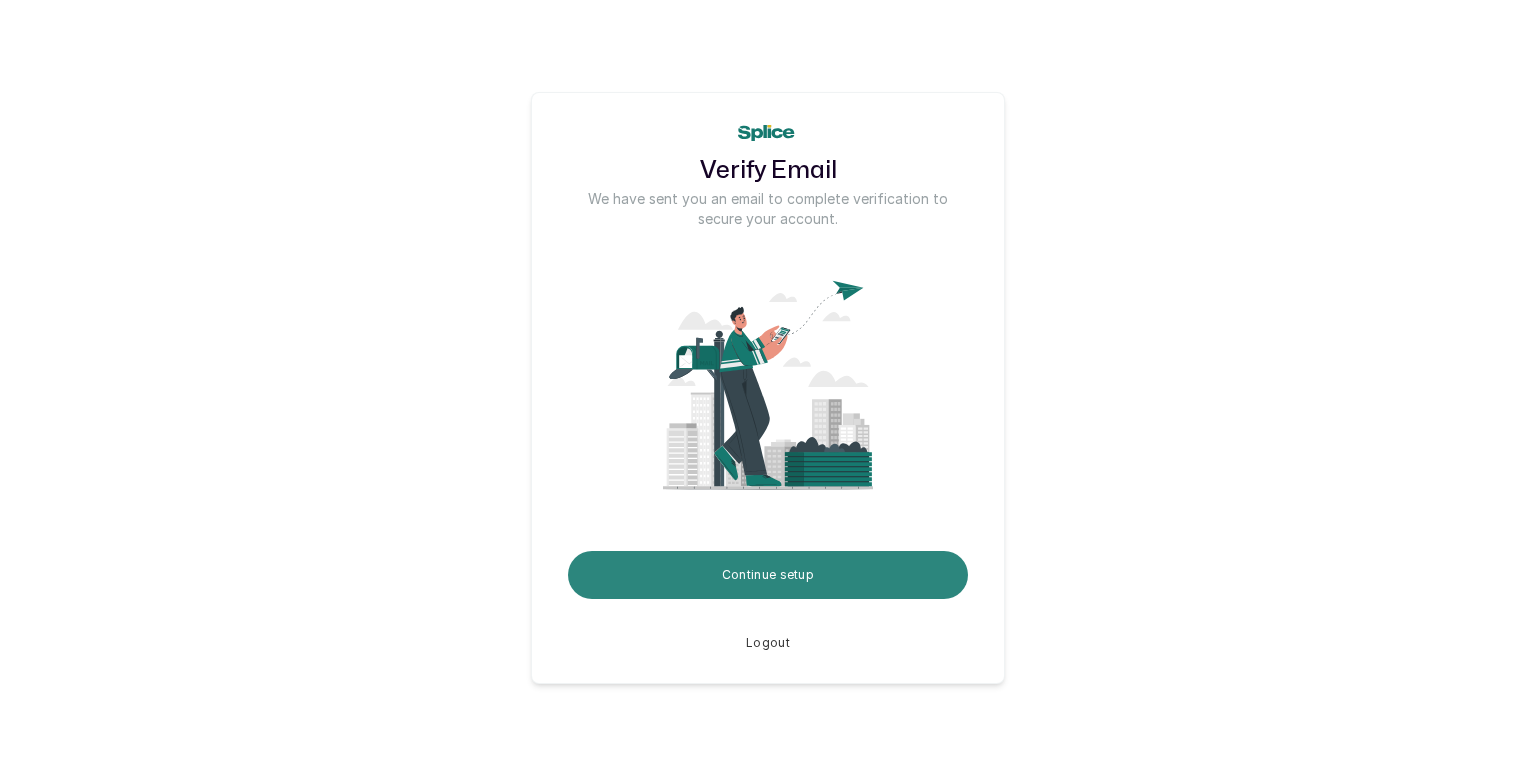 click on "Continue setup" at bounding box center [768, 575] 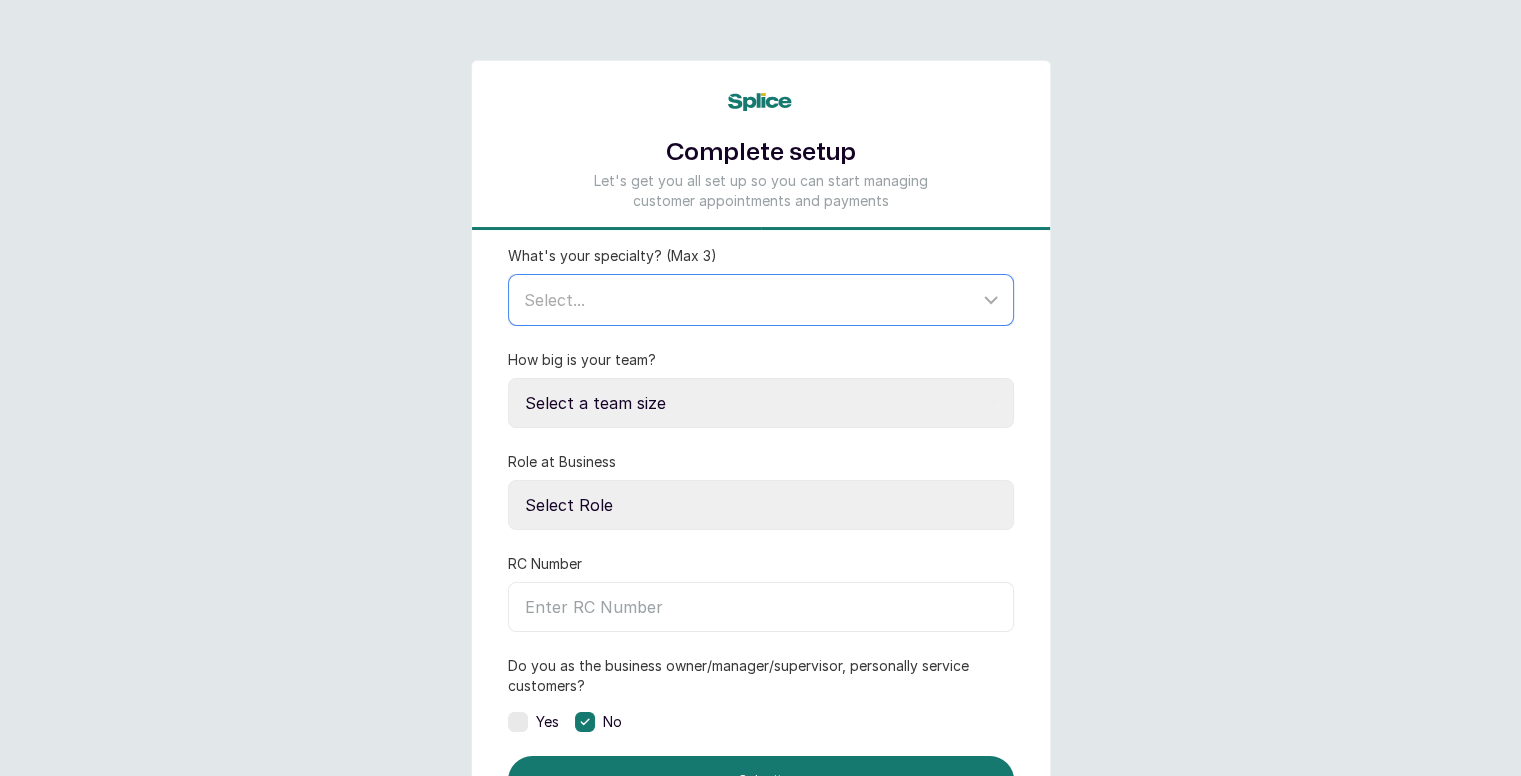 click on "Select..." at bounding box center [751, 300] 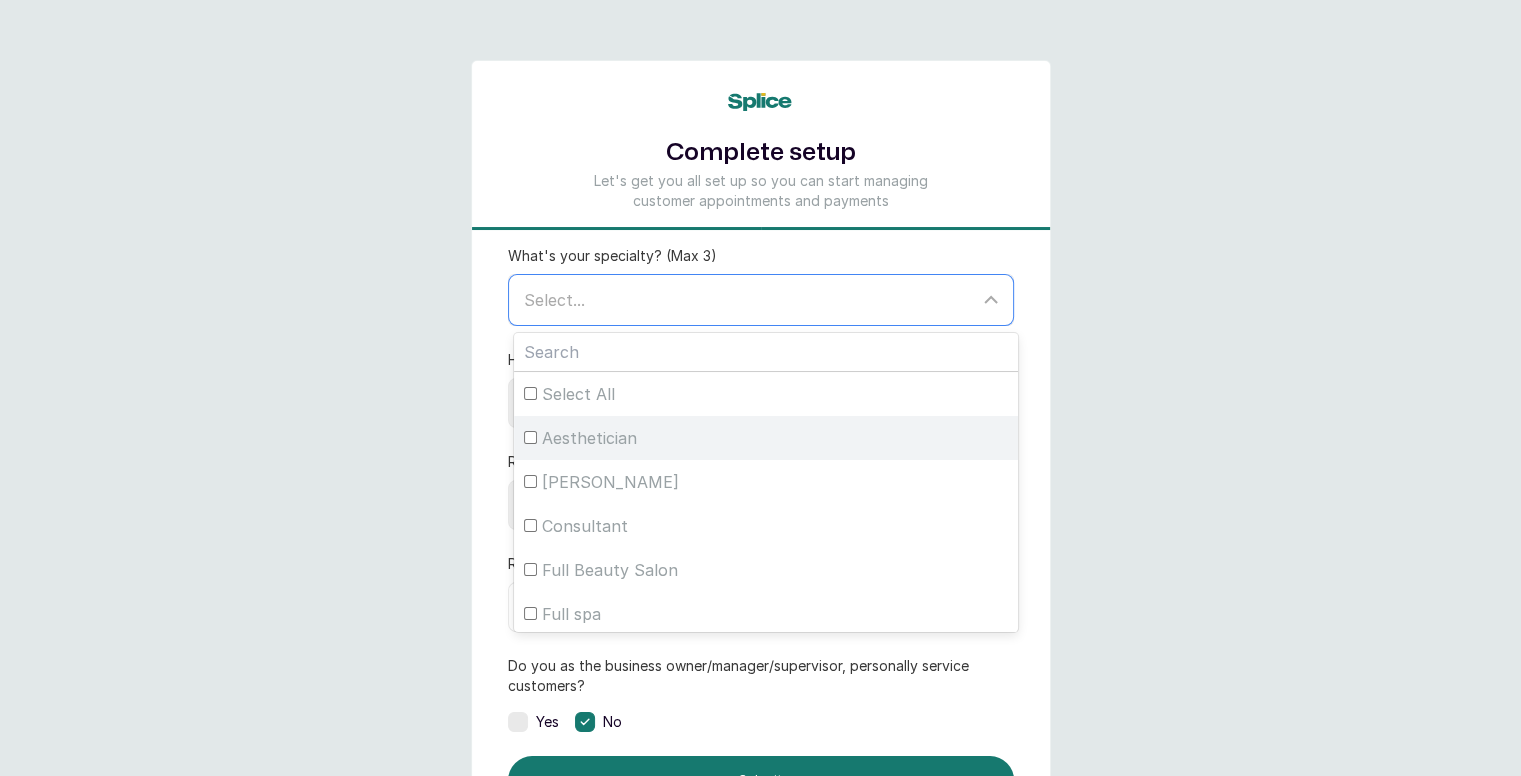 click on "Aesthetician" at bounding box center (530, 437) 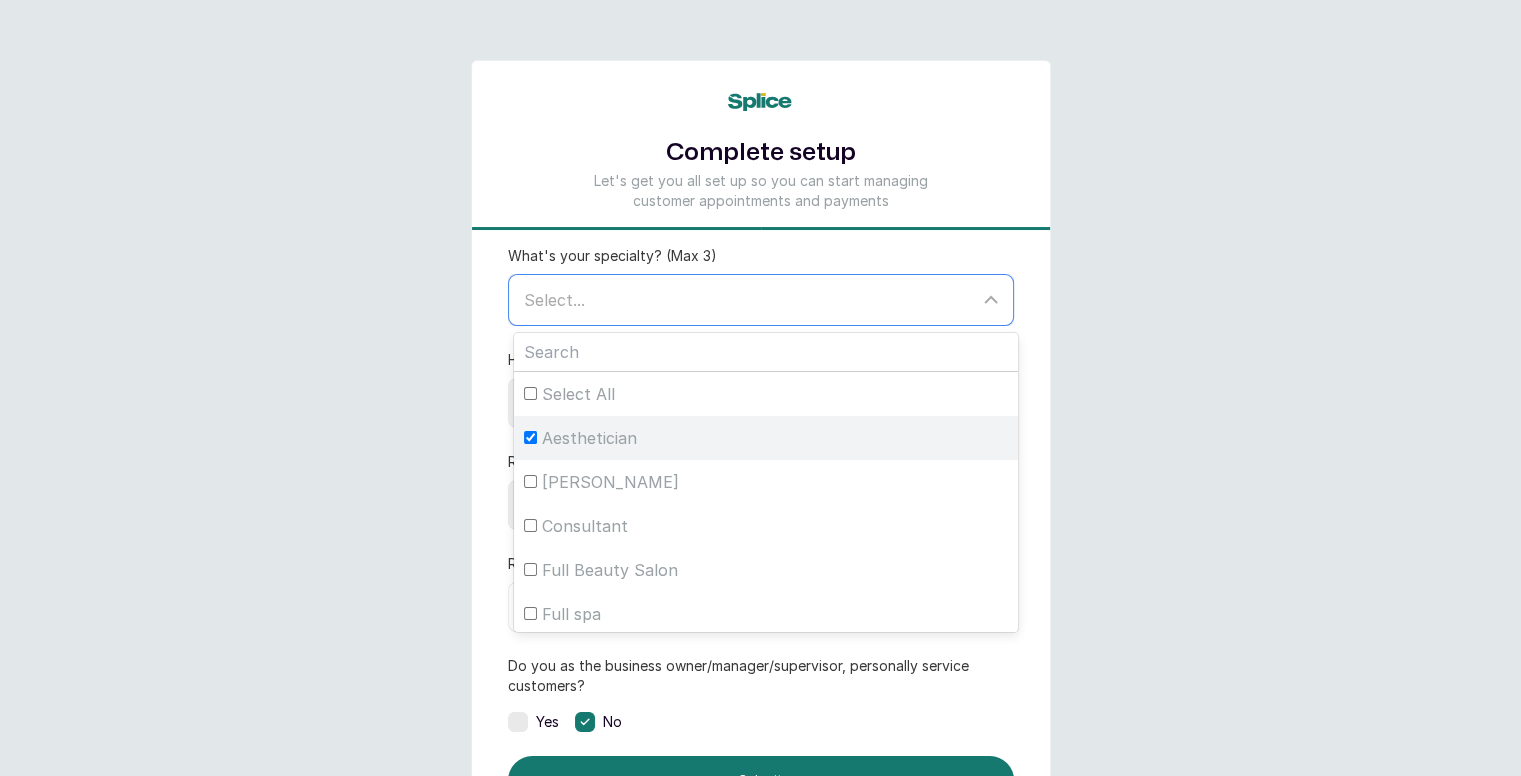 checkbox on "true" 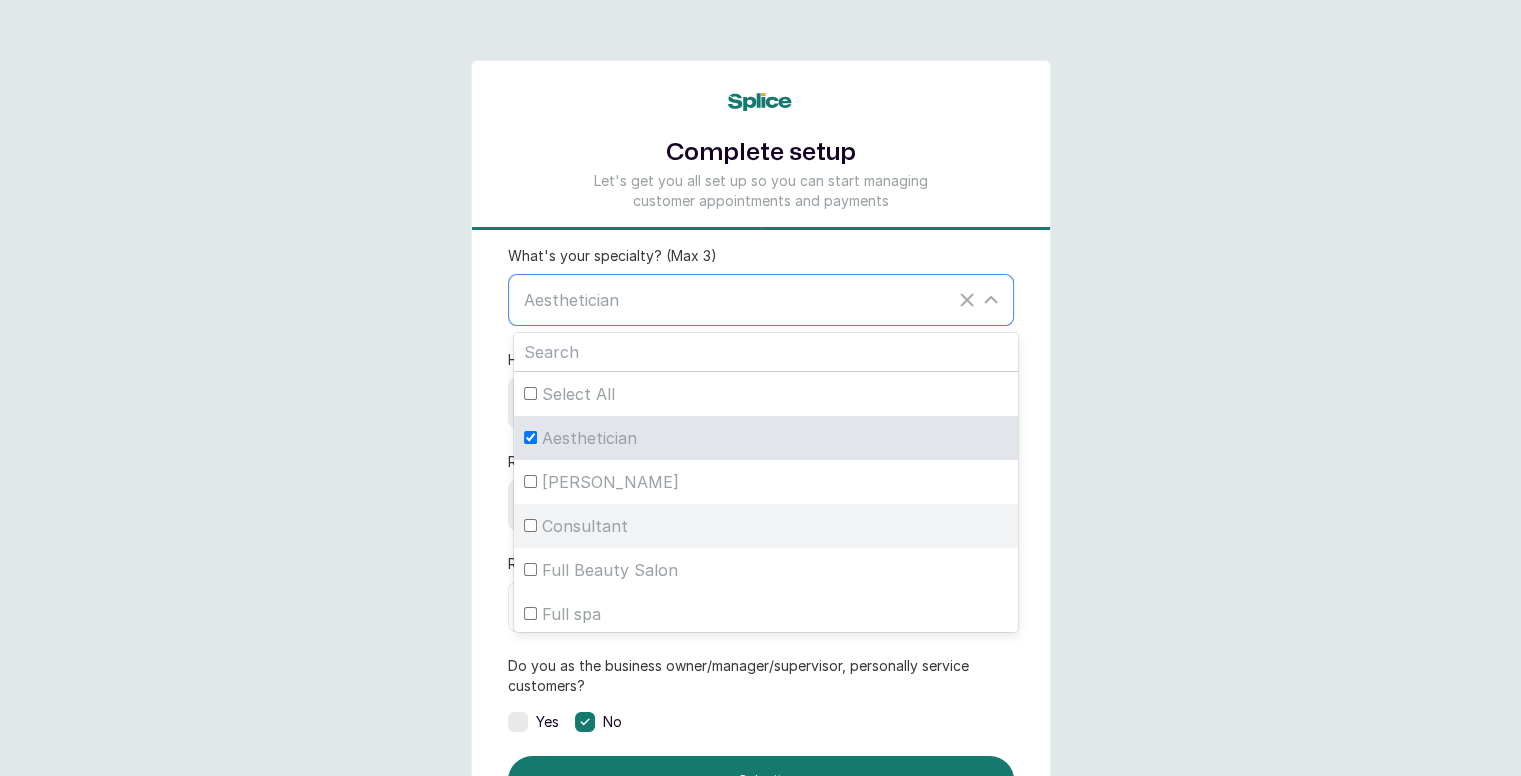 click on "Consultant" at bounding box center (530, 525) 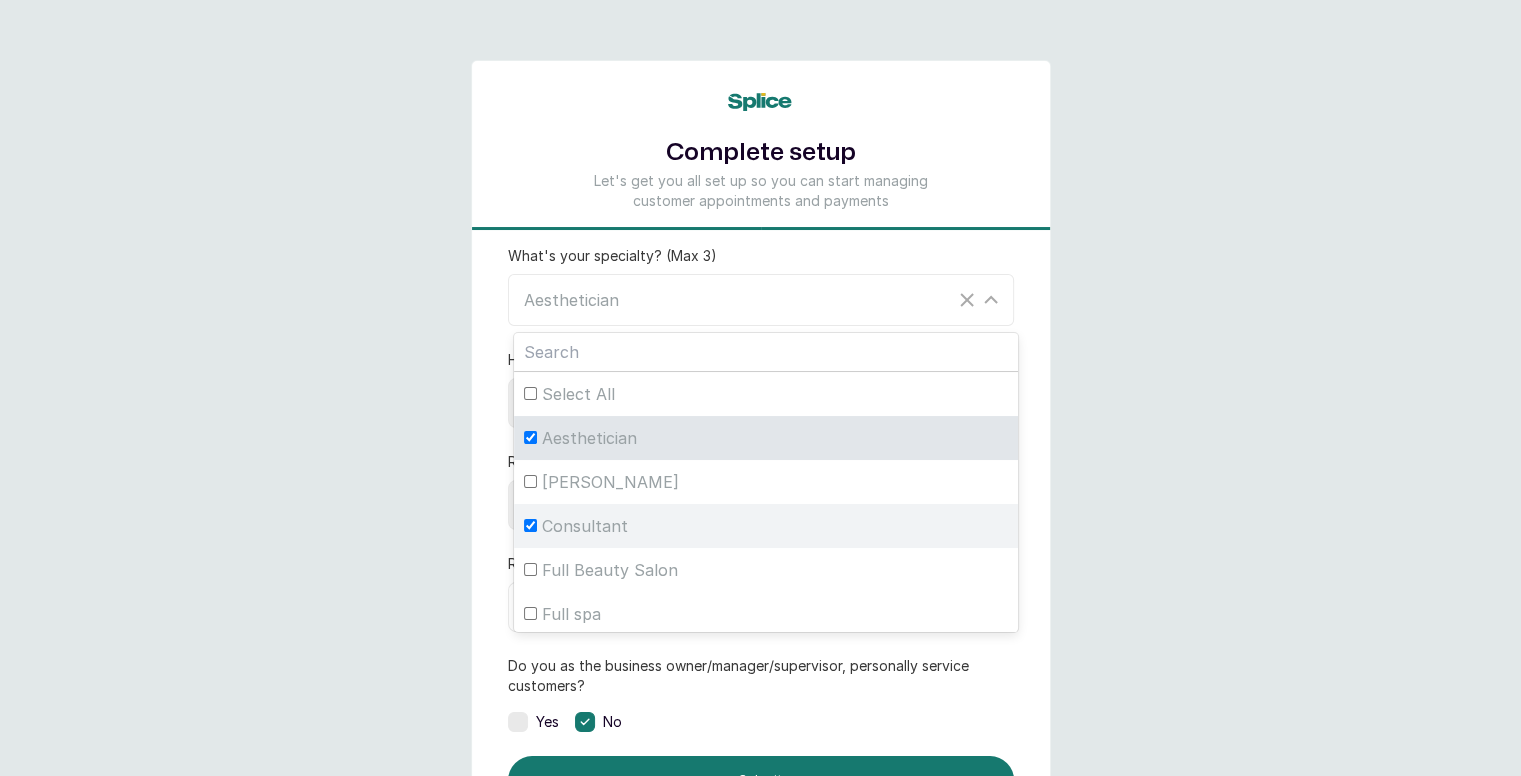 checkbox on "true" 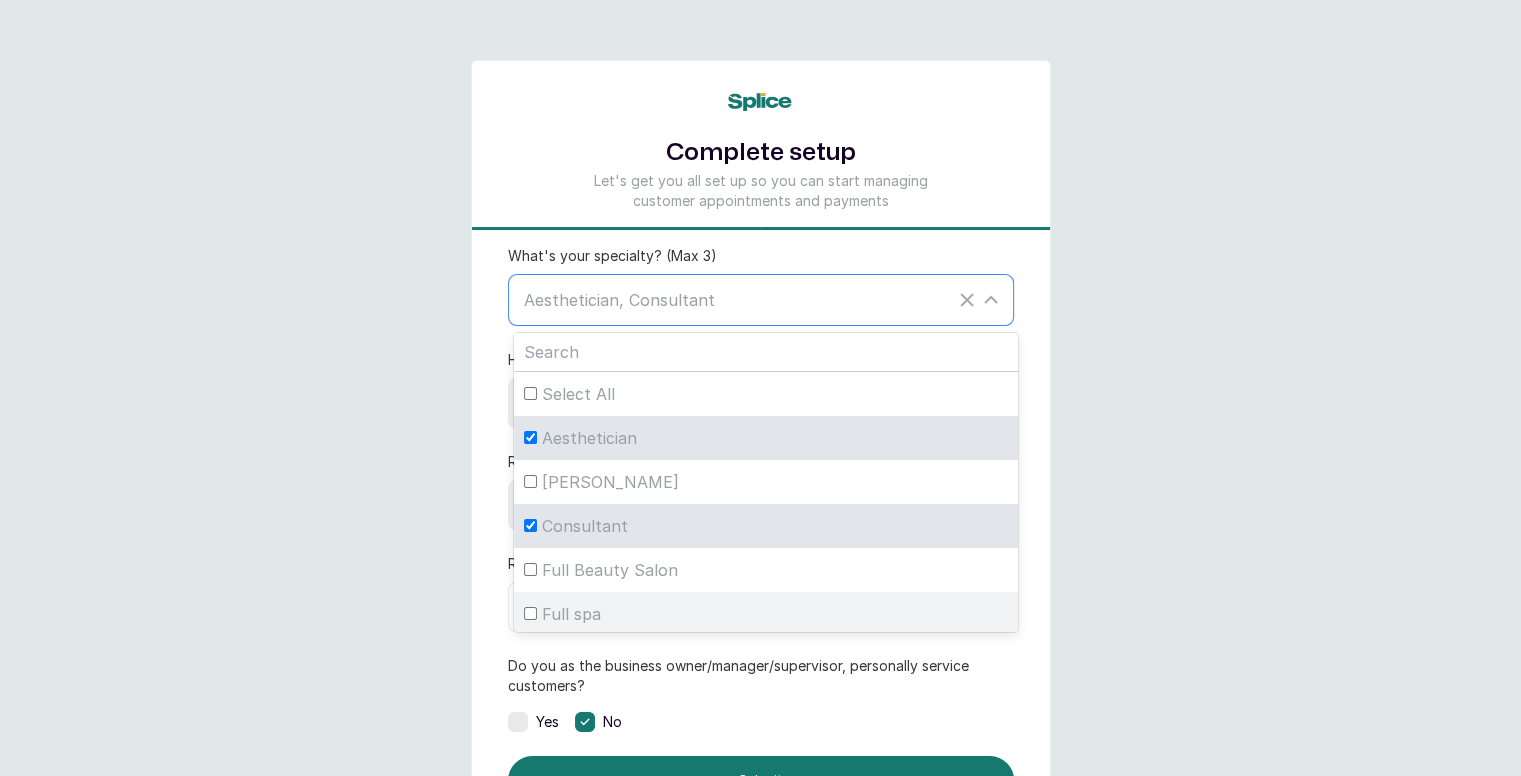click on "Full spa" at bounding box center [530, 613] 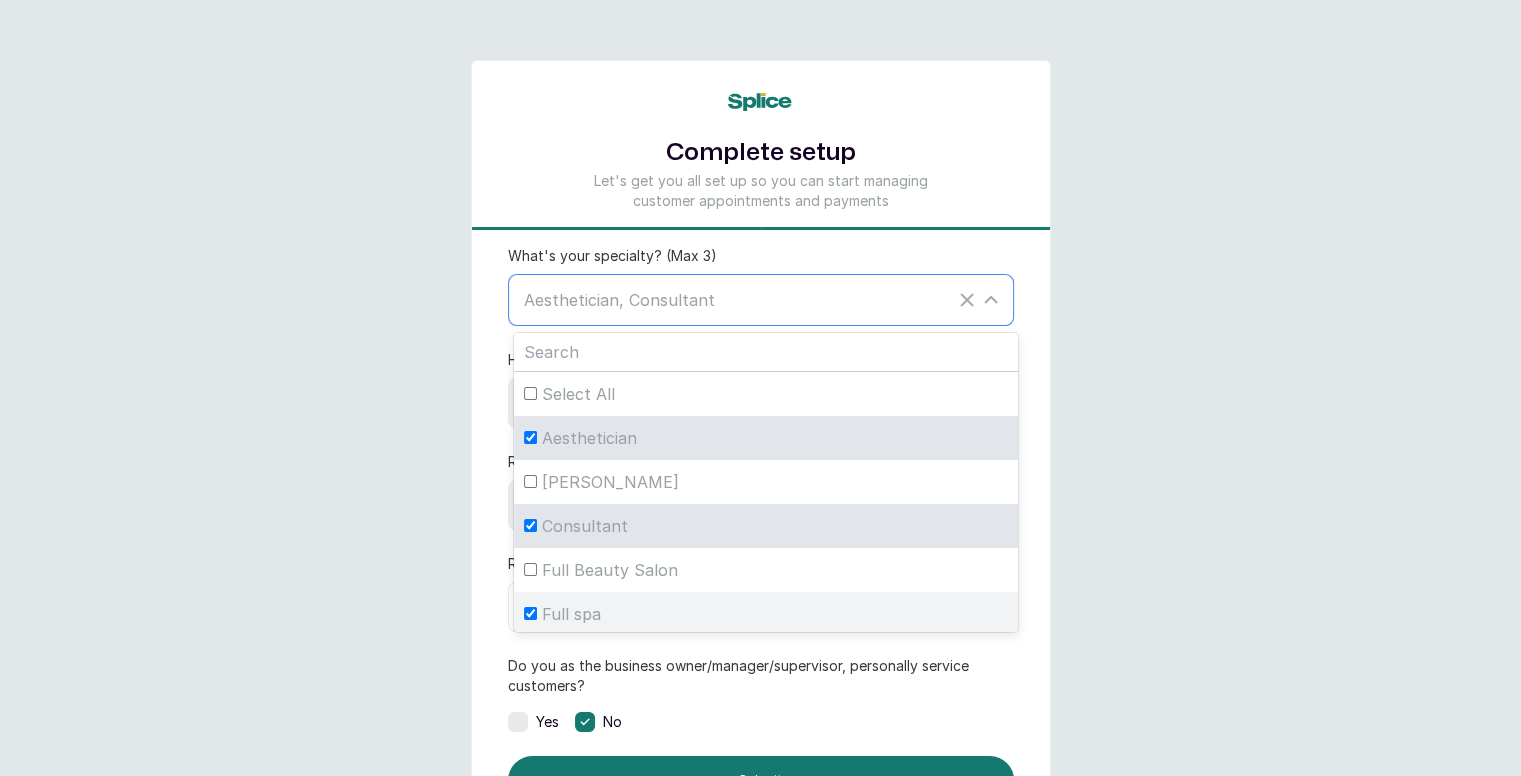 checkbox on "true" 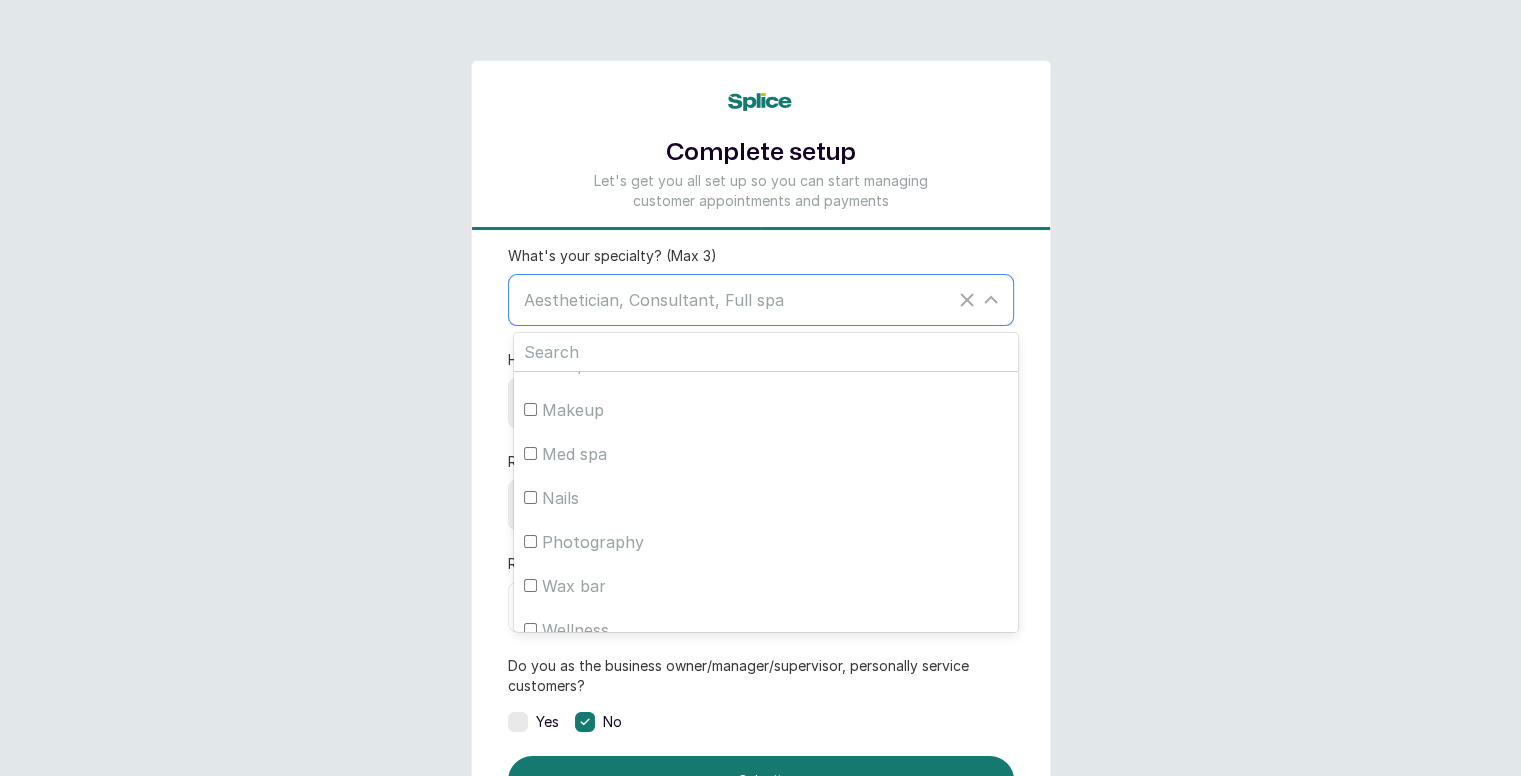scroll, scrollTop: 356, scrollLeft: 0, axis: vertical 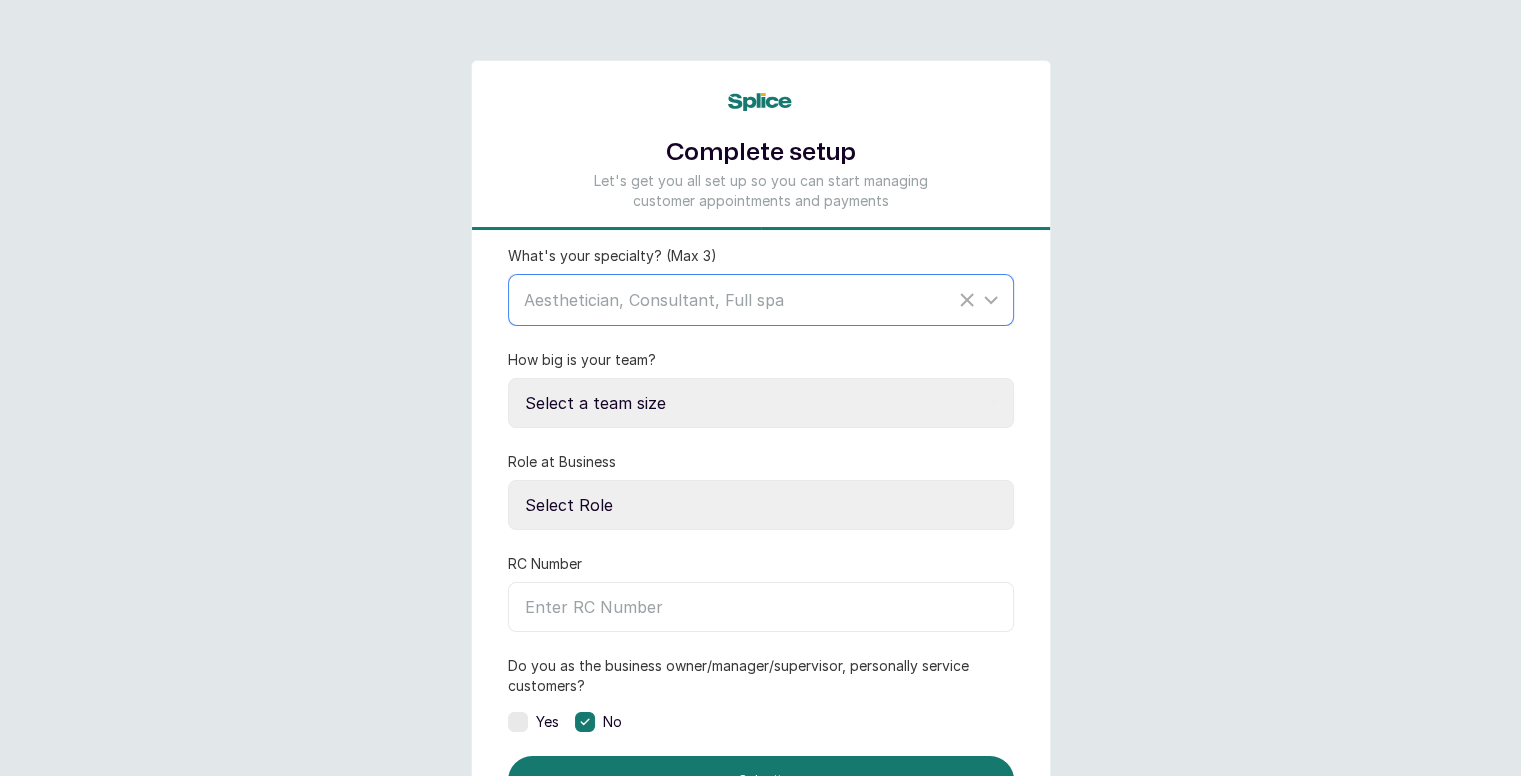 click on "Do you as the business owner/manager/supervisor, personally service customers?" at bounding box center [761, 676] 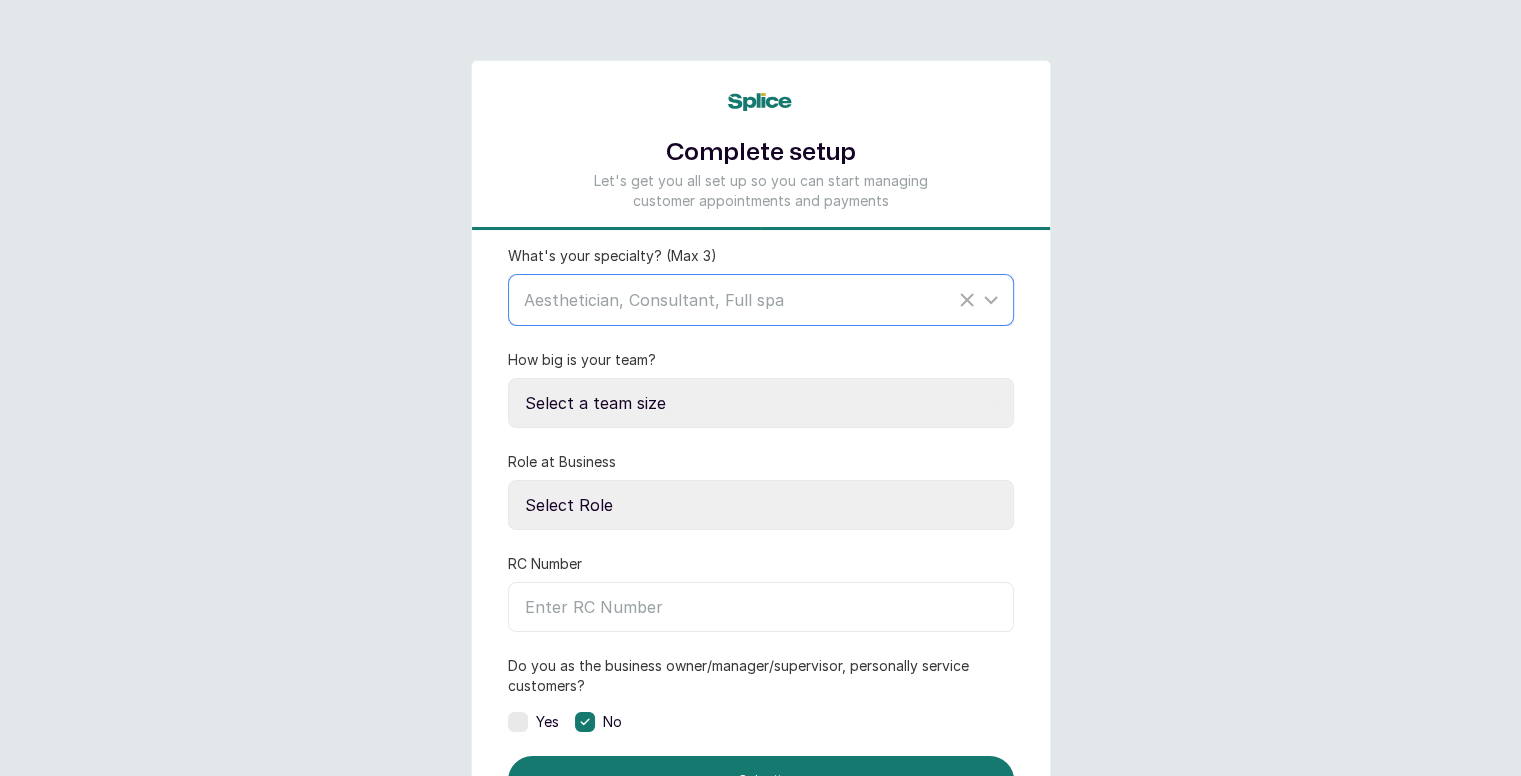 click on "Select a team size Just me 2-5 6-10 10+" at bounding box center [761, 403] 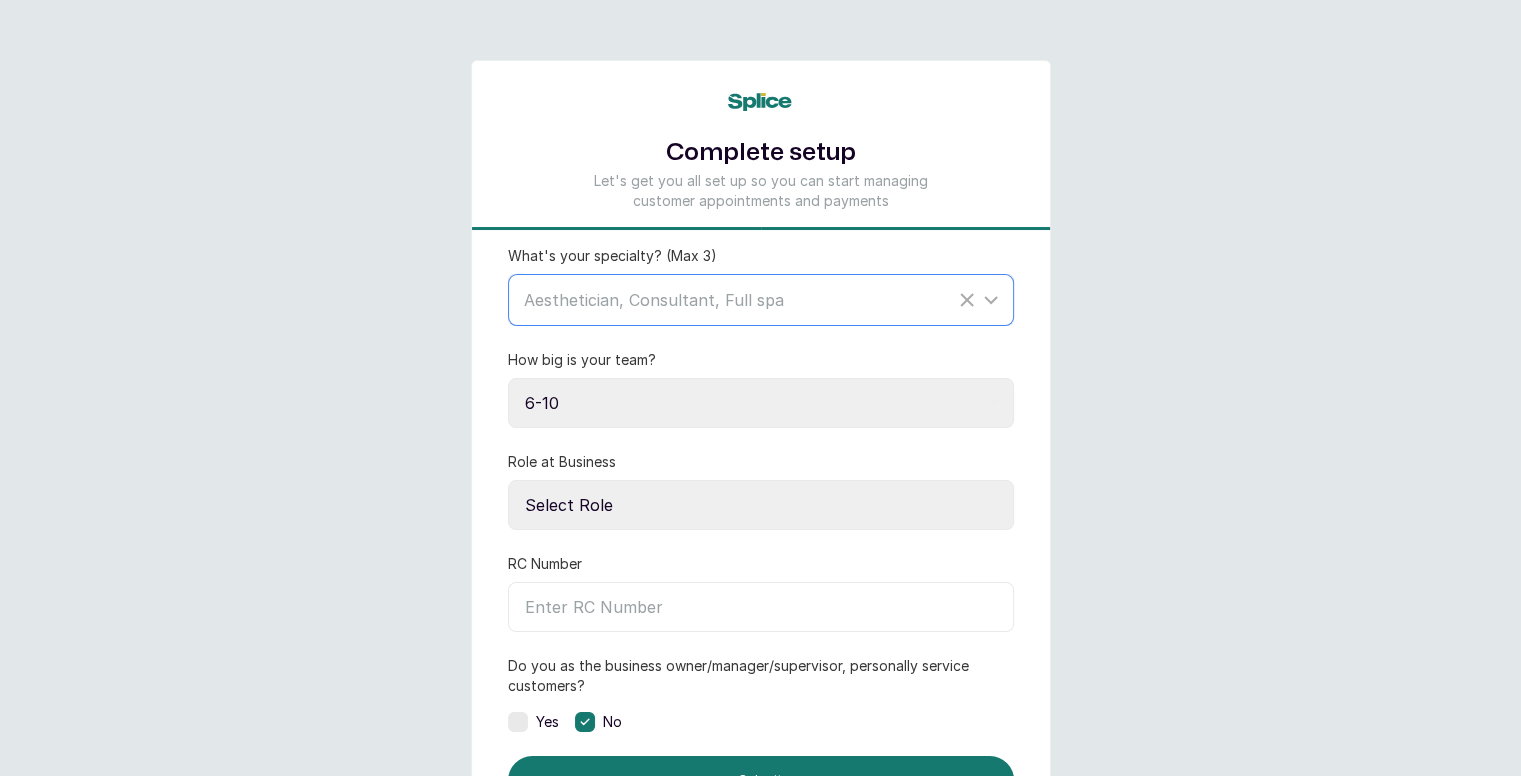 click on "Select a team size Just me 2-5 6-10 10+" at bounding box center (761, 403) 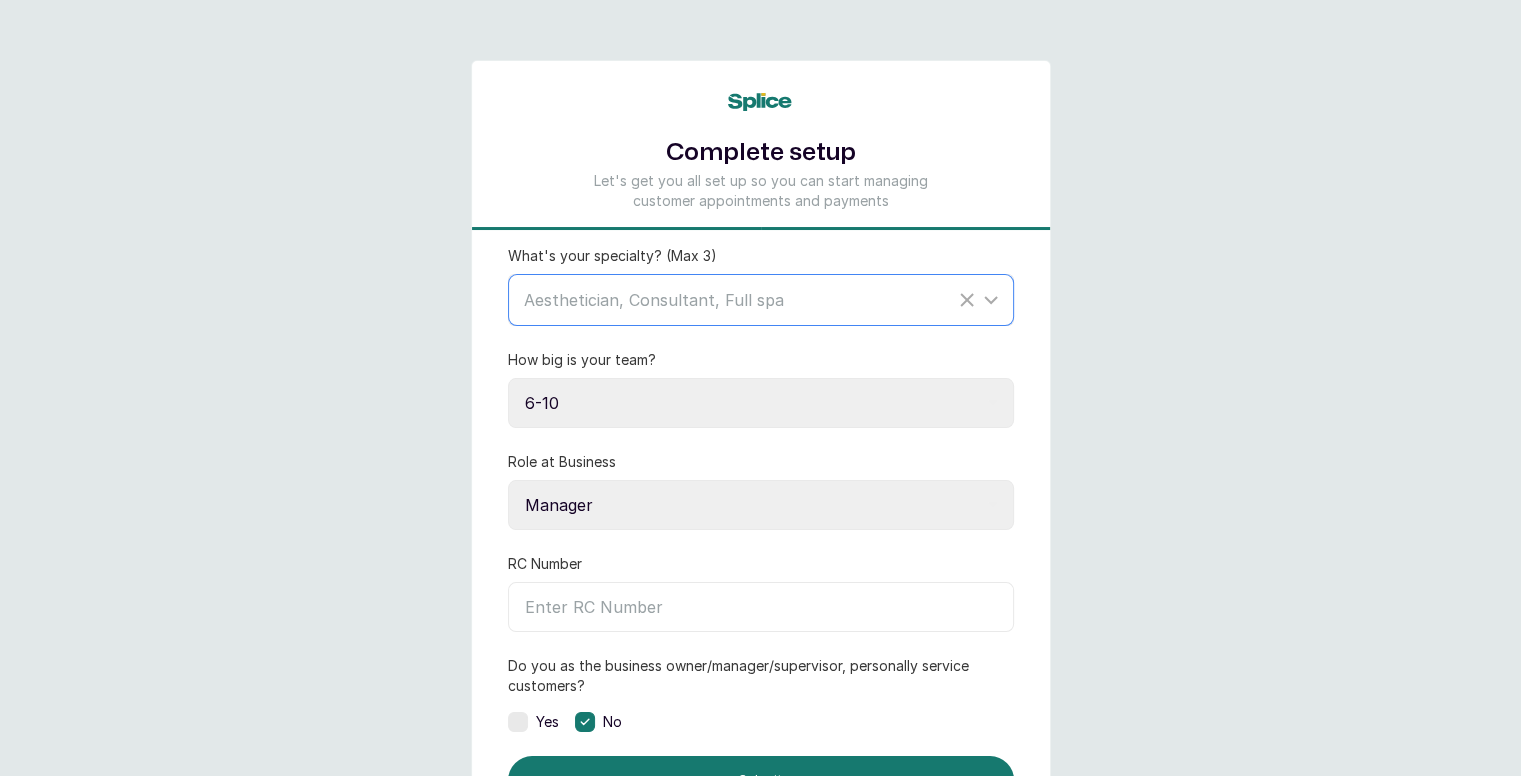 click on "Select Role Owner Manager" at bounding box center (761, 505) 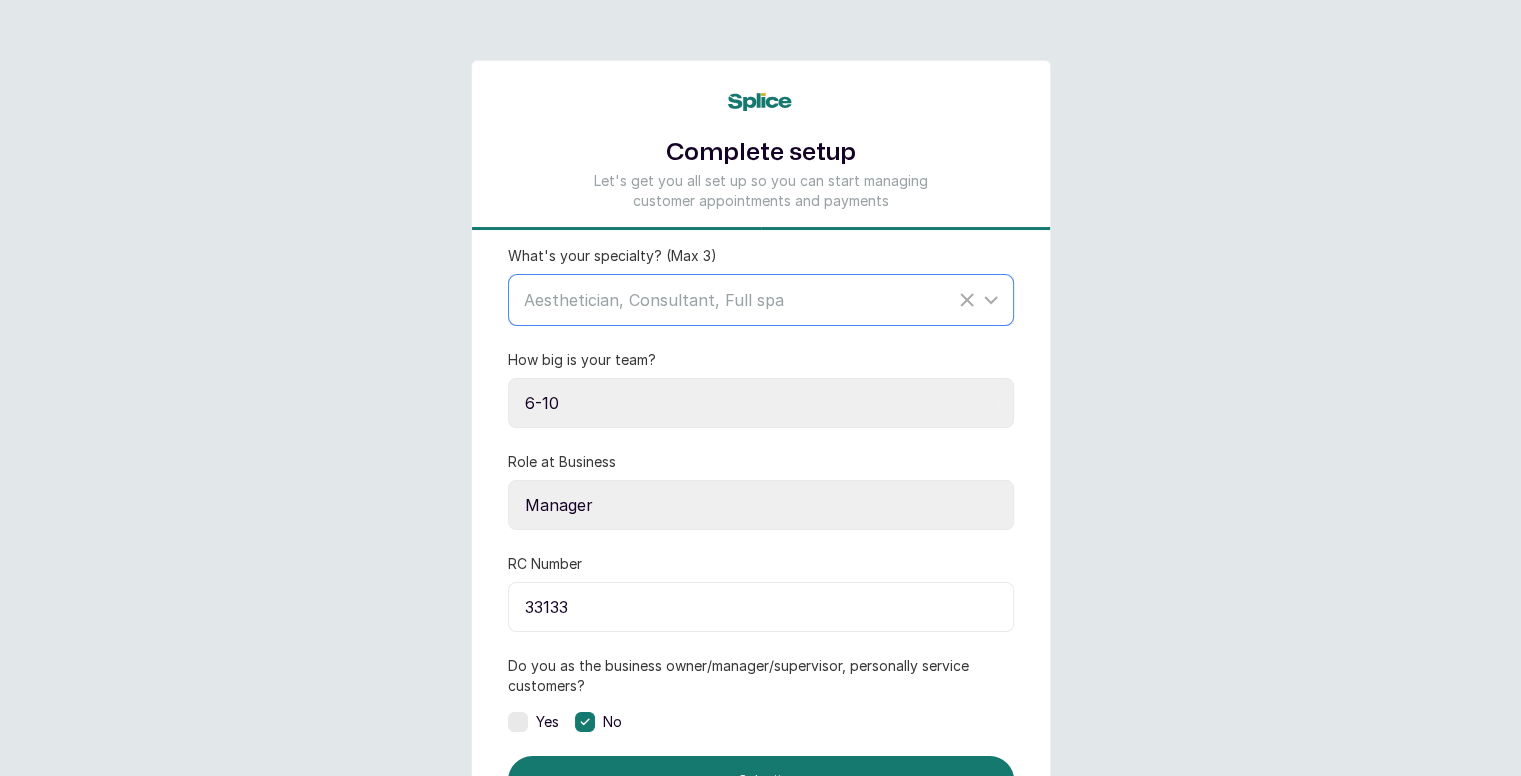 scroll, scrollTop: 118, scrollLeft: 0, axis: vertical 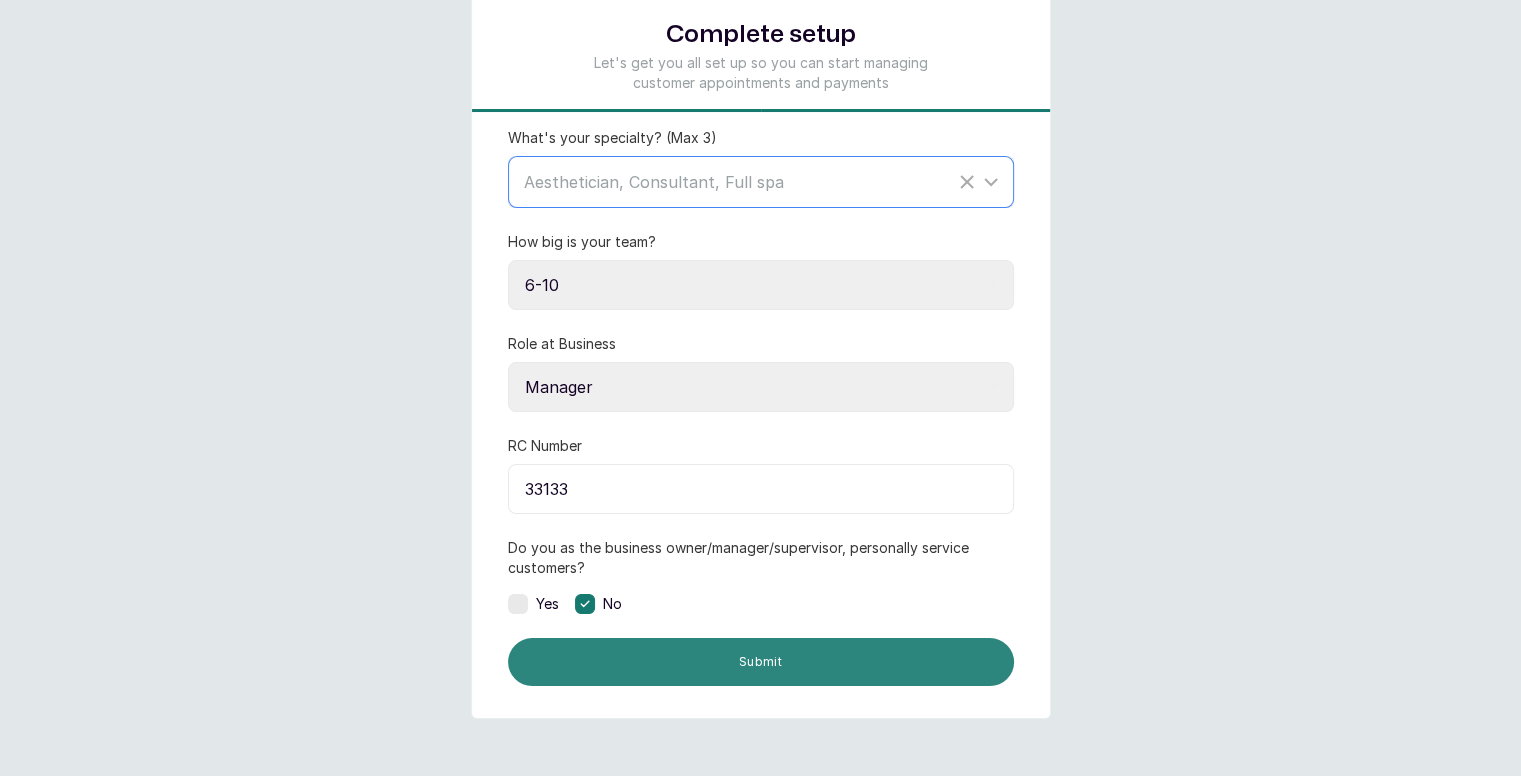 type on "33133" 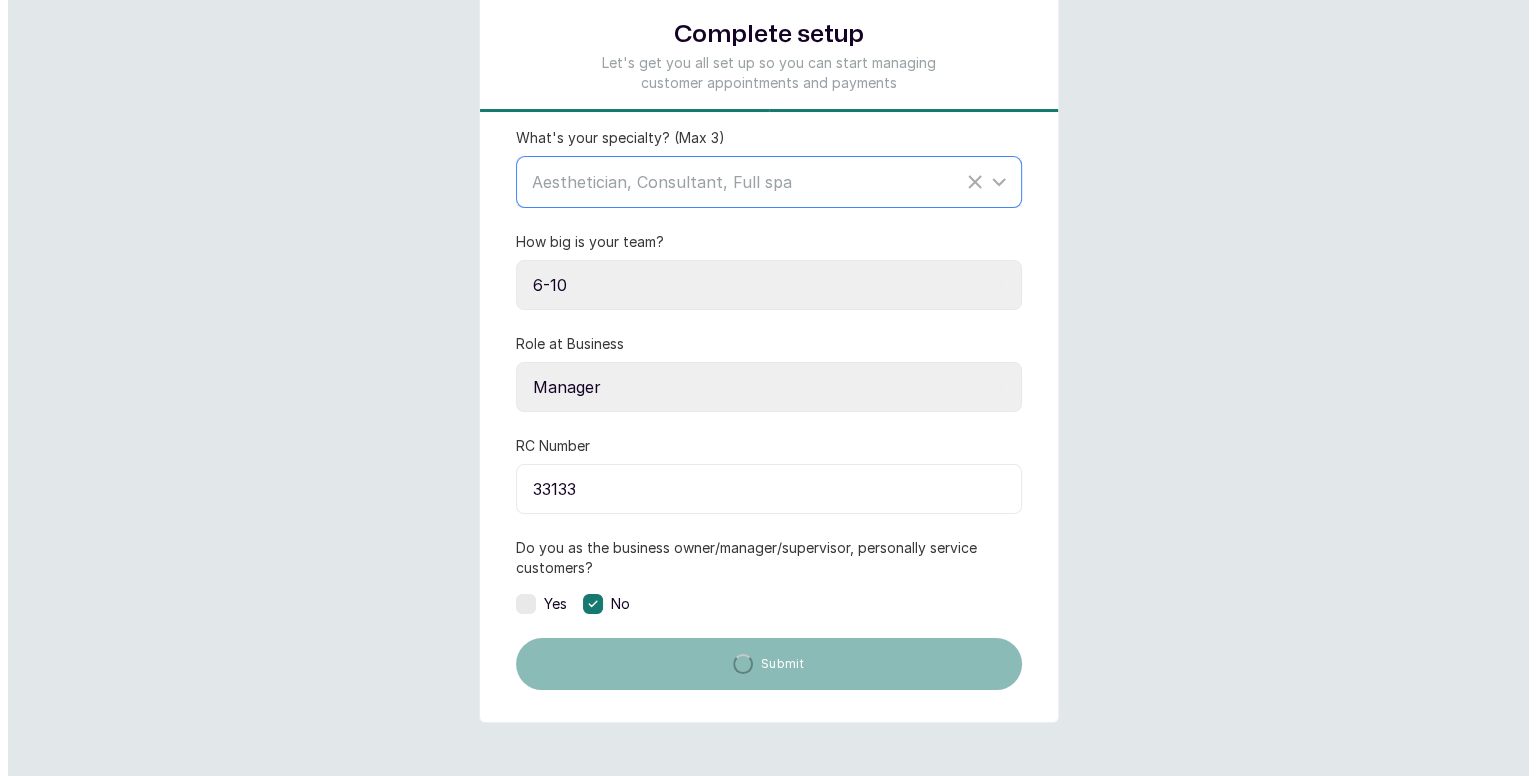 scroll, scrollTop: 0, scrollLeft: 0, axis: both 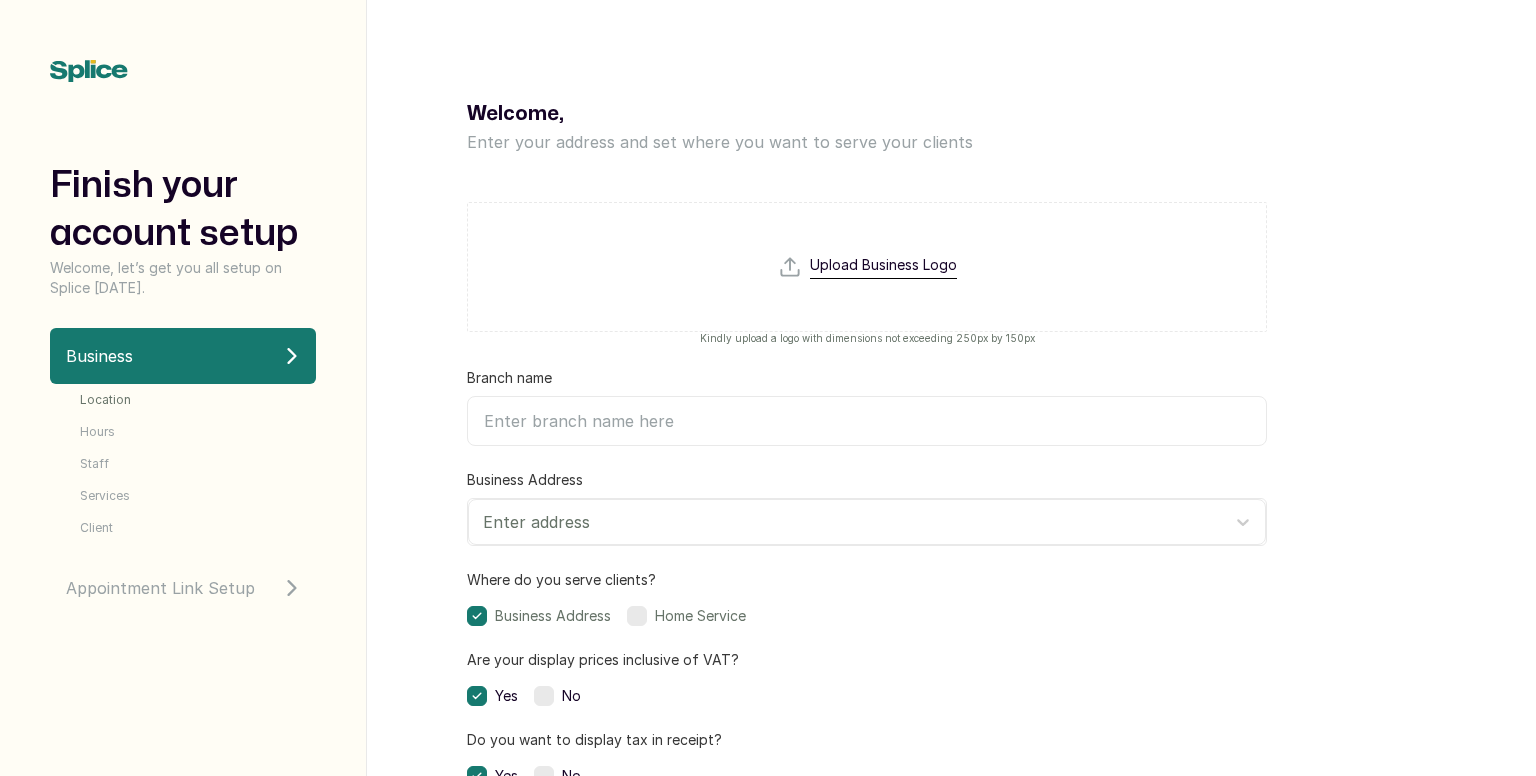 click at bounding box center (867, 303) 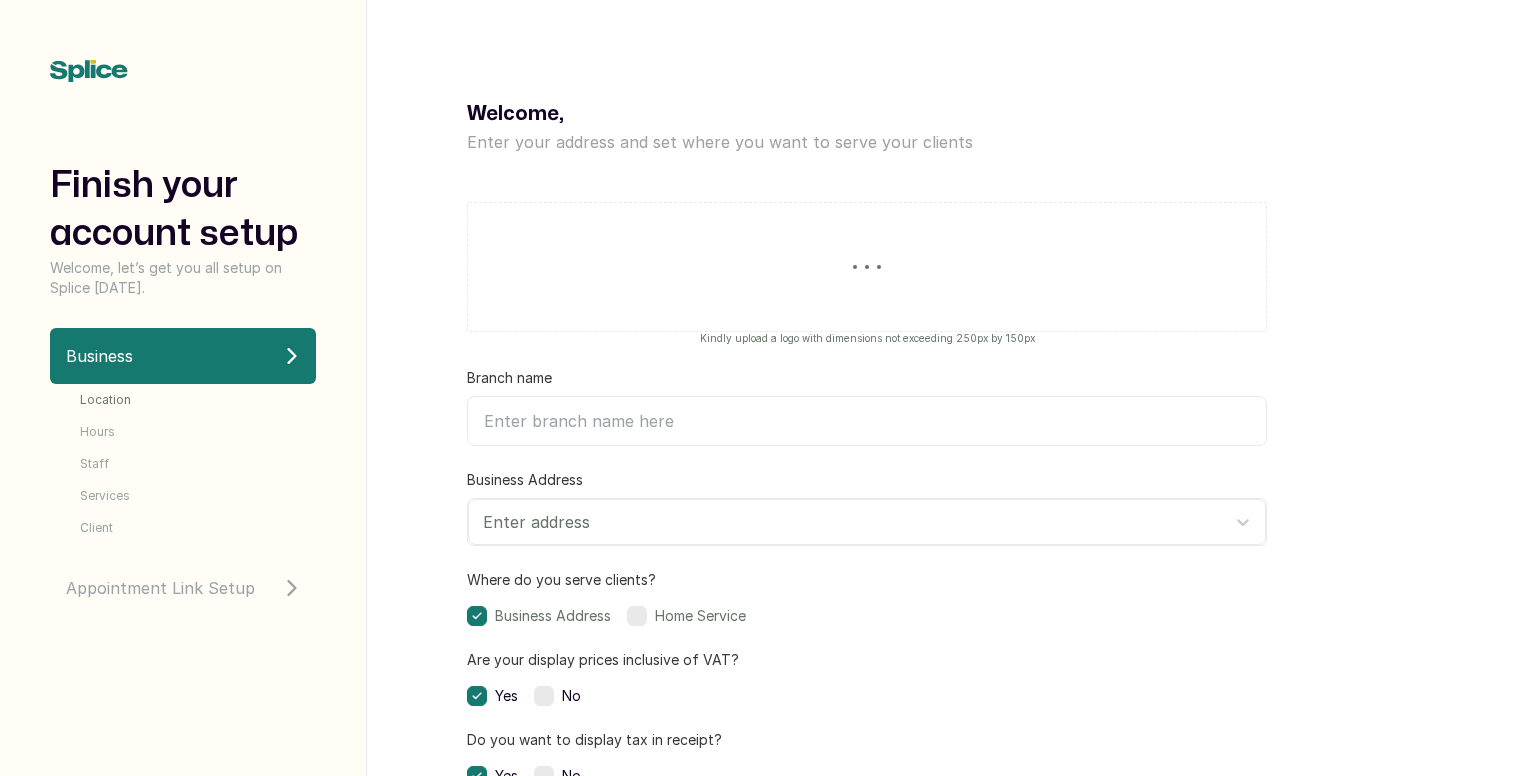 click on "Branch name" at bounding box center [867, 421] 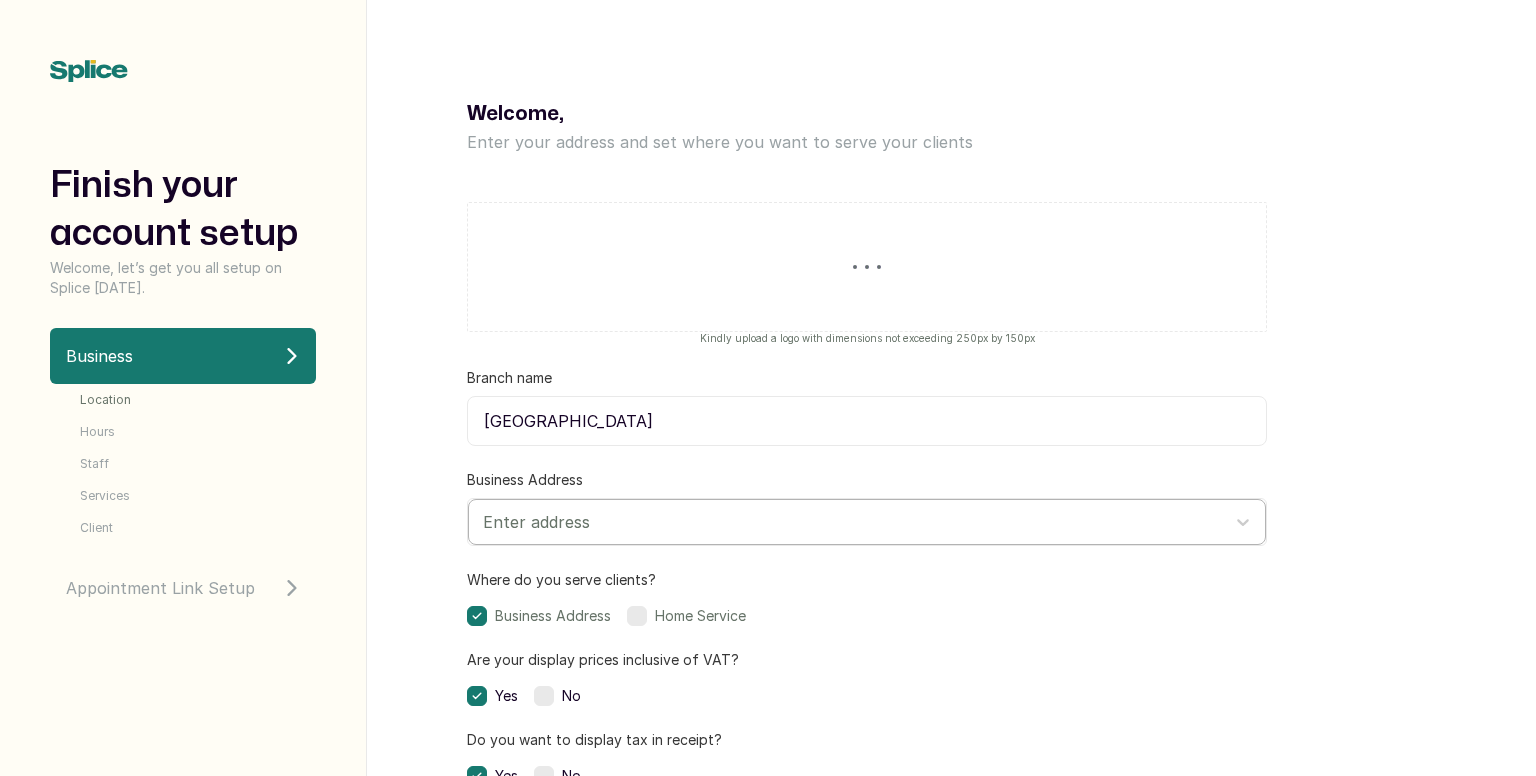 type on "[GEOGRAPHIC_DATA]" 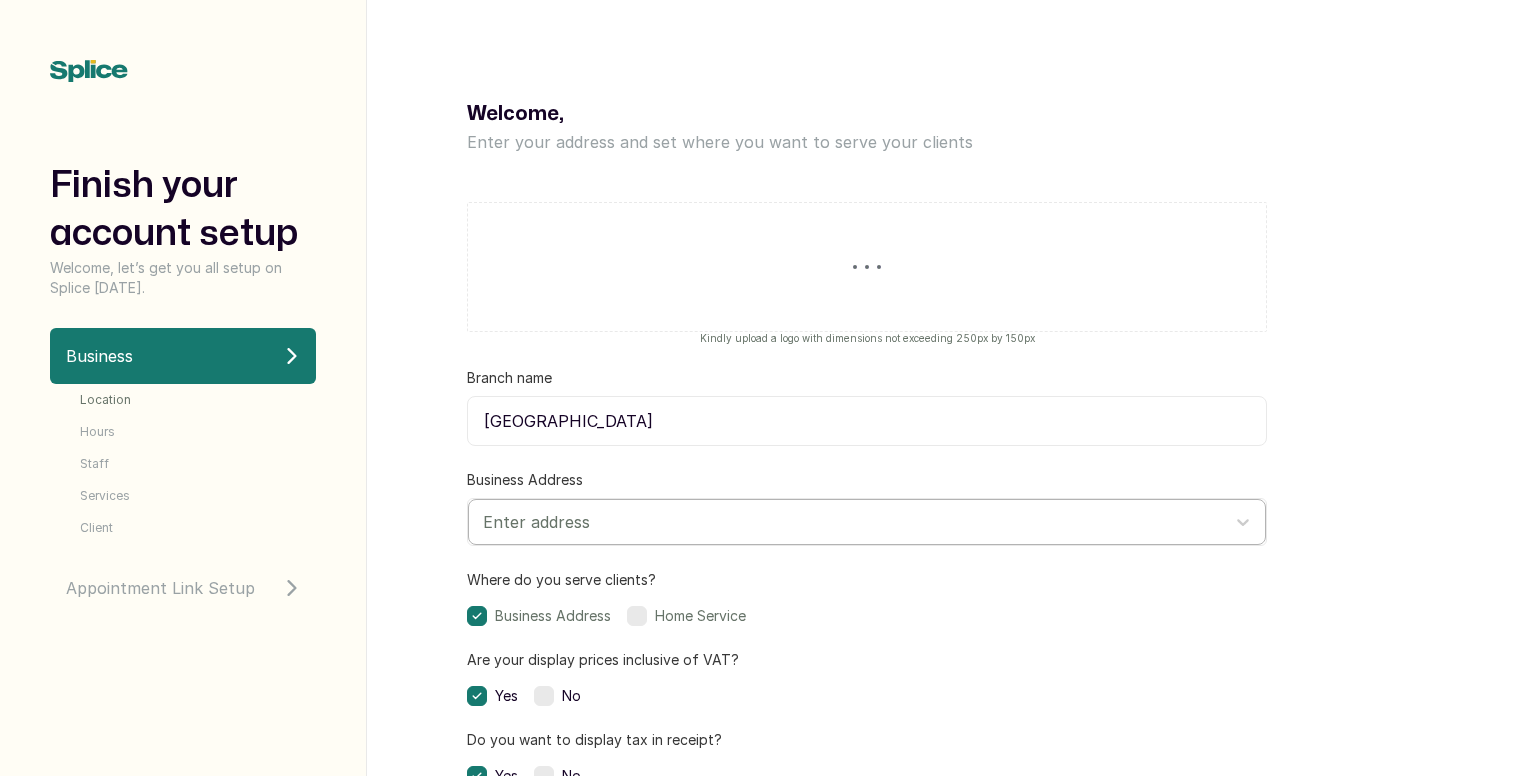 click at bounding box center [849, 522] 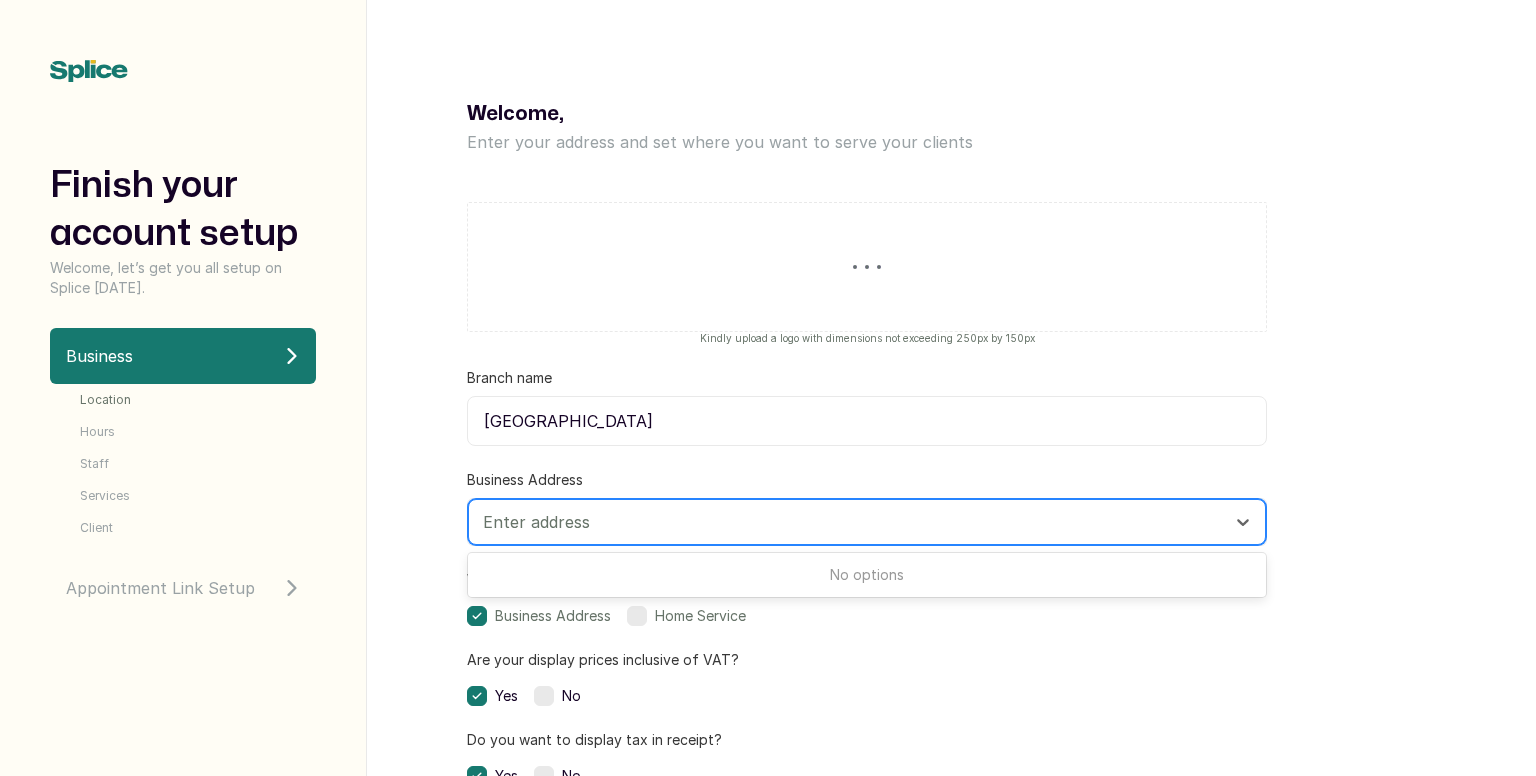 click at bounding box center (849, 522) 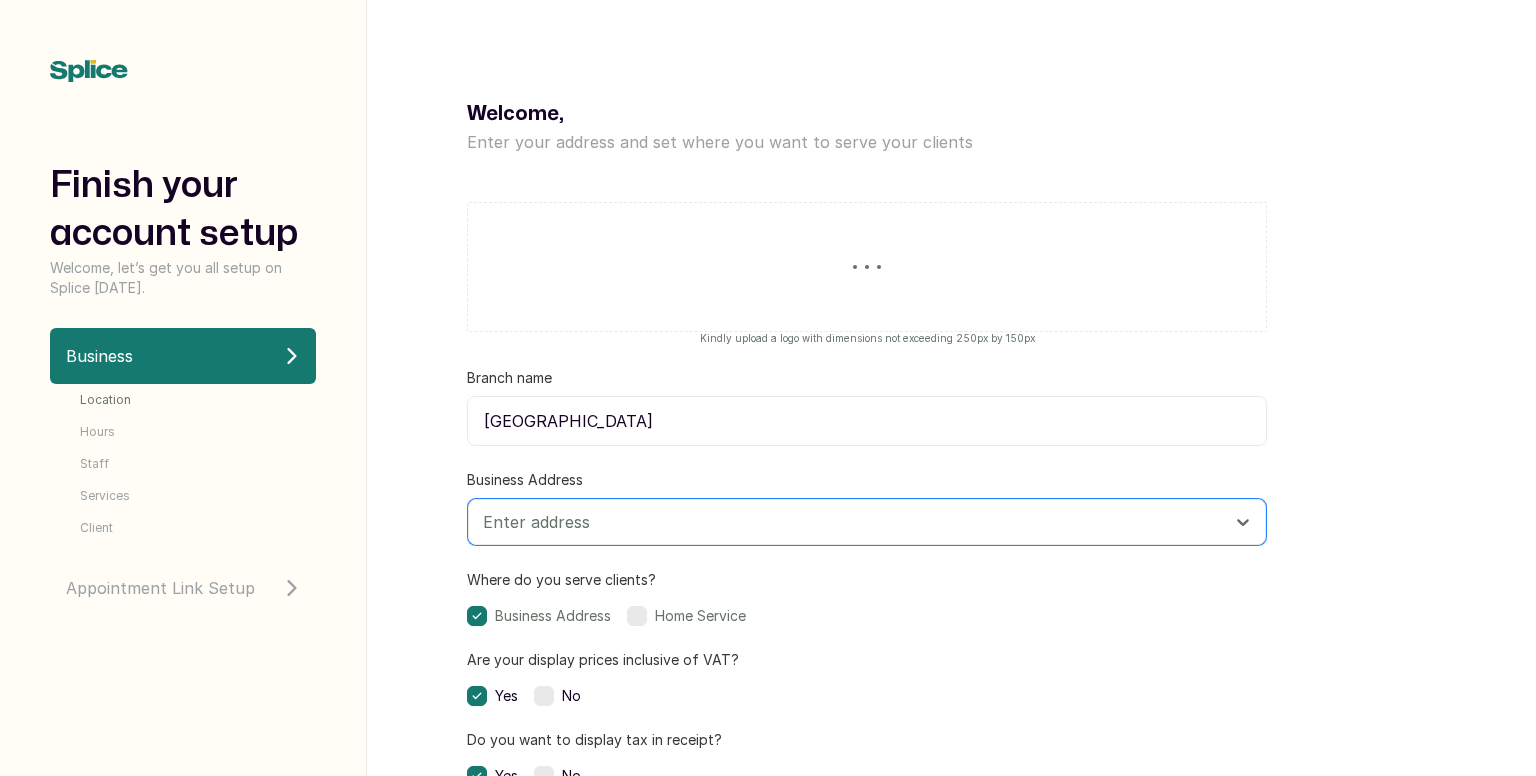 scroll, scrollTop: 112, scrollLeft: 0, axis: vertical 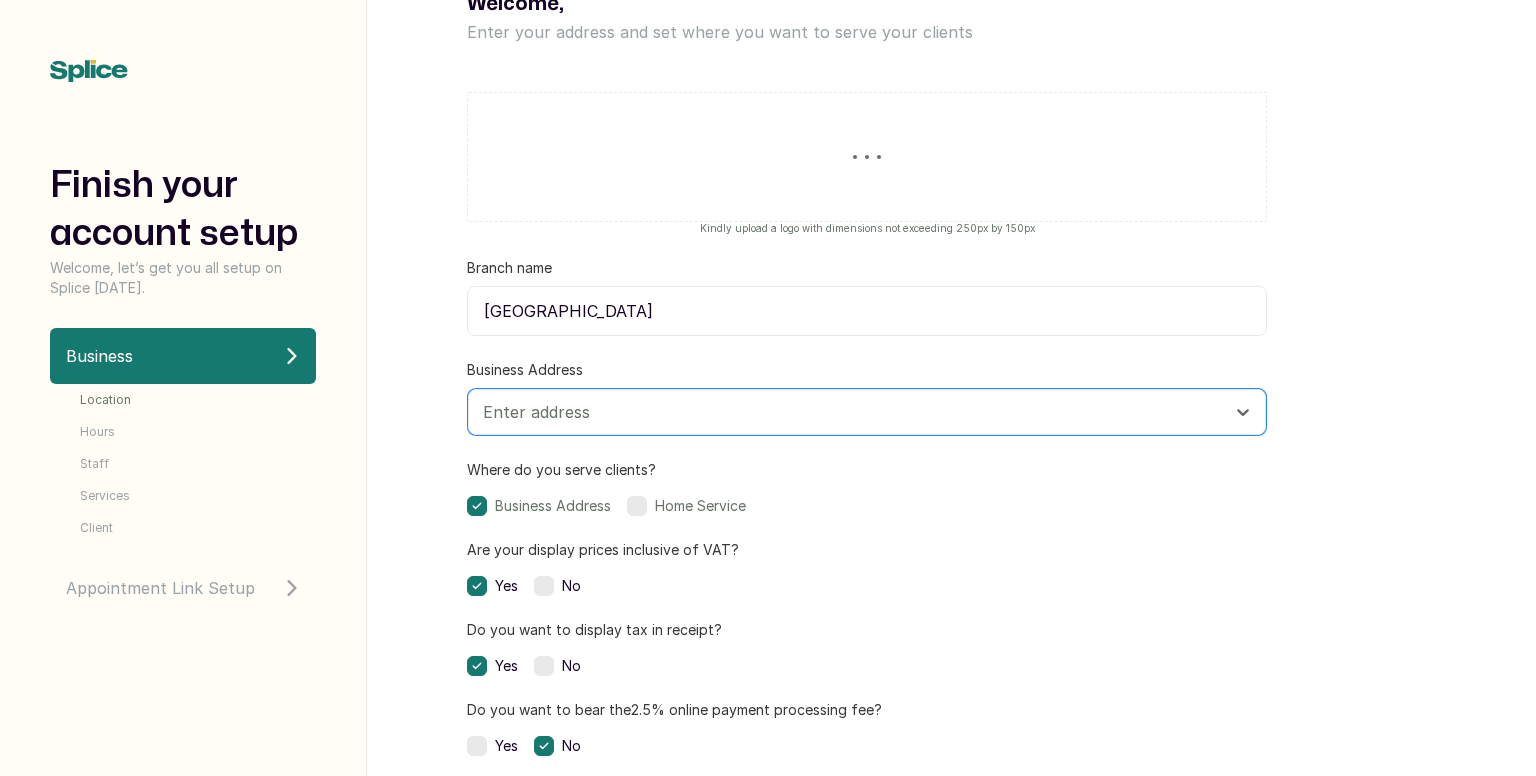 click at bounding box center (867, 157) 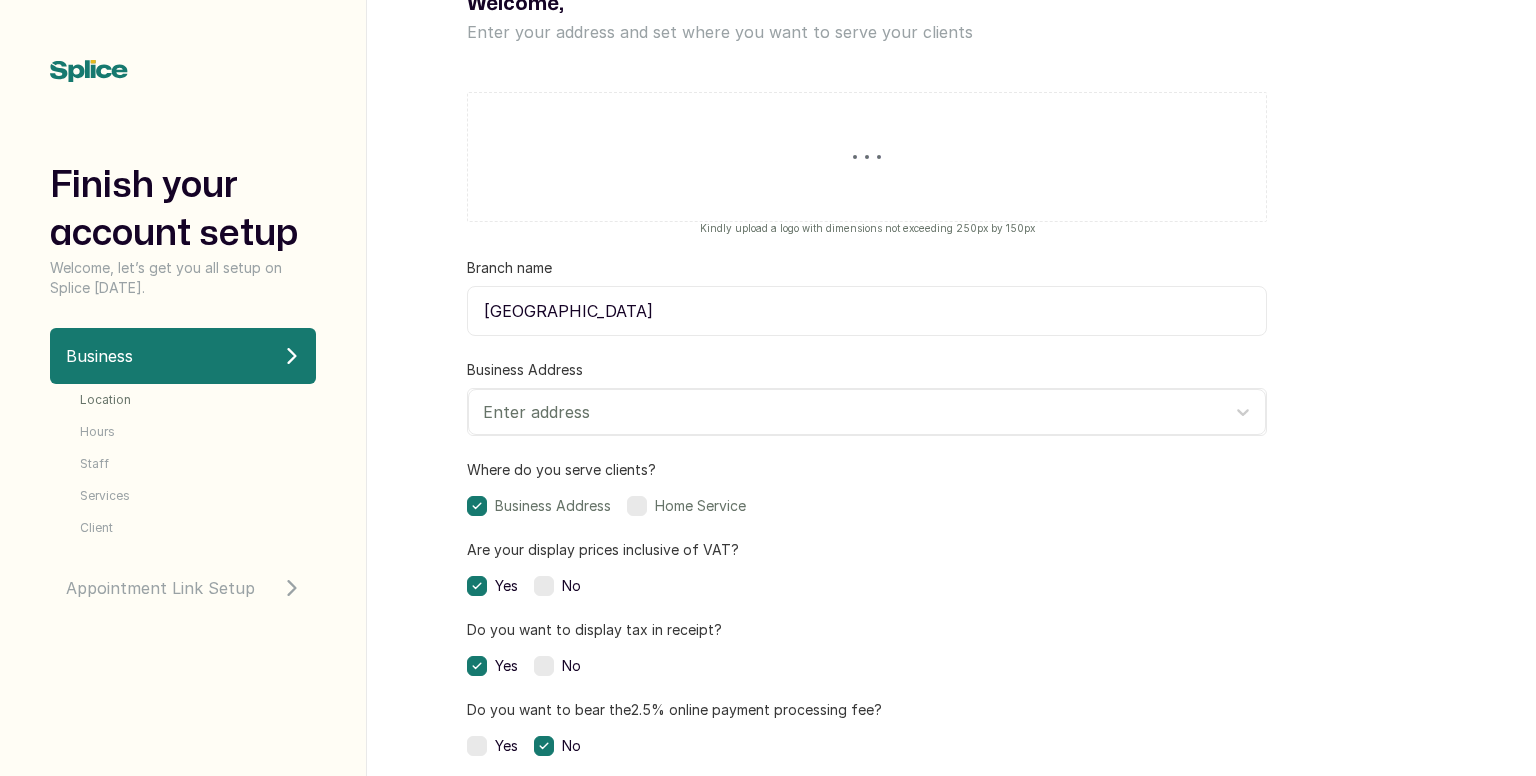 click at bounding box center (867, 157) 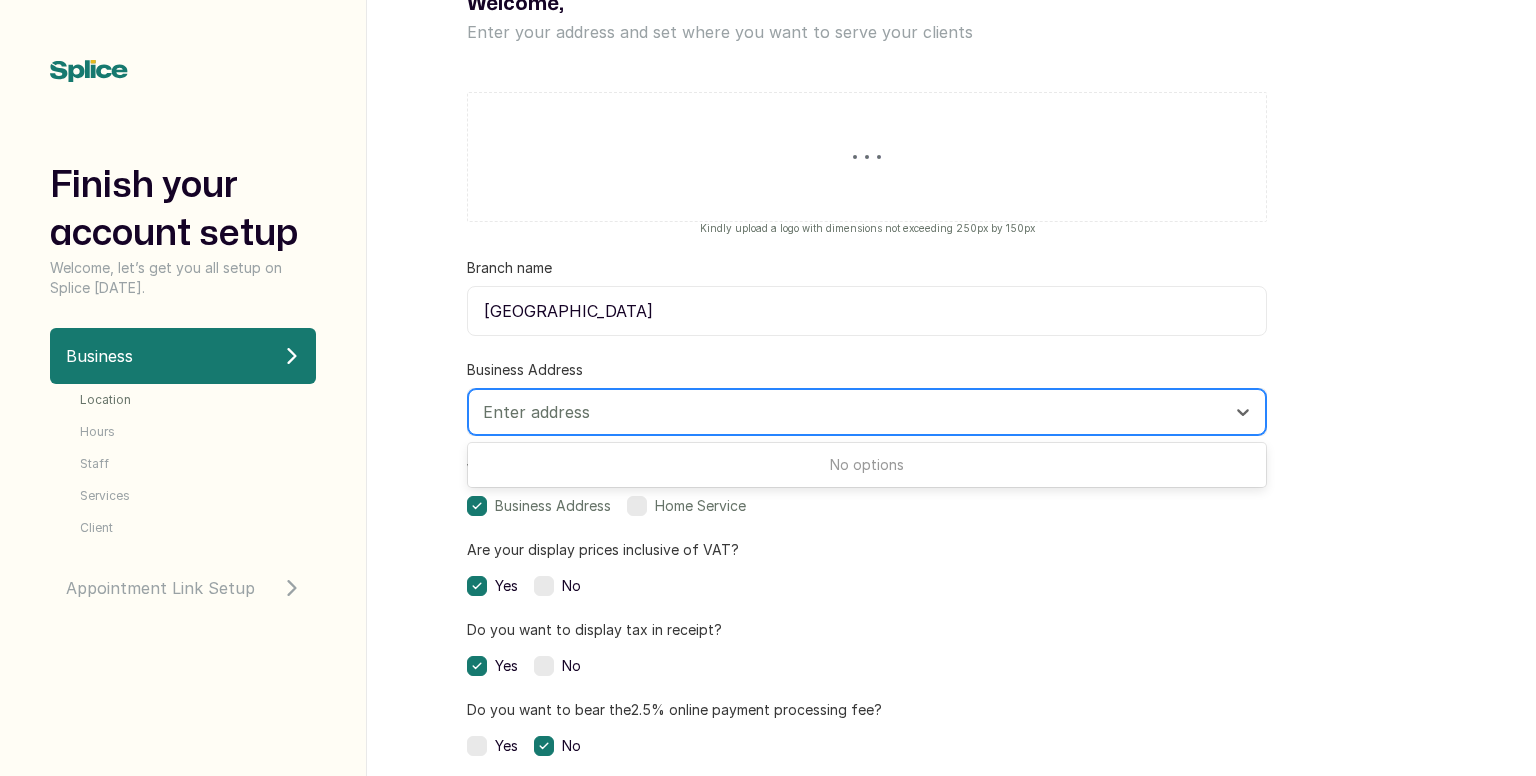 click on "Enter address" at bounding box center [849, 412] 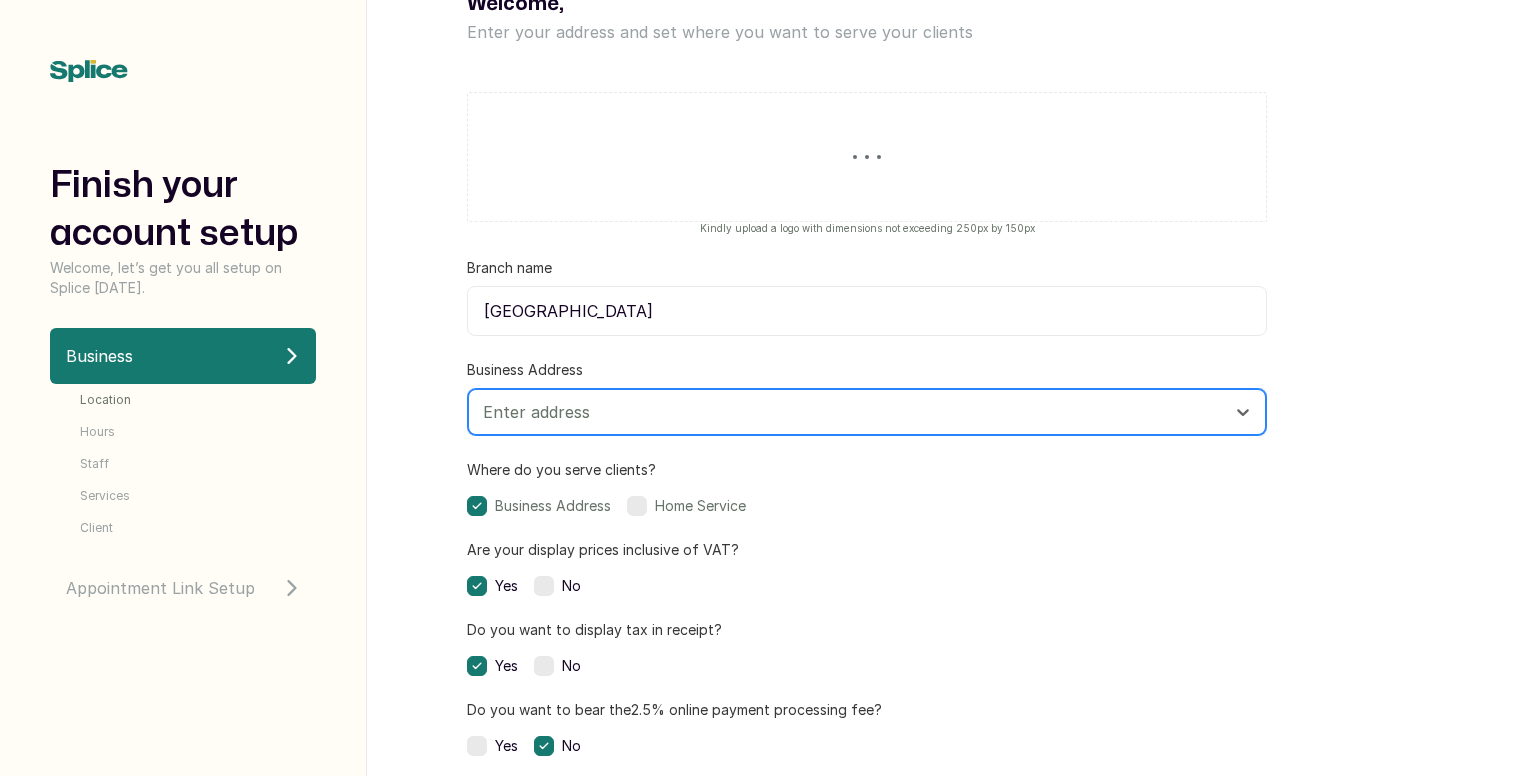 click at bounding box center (849, 412) 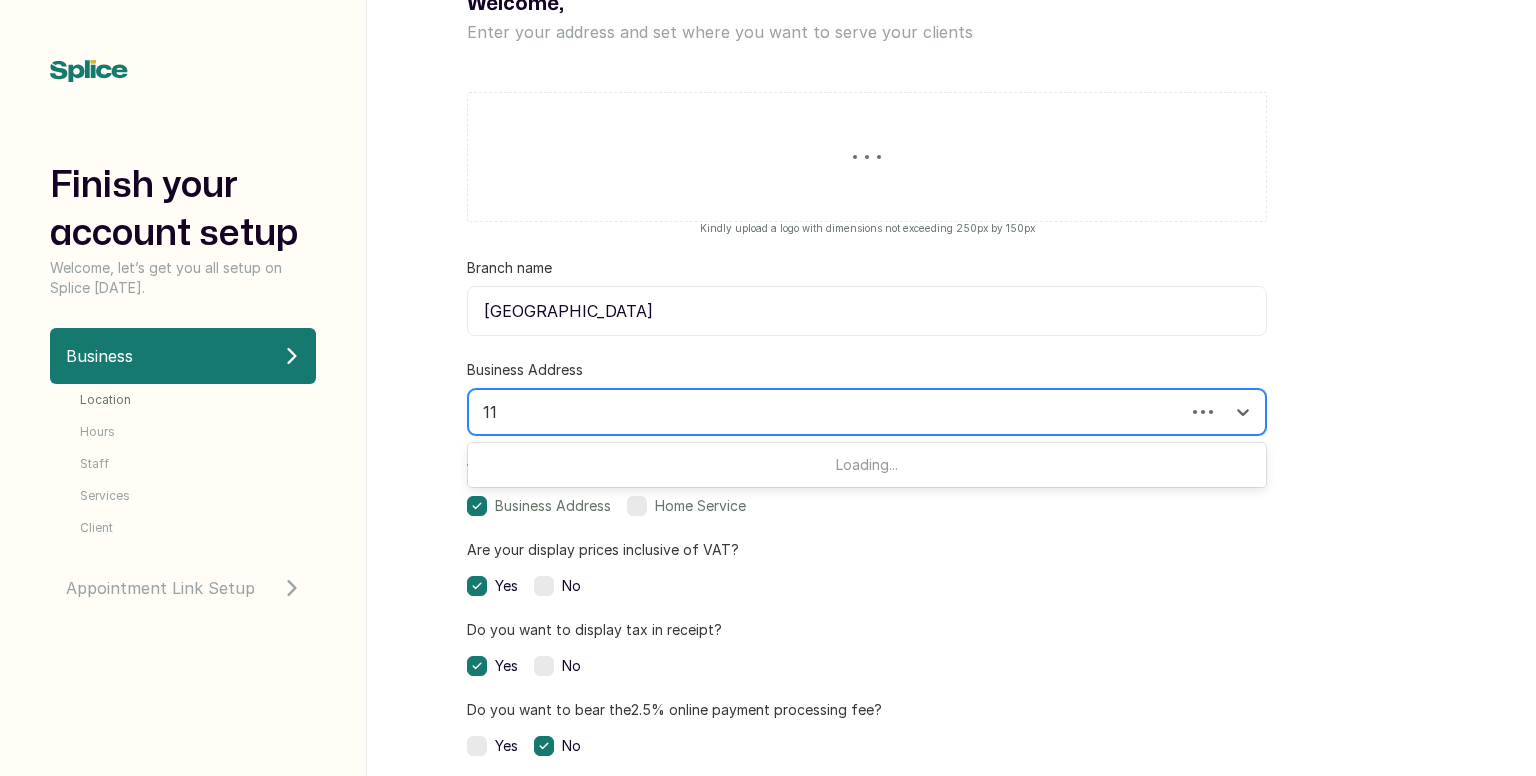 type on "1" 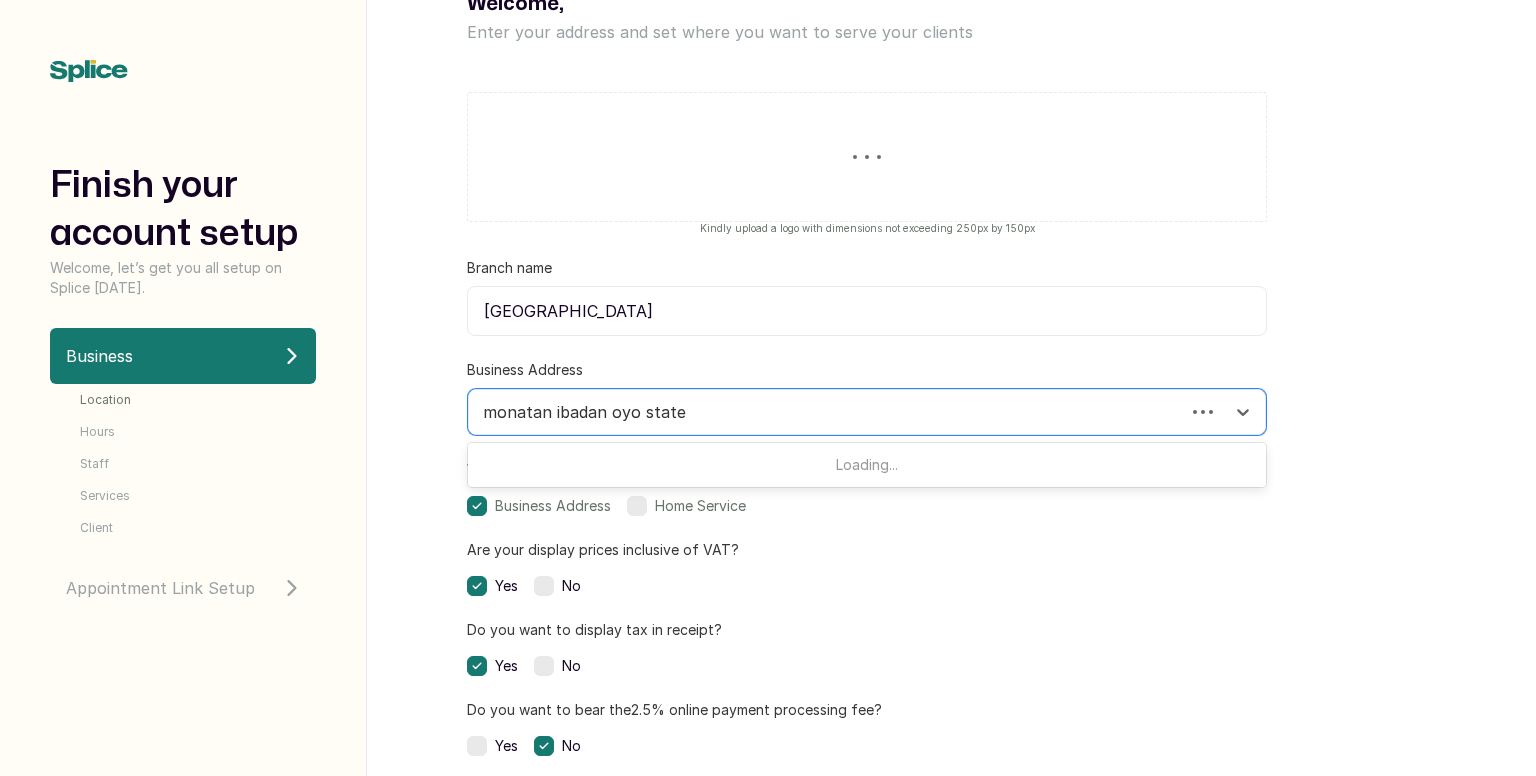 type on "monatan ibadan oyo state" 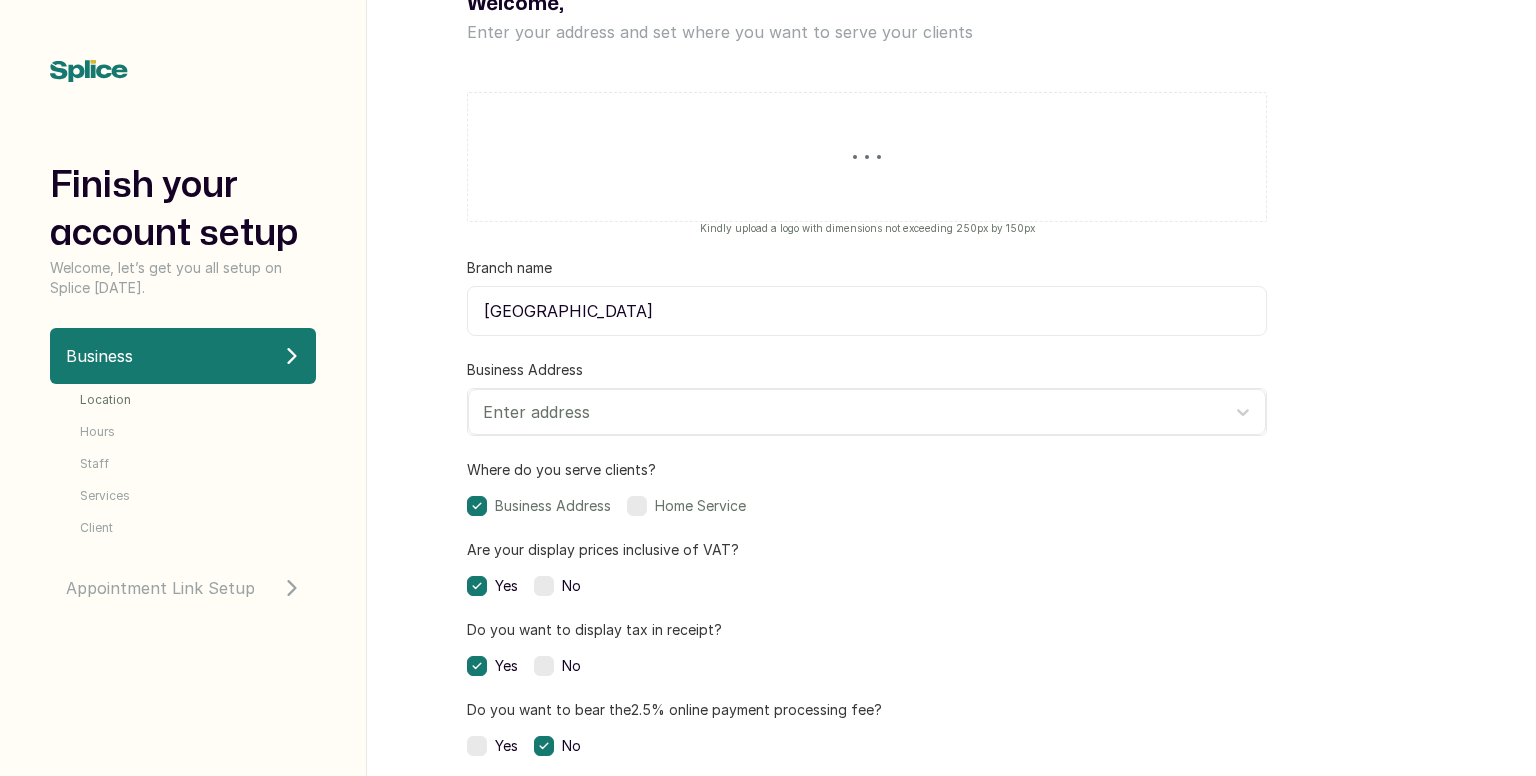 click on "Kindly upload a logo with dimensions not exceeding 250px by 150px Branch name   Spa arena Business Address Enter address Where do you serve clients? Business Address Home Service Are your display prices inclusive of VAT? Yes No Do you want to display tax in receipt? Yes No Do you want to bear the  2.5 % online payment processing fee? Yes No Is payment required for booking? Yes No Contact information Contact Email   Contact Phone Number +234 Proceed" at bounding box center (867, 607) 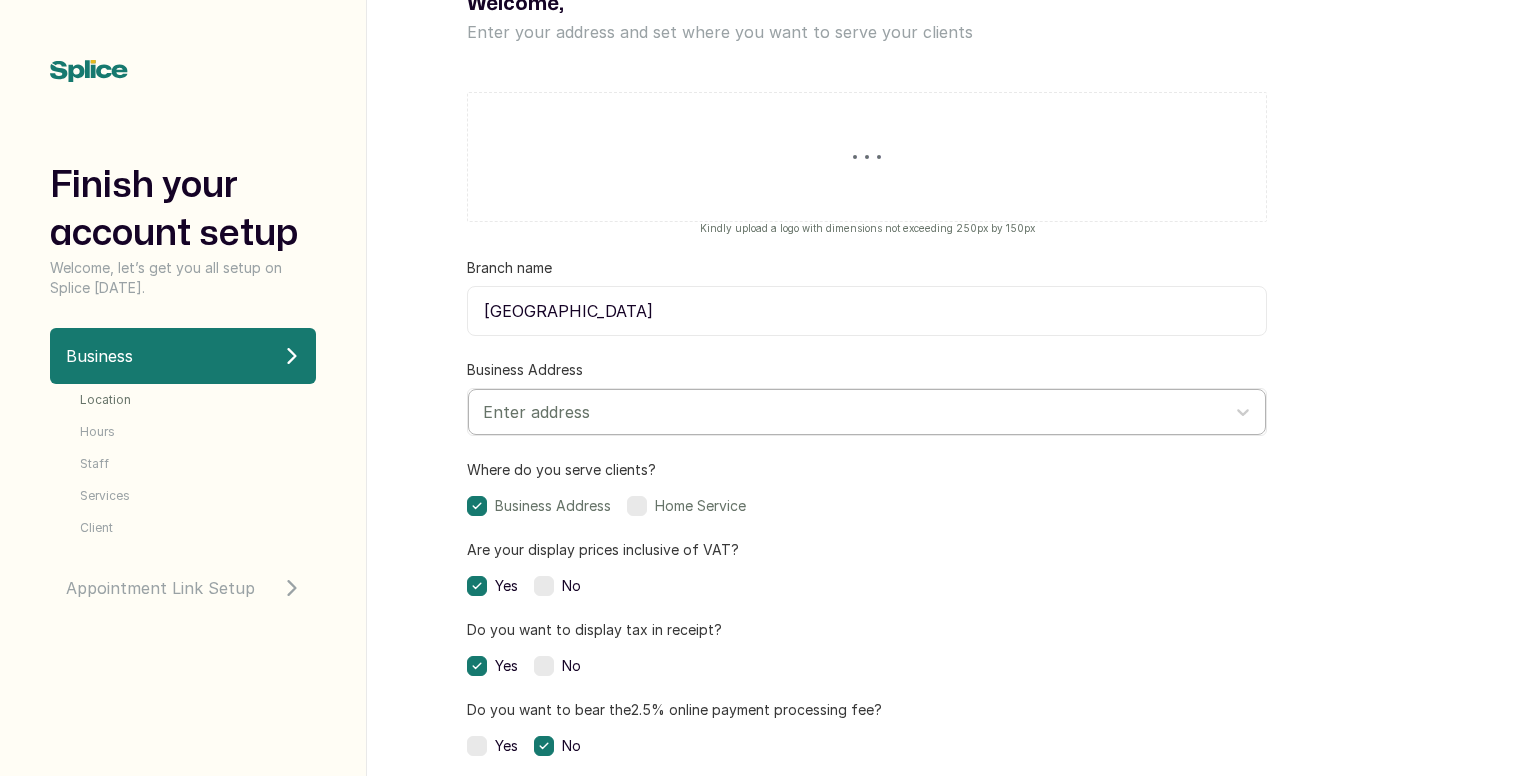 click at bounding box center [849, 412] 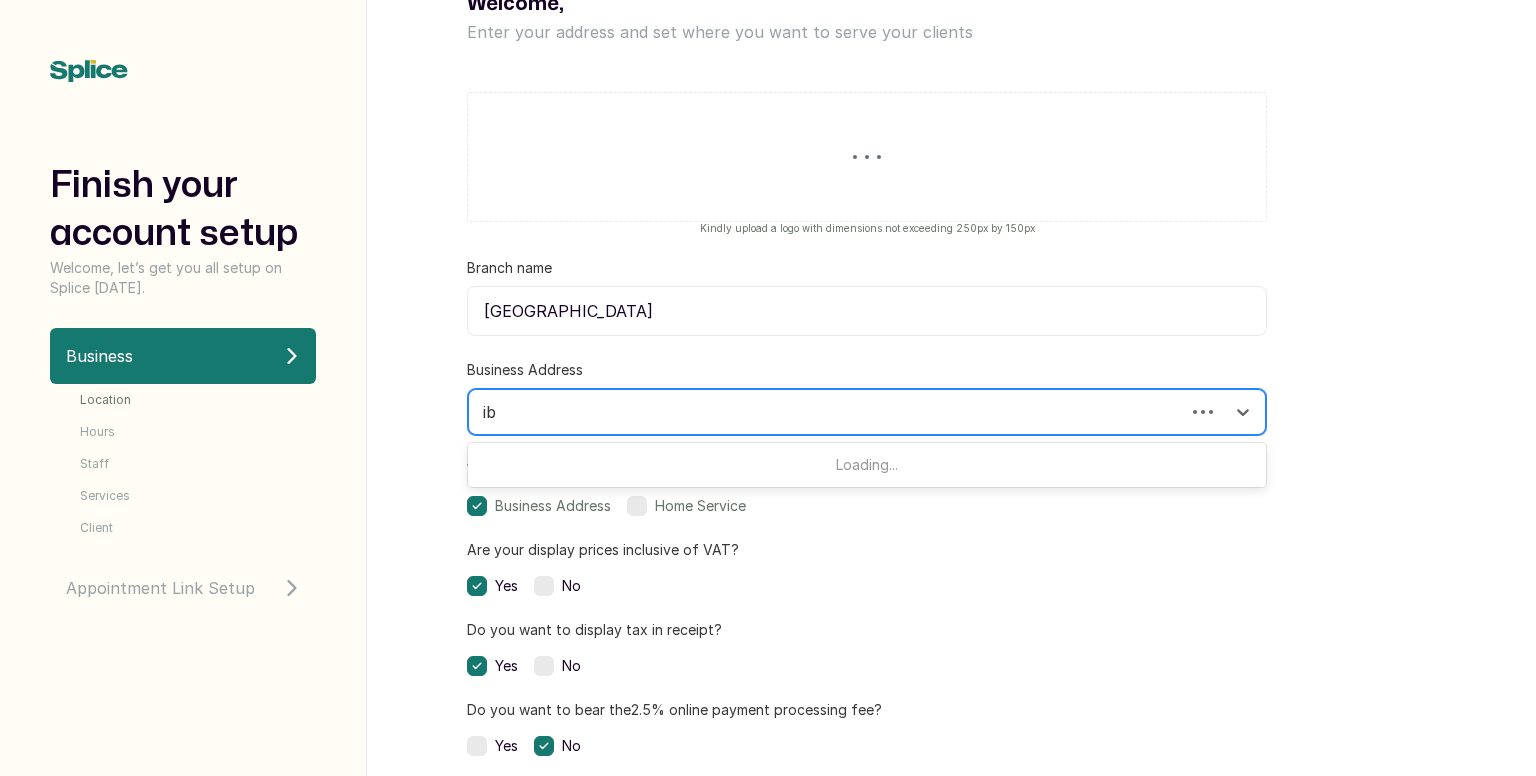 type on "i" 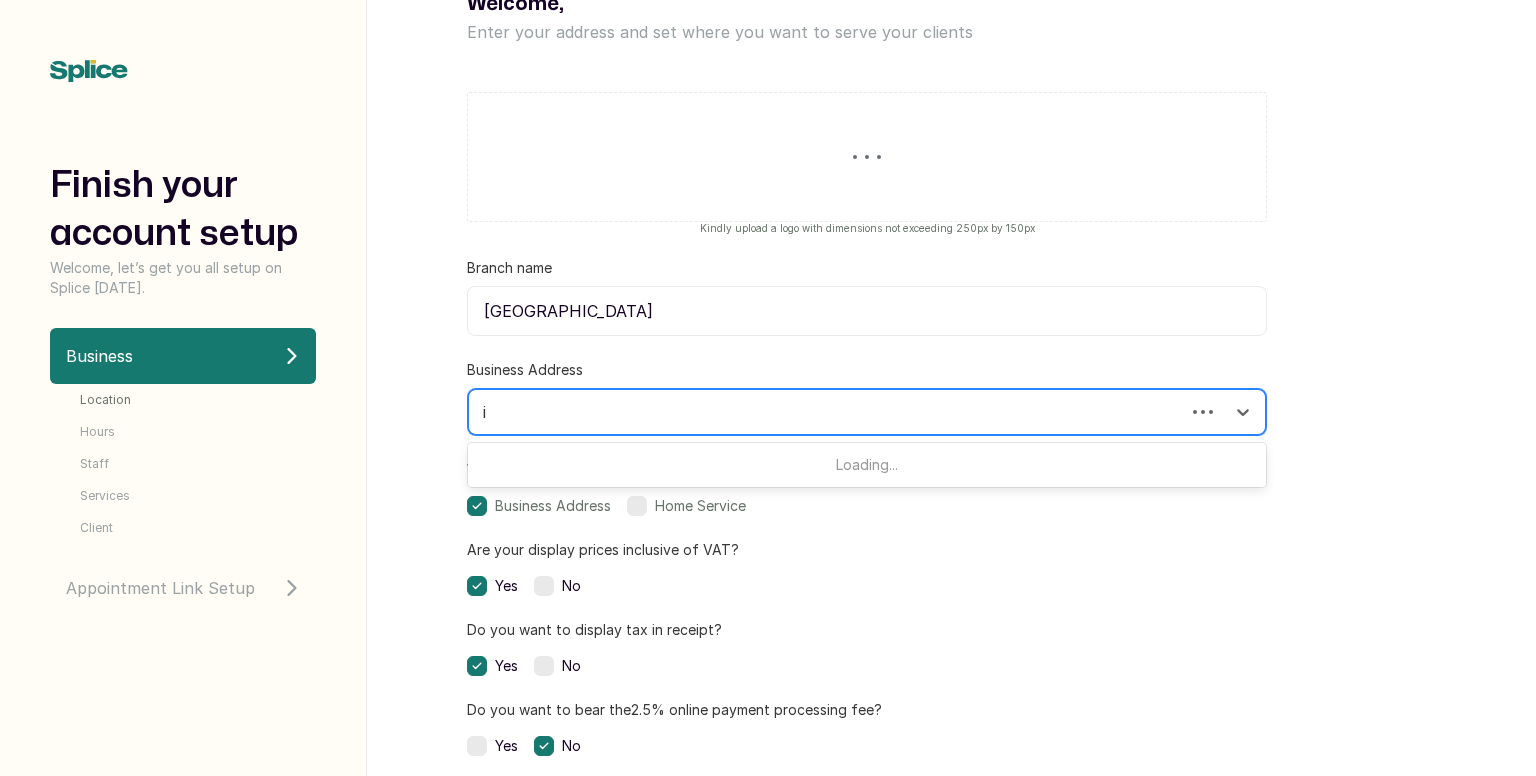 type 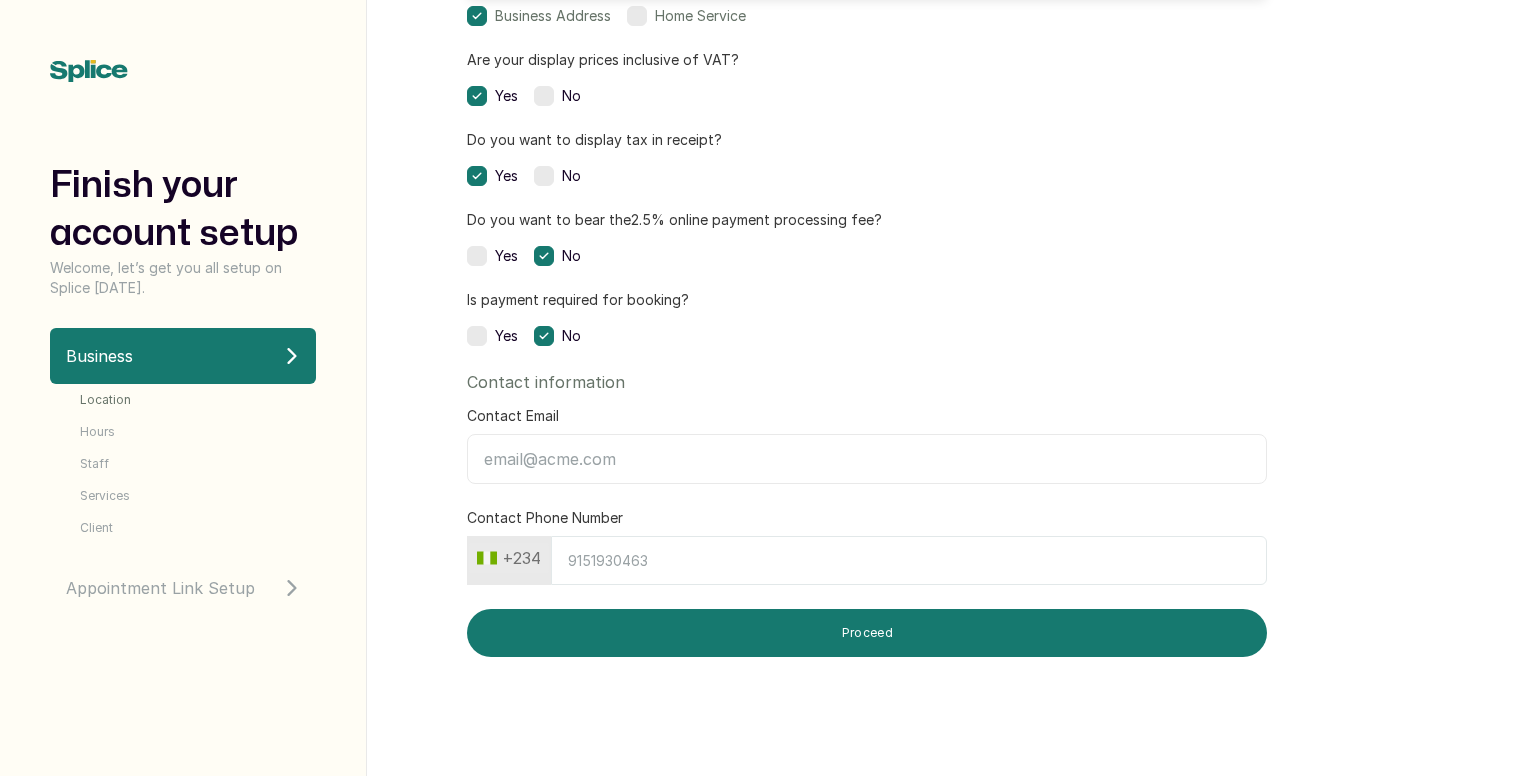 scroll, scrollTop: 621, scrollLeft: 0, axis: vertical 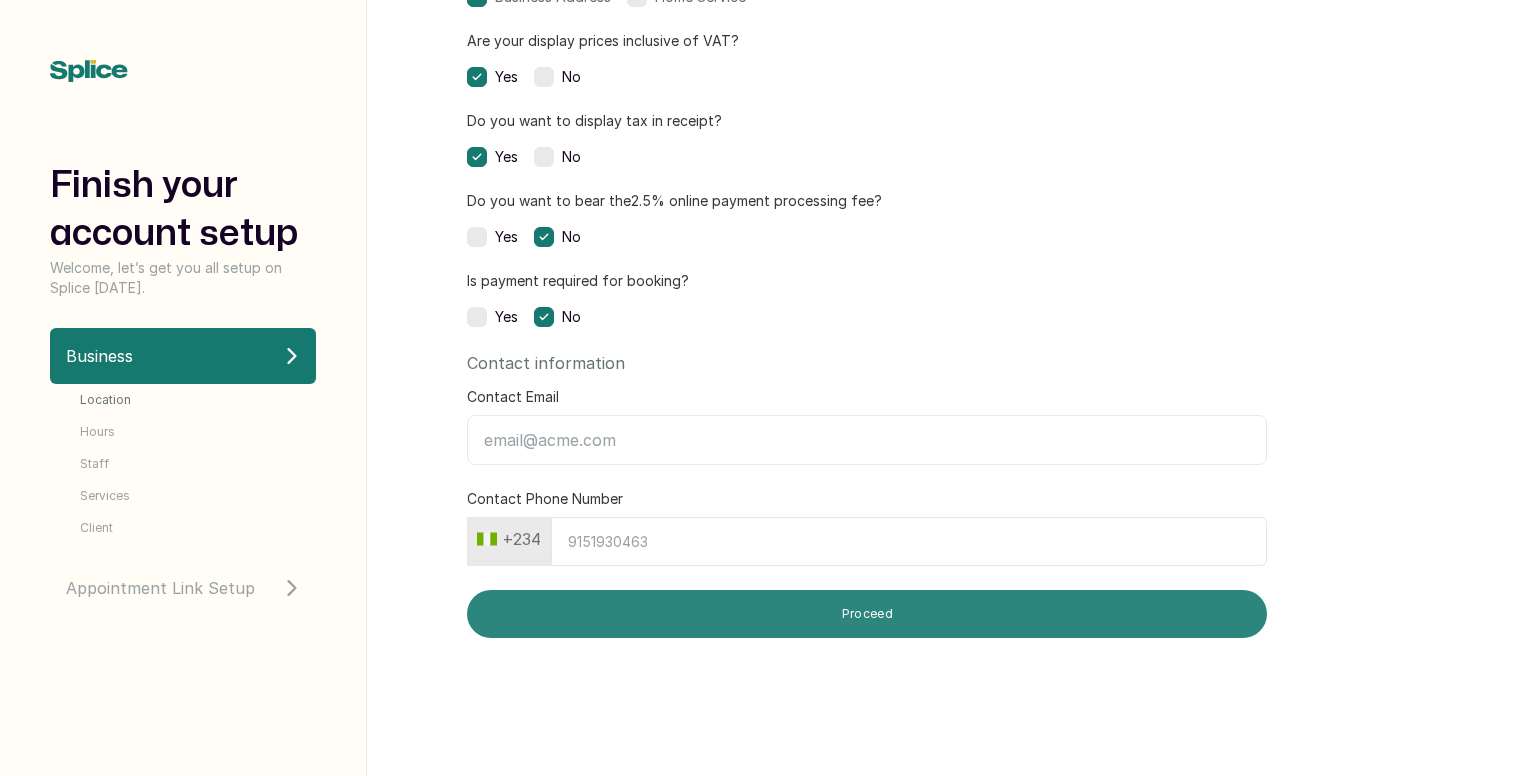 click on "Proceed" at bounding box center (867, 614) 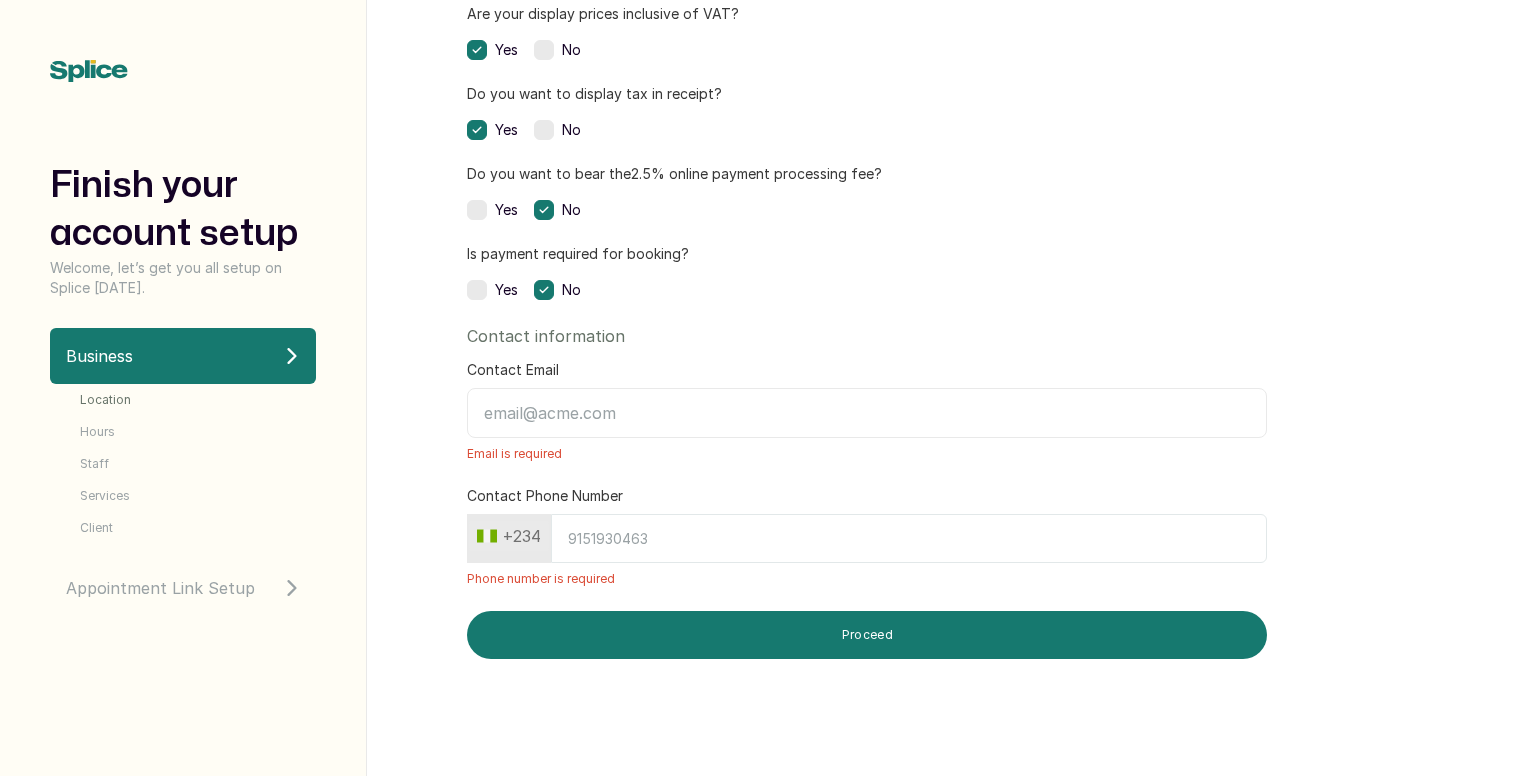 scroll, scrollTop: 669, scrollLeft: 0, axis: vertical 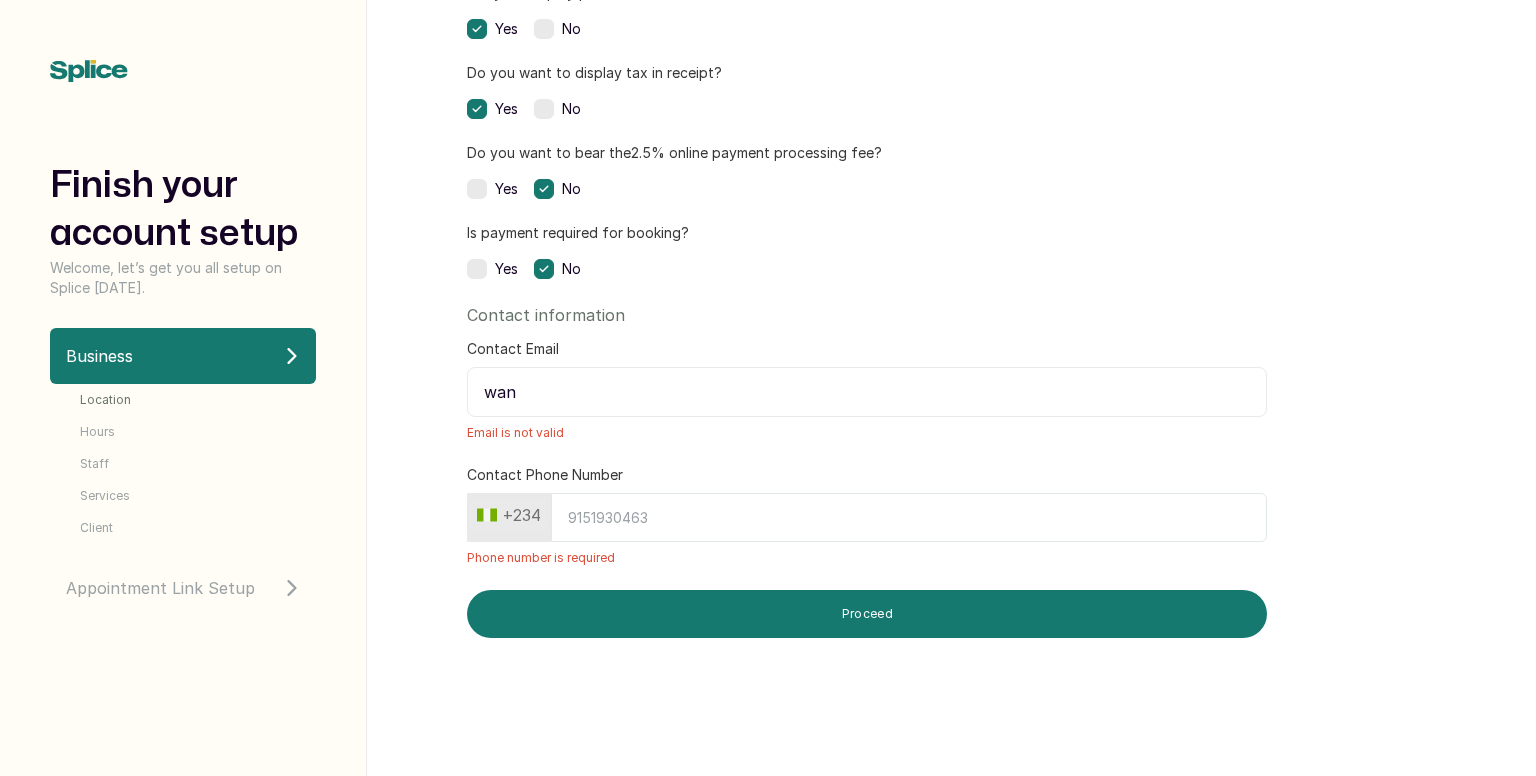 type on "[EMAIL_ADDRESS][DOMAIN_NAME]" 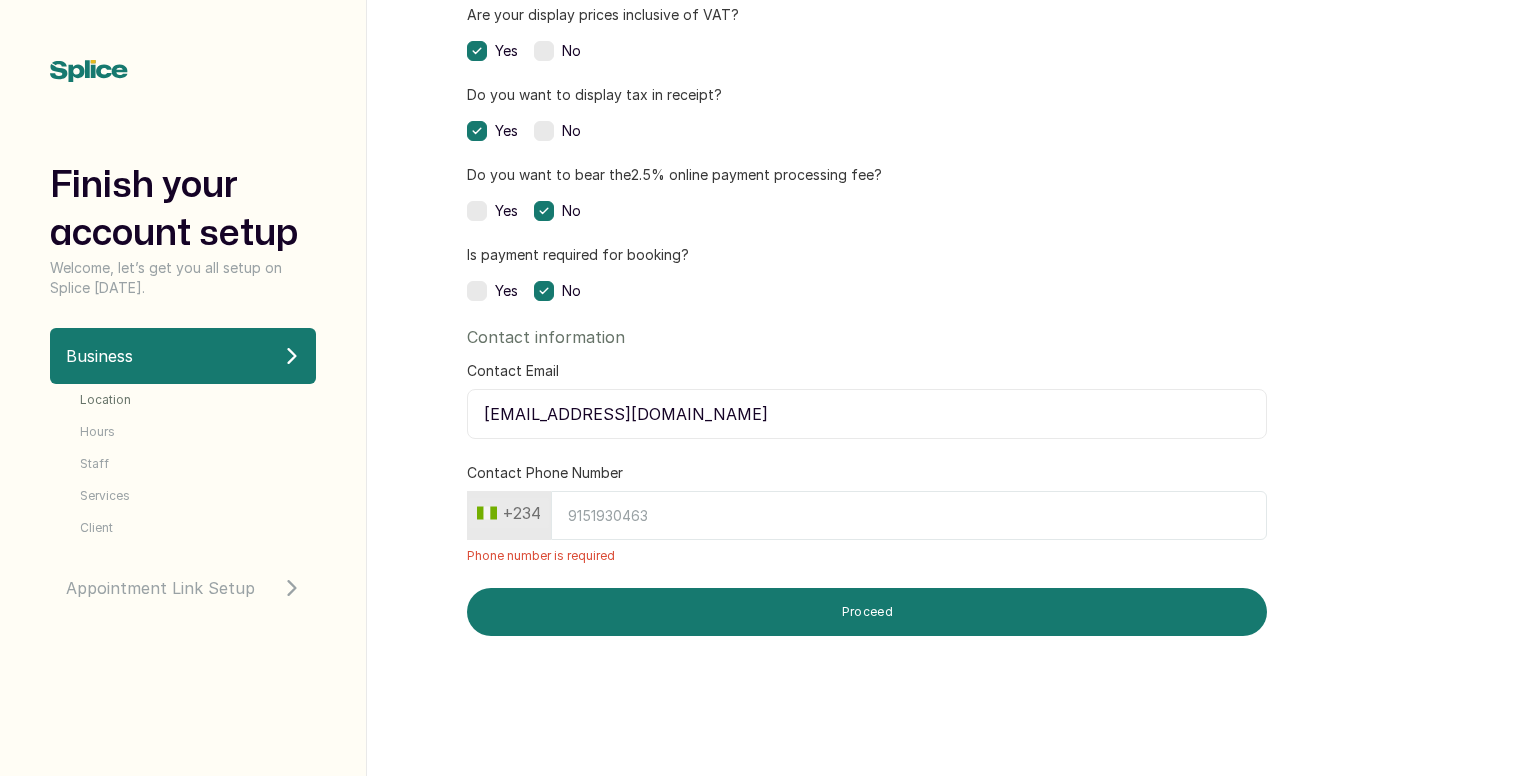 scroll, scrollTop: 645, scrollLeft: 0, axis: vertical 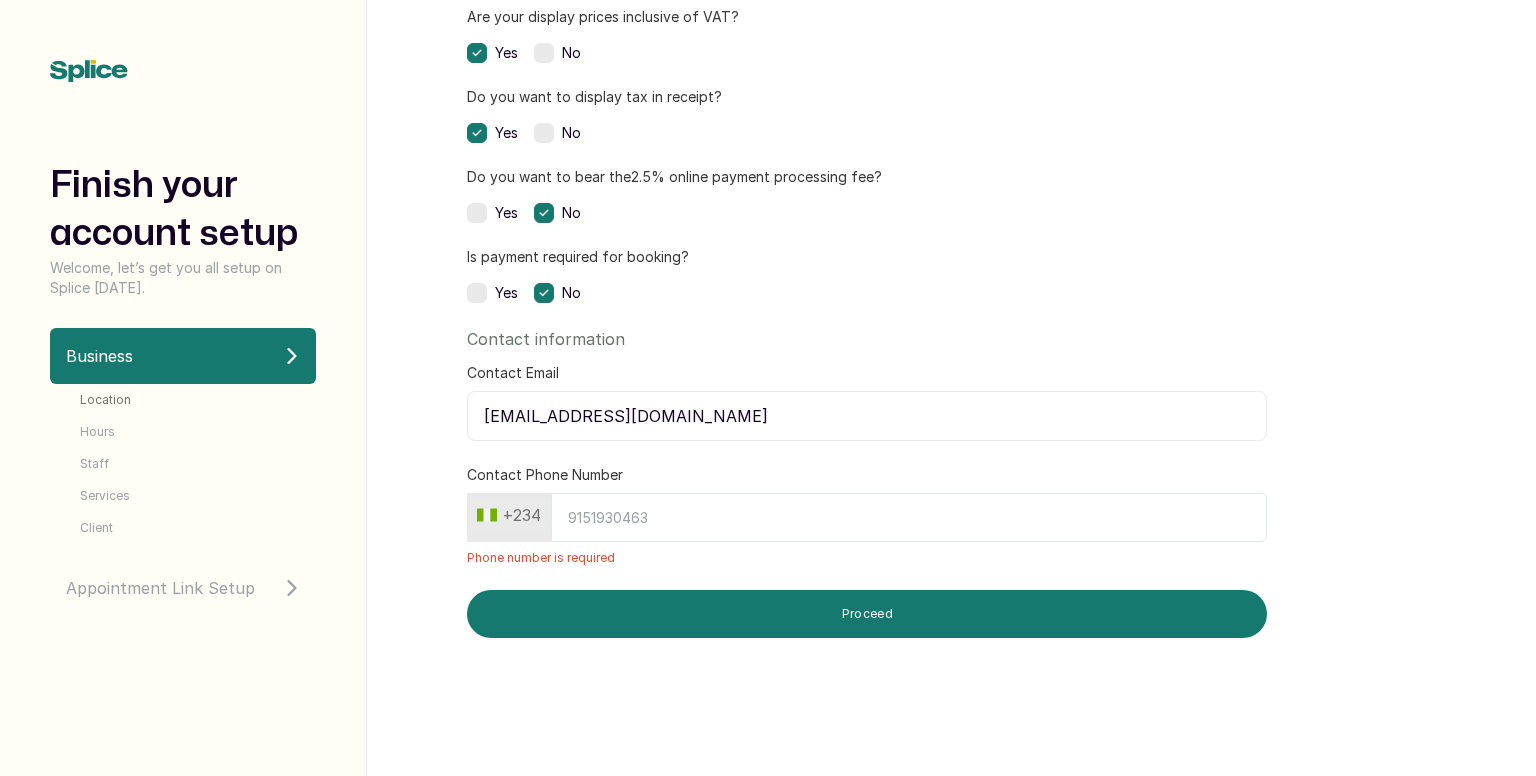 click on "Contact Phone Number" at bounding box center (909, 517) 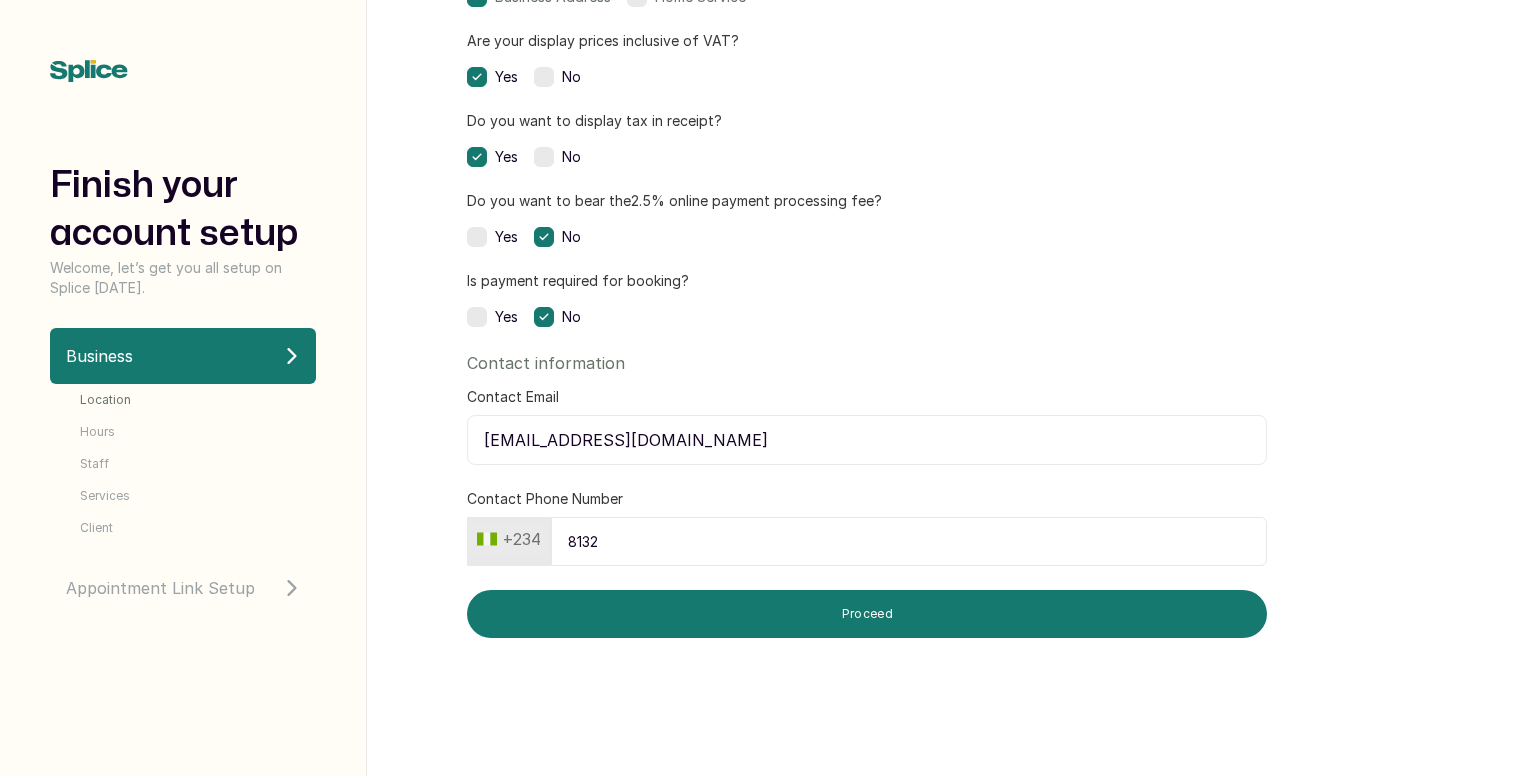 scroll, scrollTop: 569, scrollLeft: 0, axis: vertical 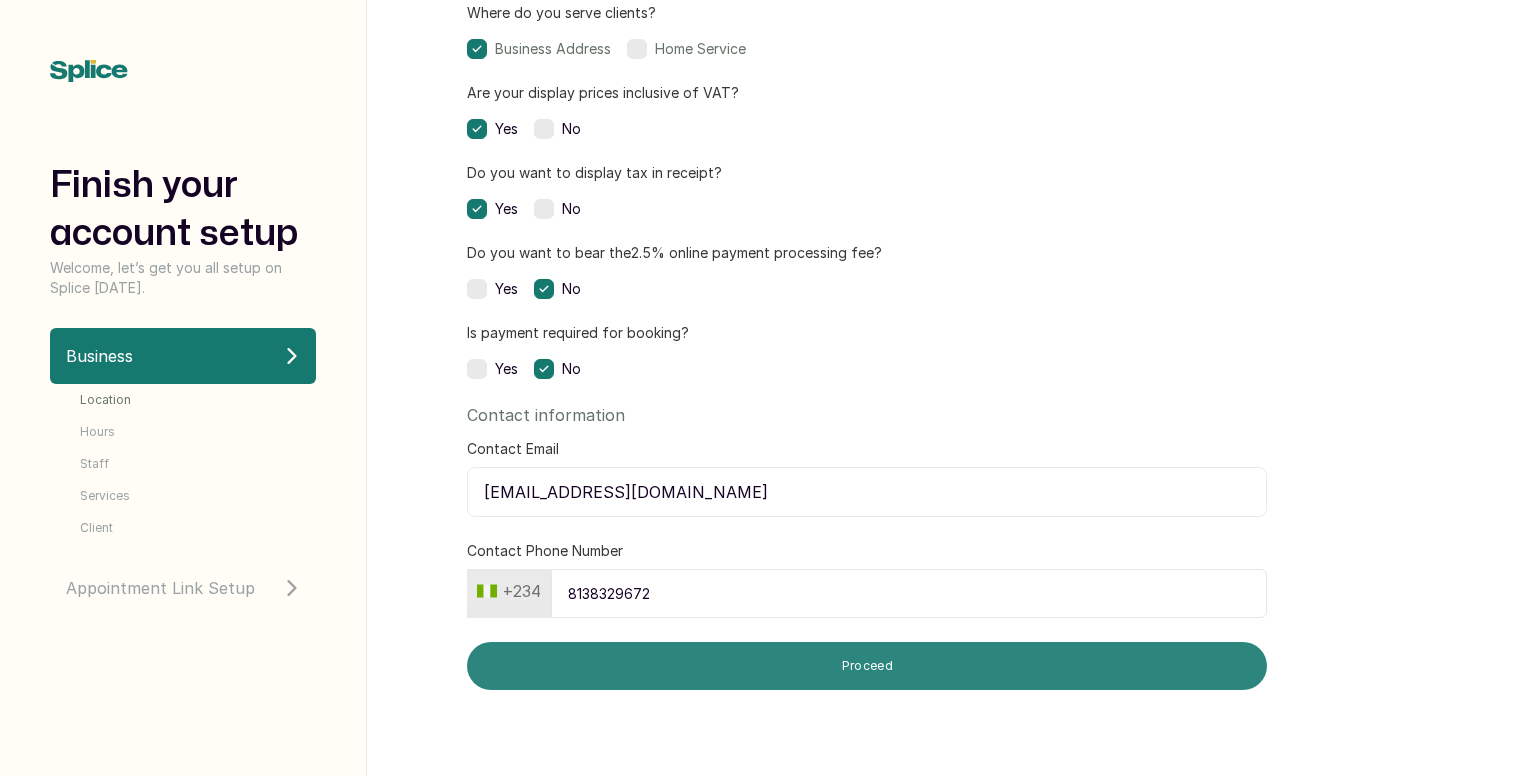 type on "8138329672" 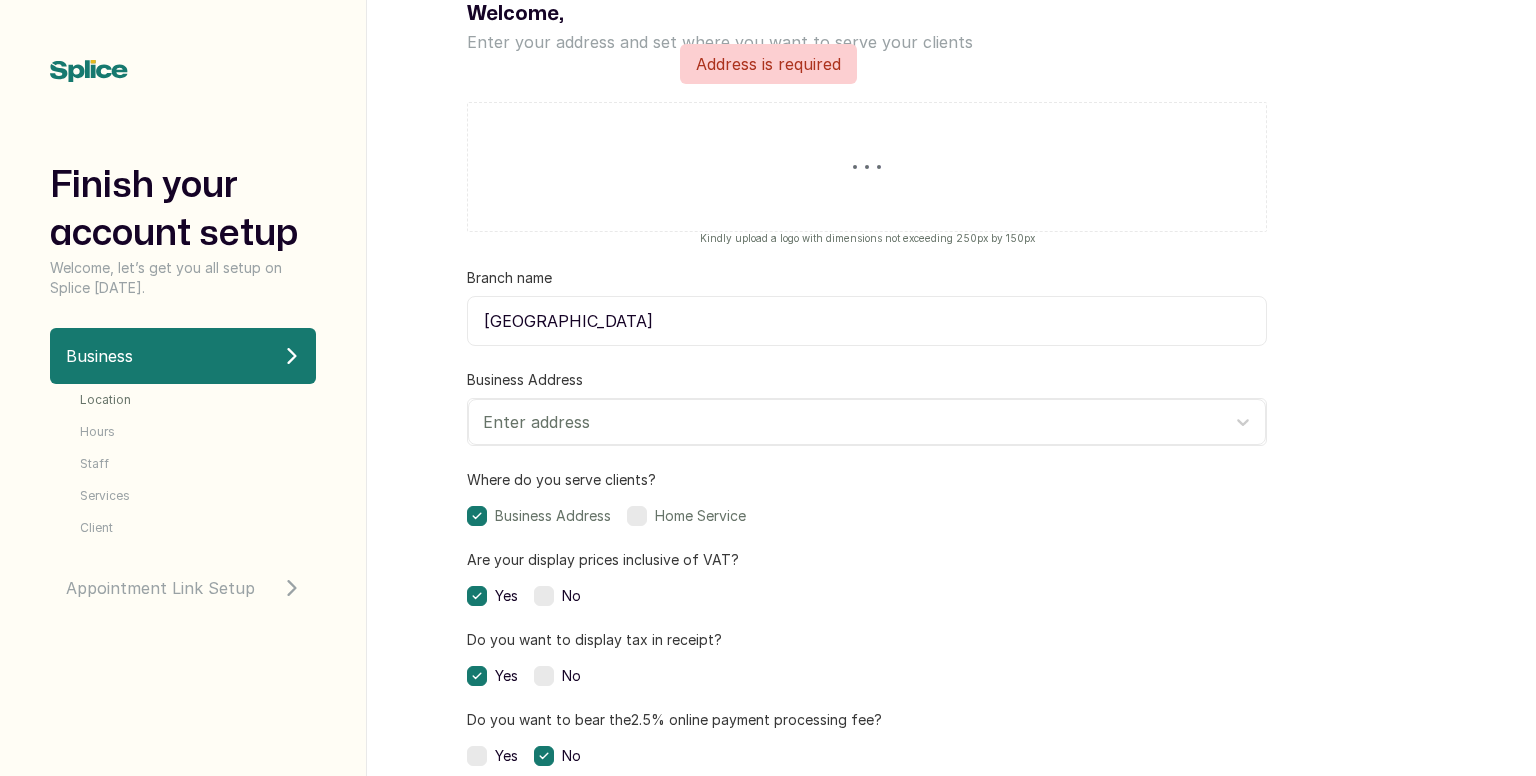 scroll, scrollTop: 101, scrollLeft: 0, axis: vertical 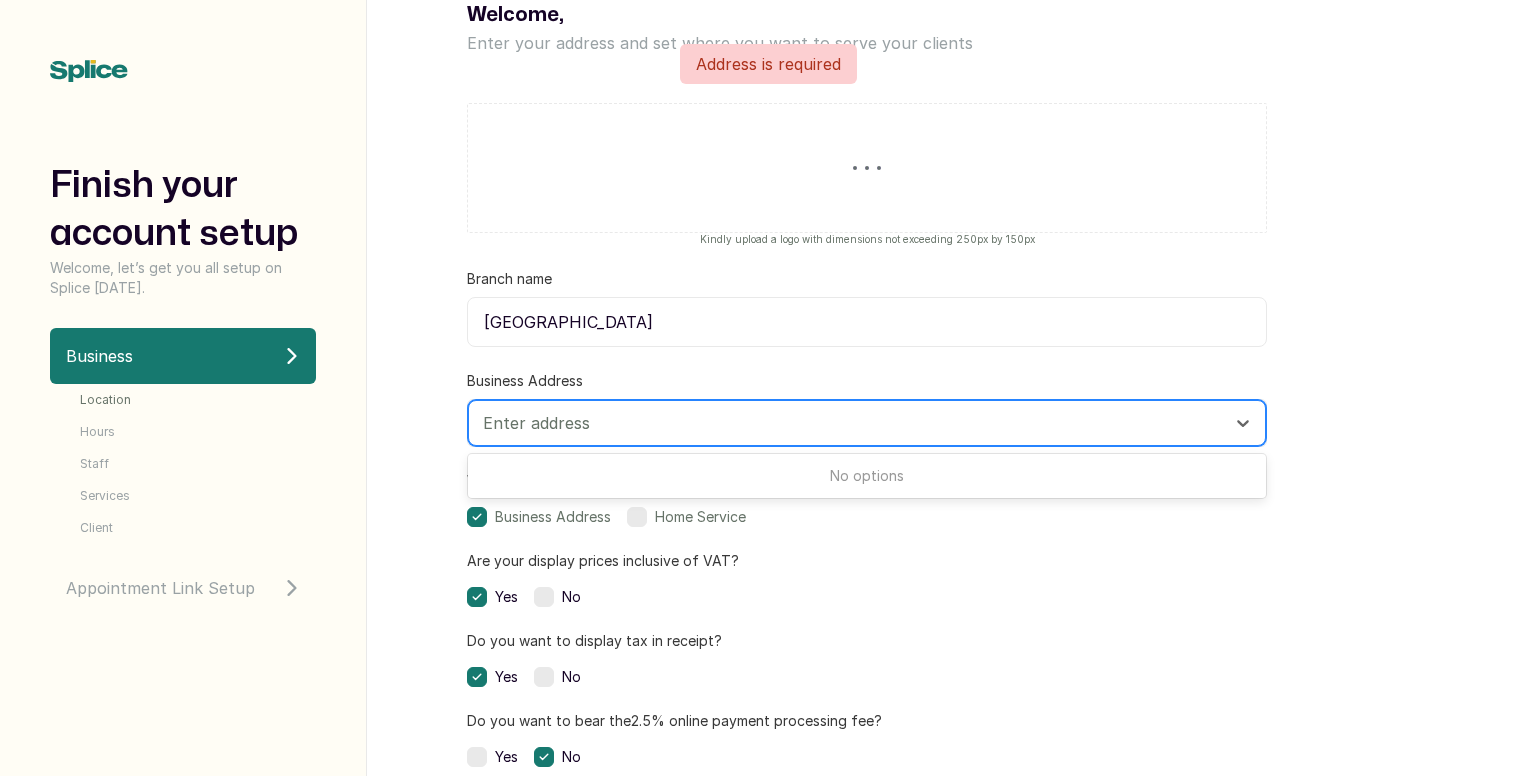 click at bounding box center [849, 423] 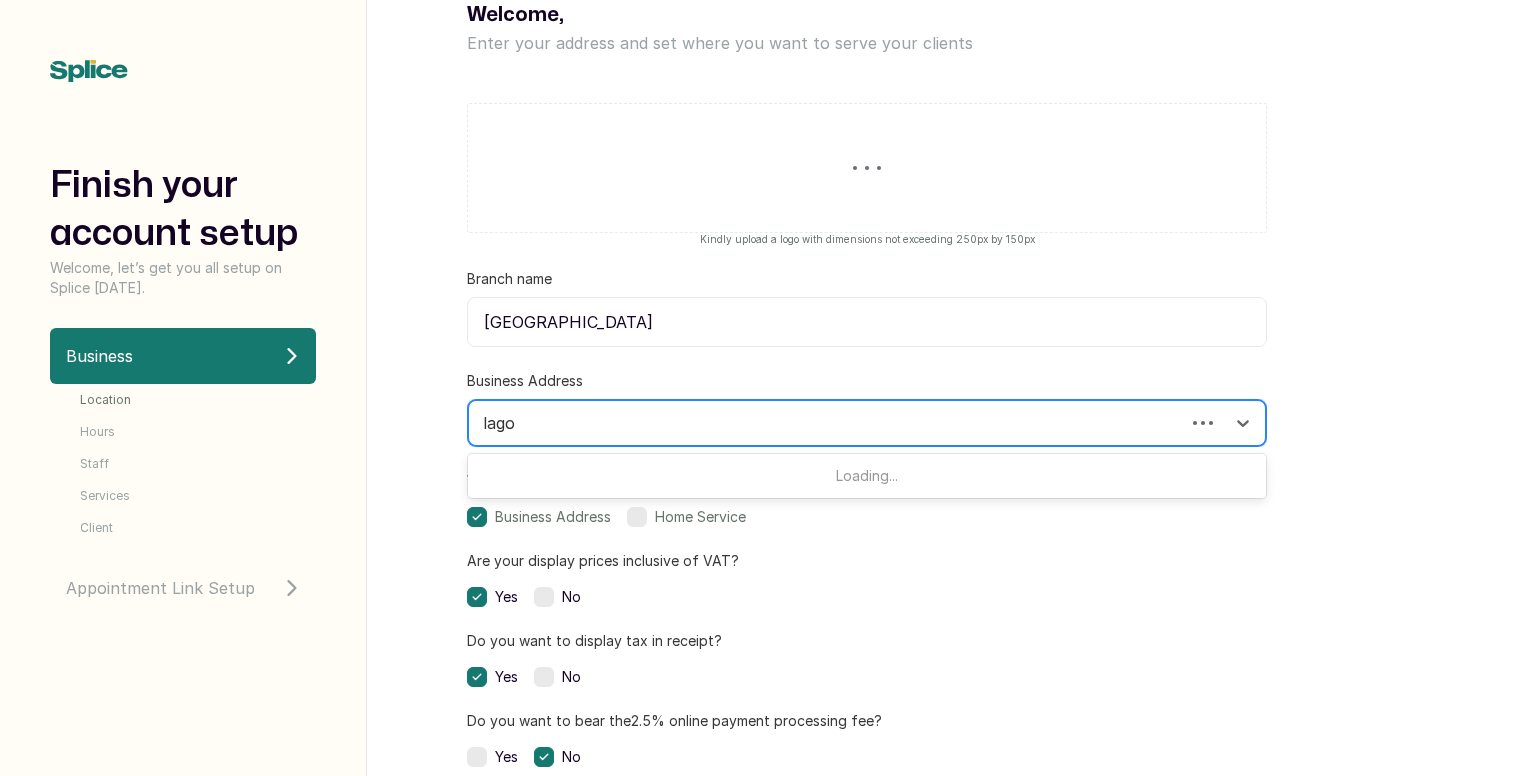 type on "lagos" 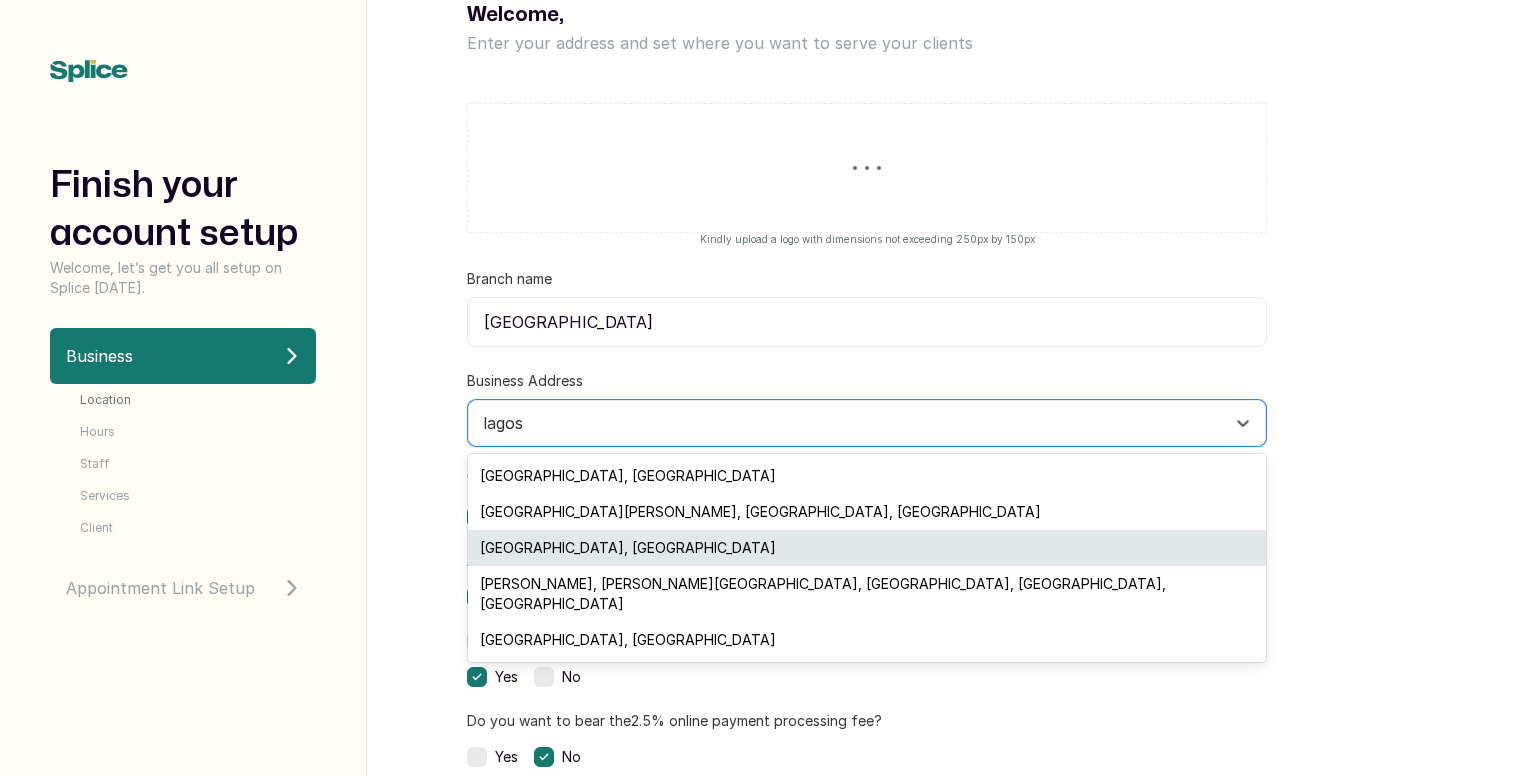 click on "[GEOGRAPHIC_DATA], [GEOGRAPHIC_DATA]" at bounding box center [867, 548] 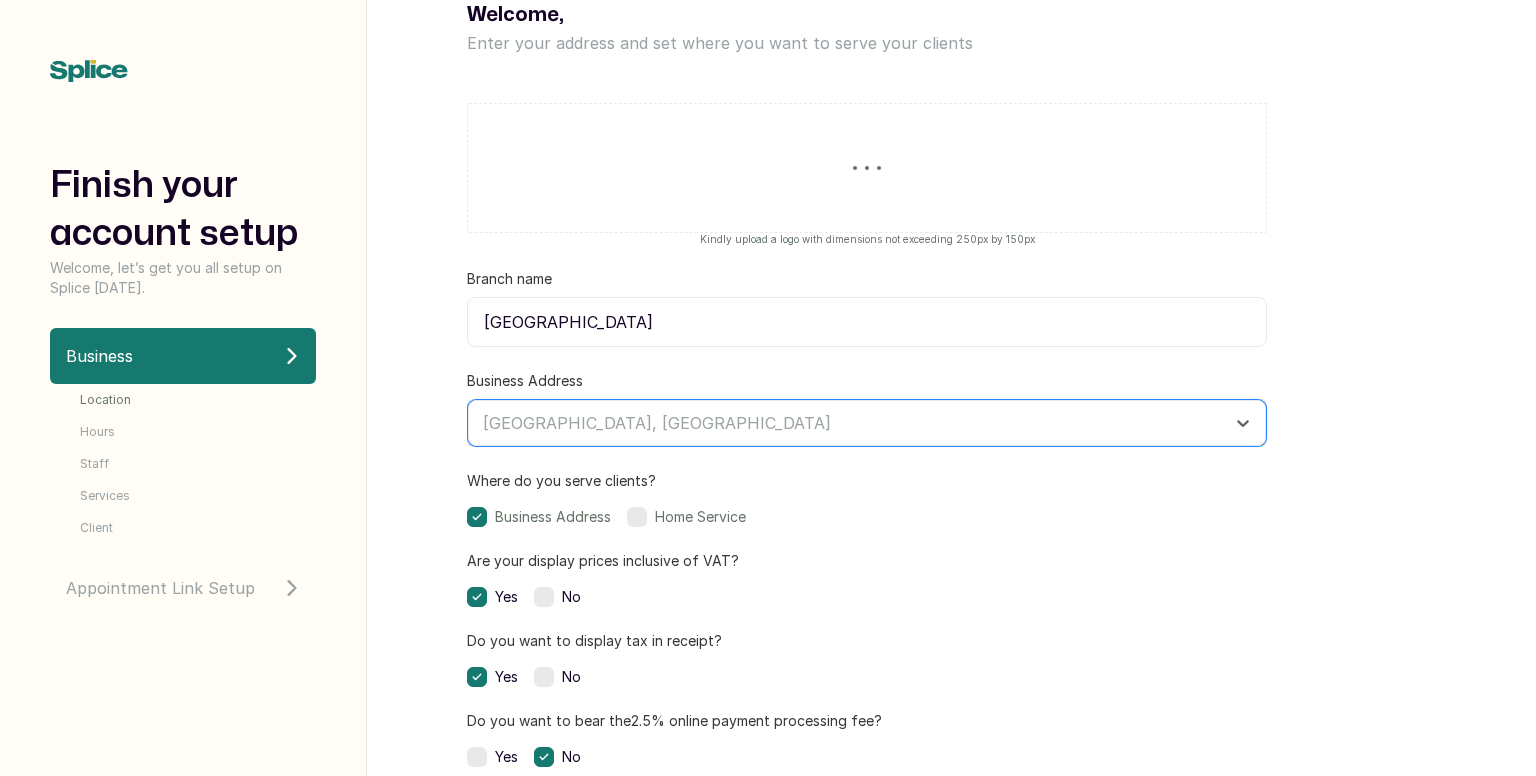 scroll, scrollTop: 621, scrollLeft: 0, axis: vertical 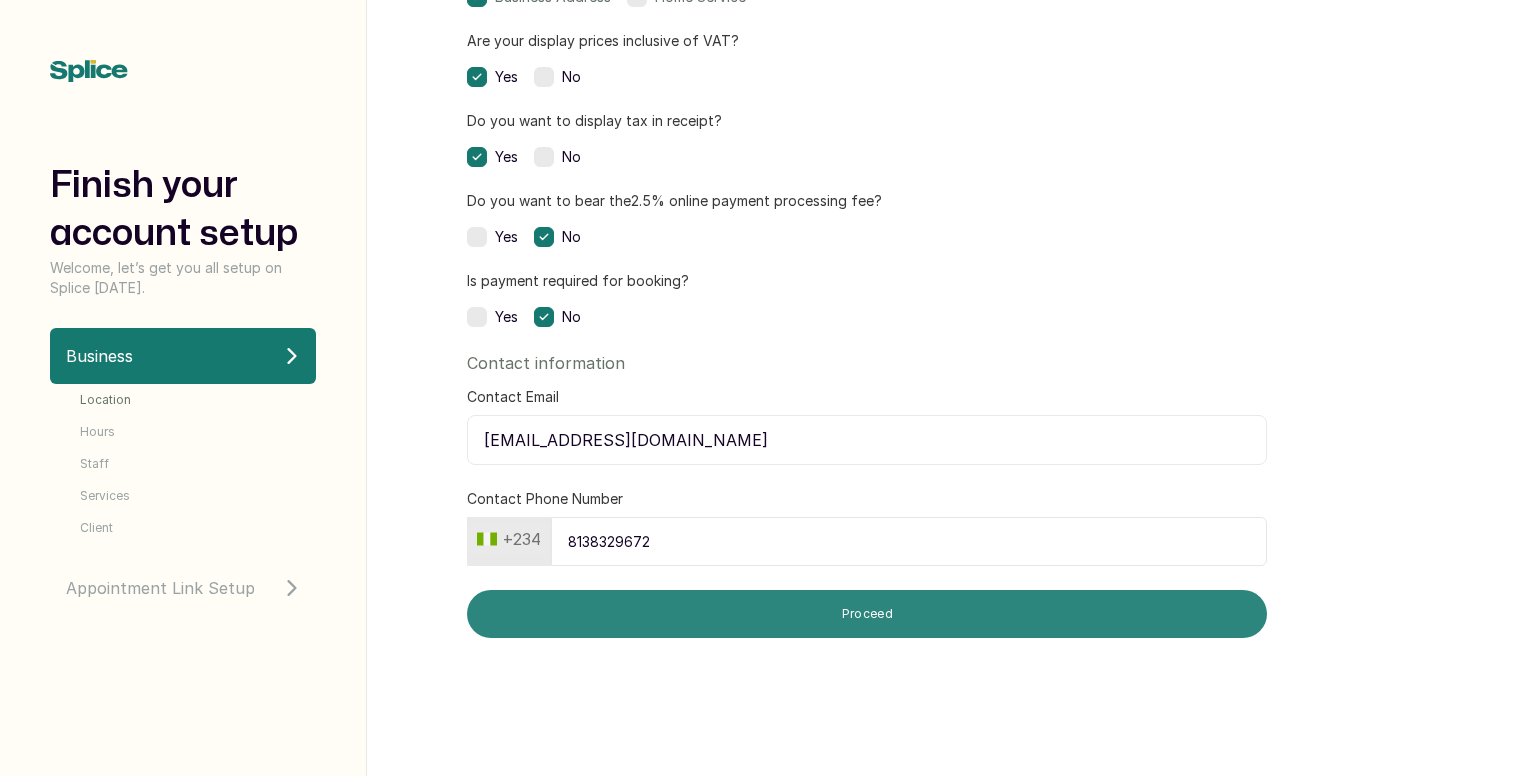 click on "Proceed" at bounding box center [867, 614] 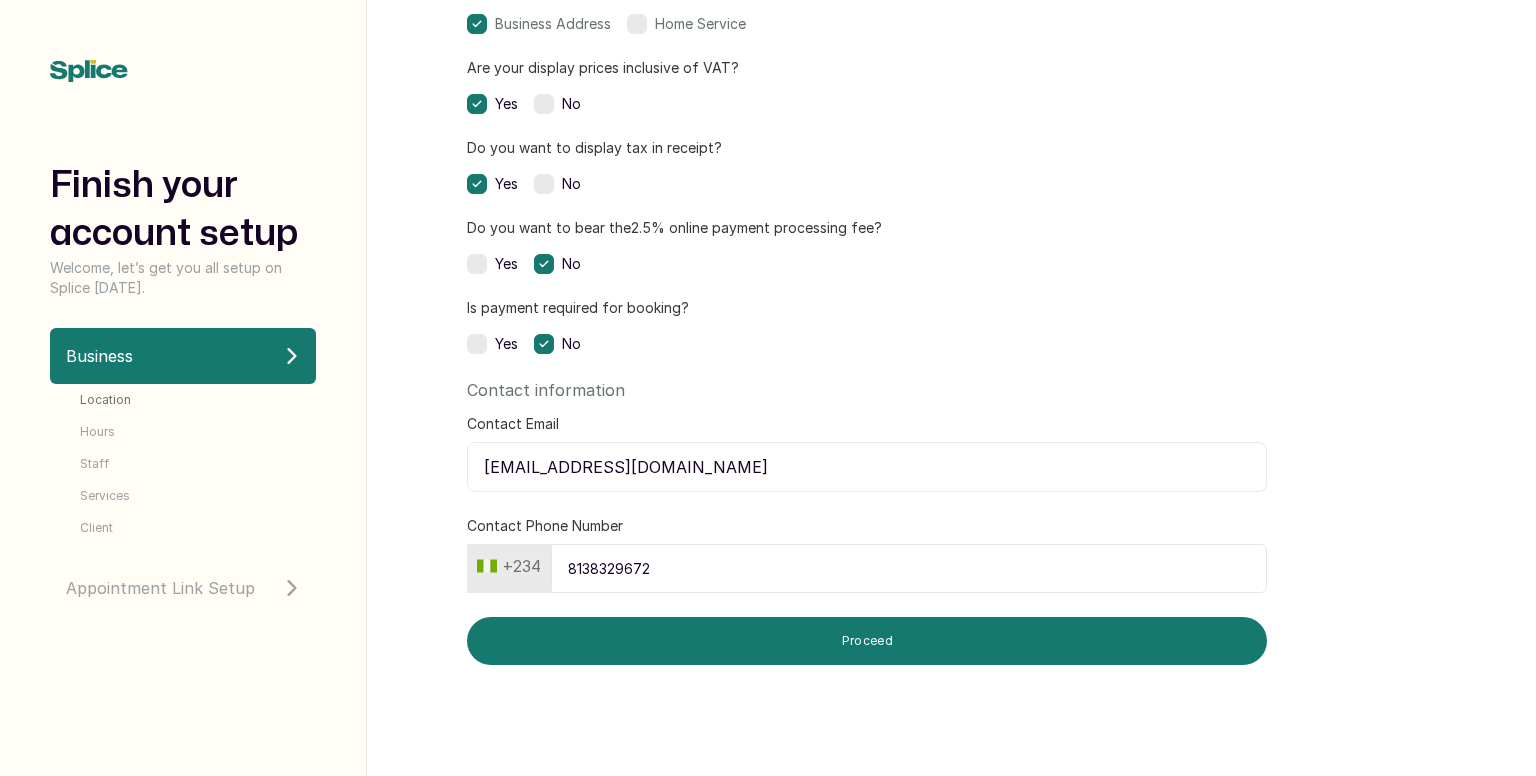 scroll, scrollTop: 621, scrollLeft: 0, axis: vertical 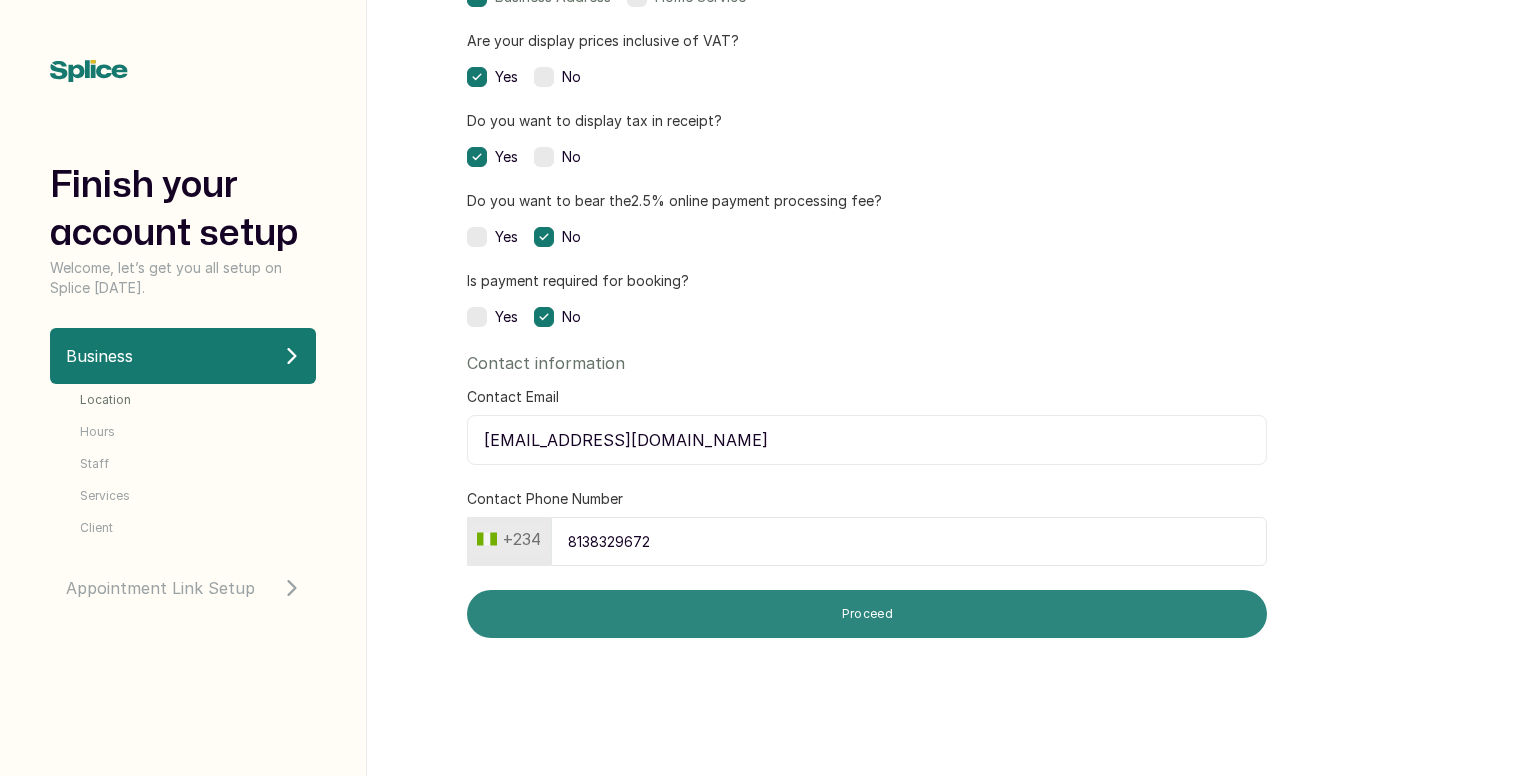 click on "Proceed" at bounding box center [867, 614] 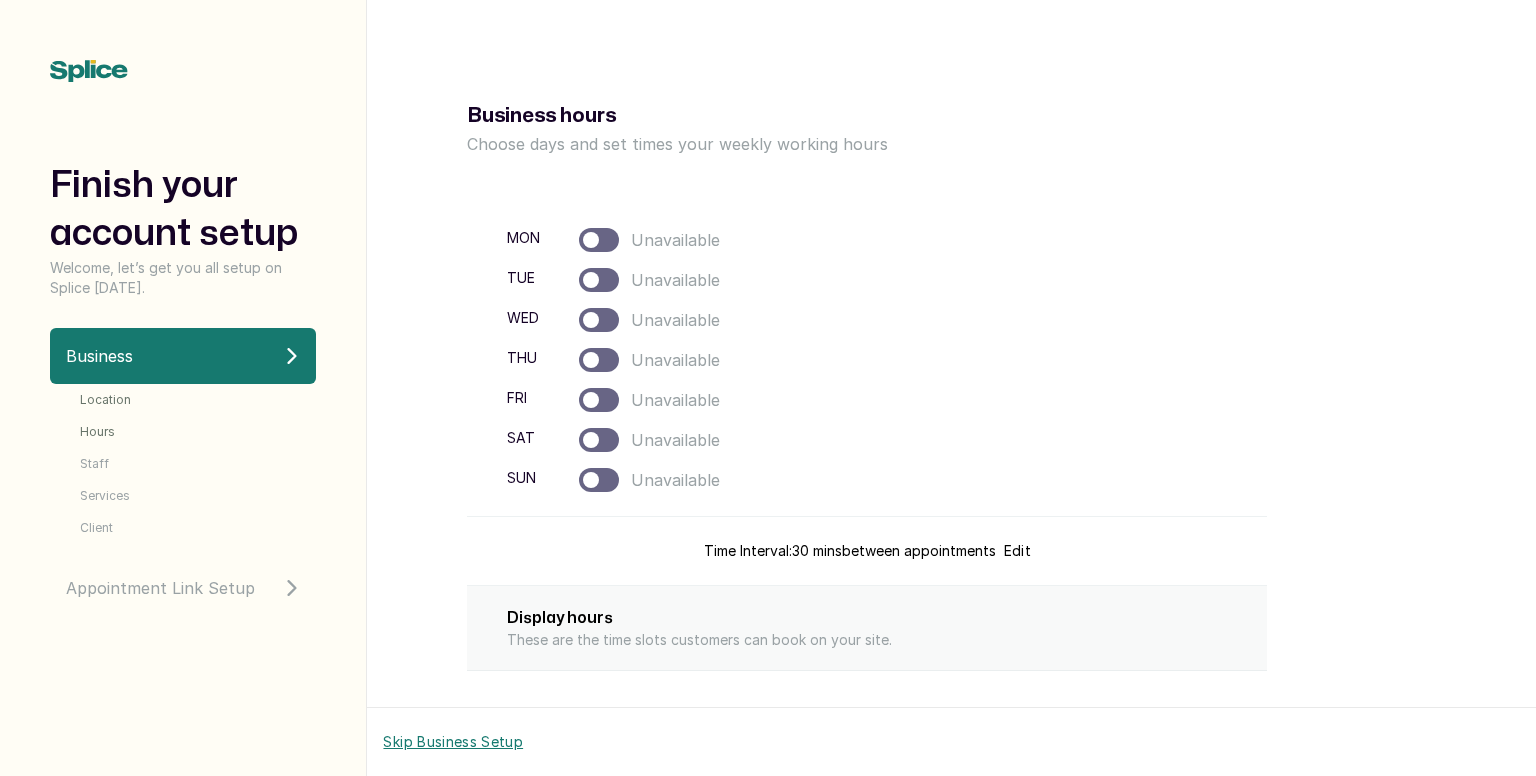 click at bounding box center (599, 240) 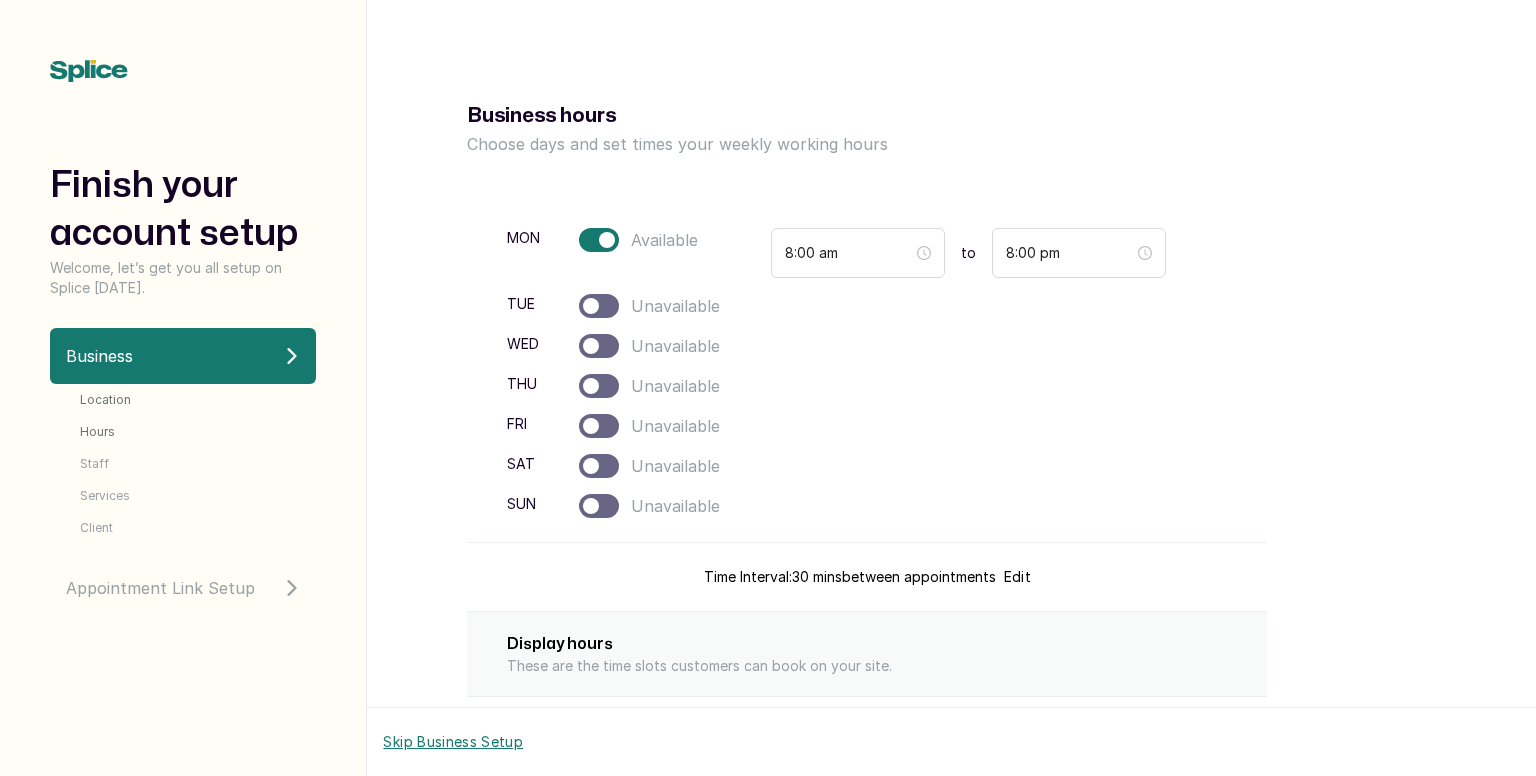 click on "mon Available 8:00 am to 8:00 pm tue Unavailable wed Unavailable thu Unavailable fri Unavailable sat Unavailable sun Unavailable" at bounding box center (867, 373) 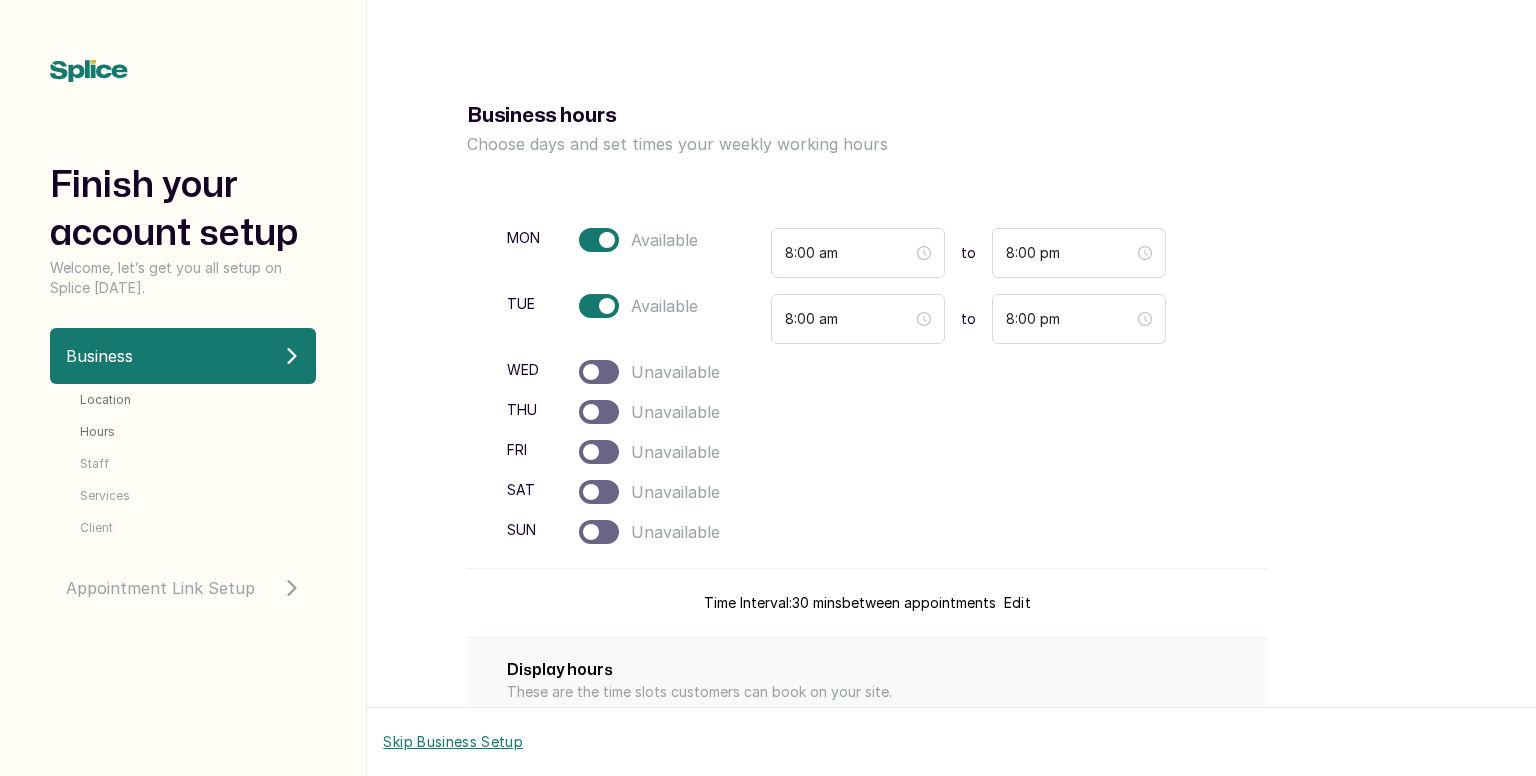 click at bounding box center (599, 372) 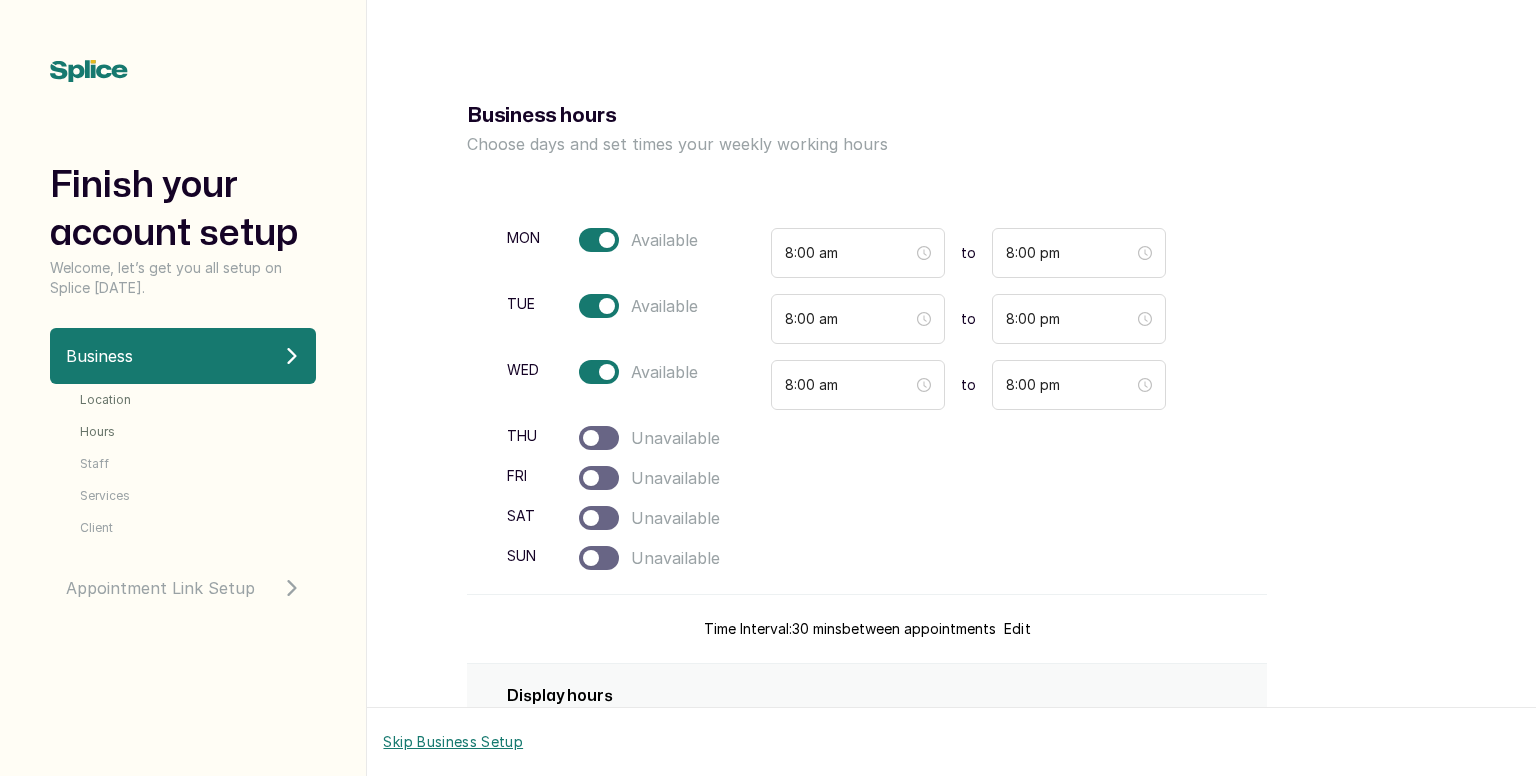 click at bounding box center (599, 438) 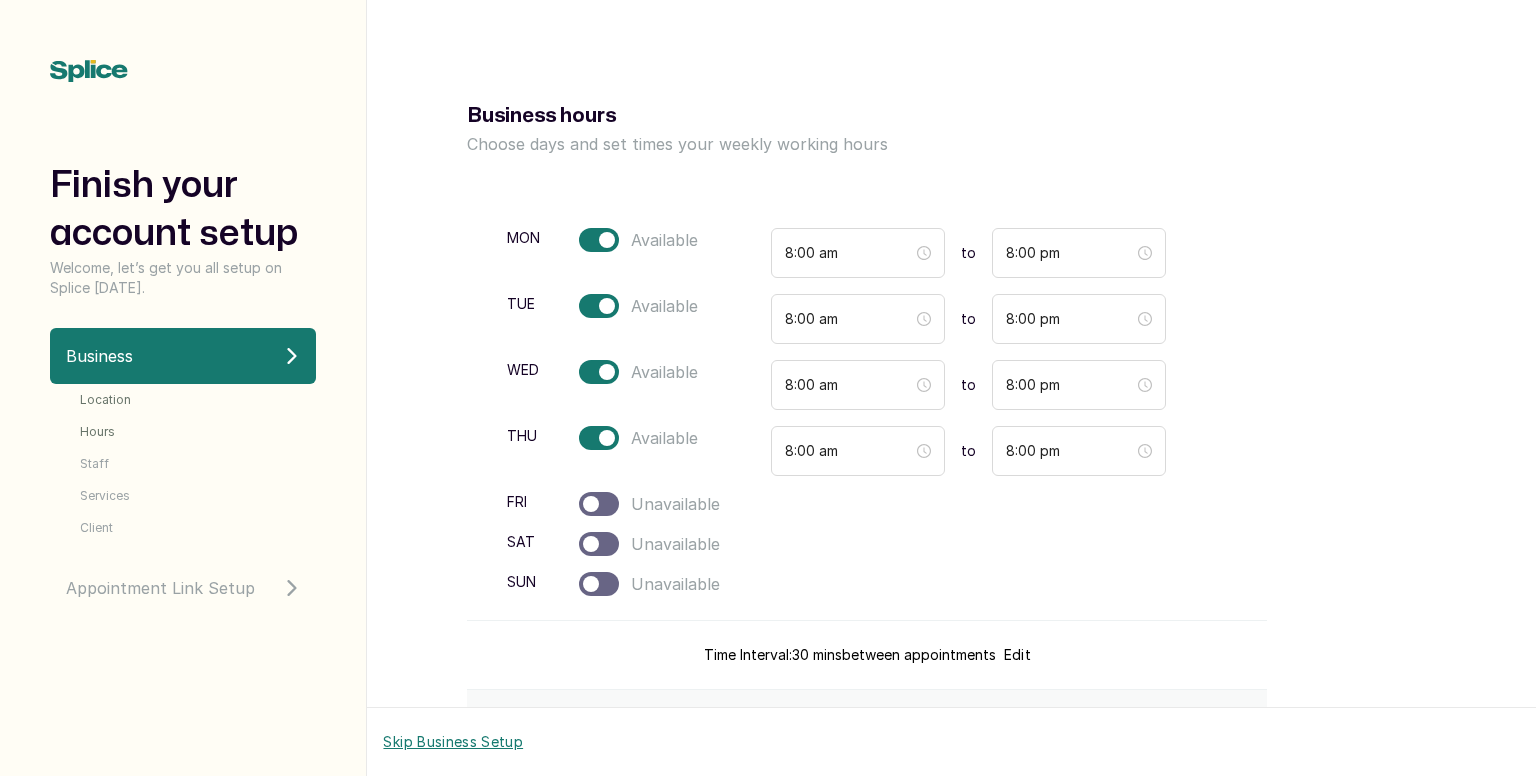 click at bounding box center [599, 504] 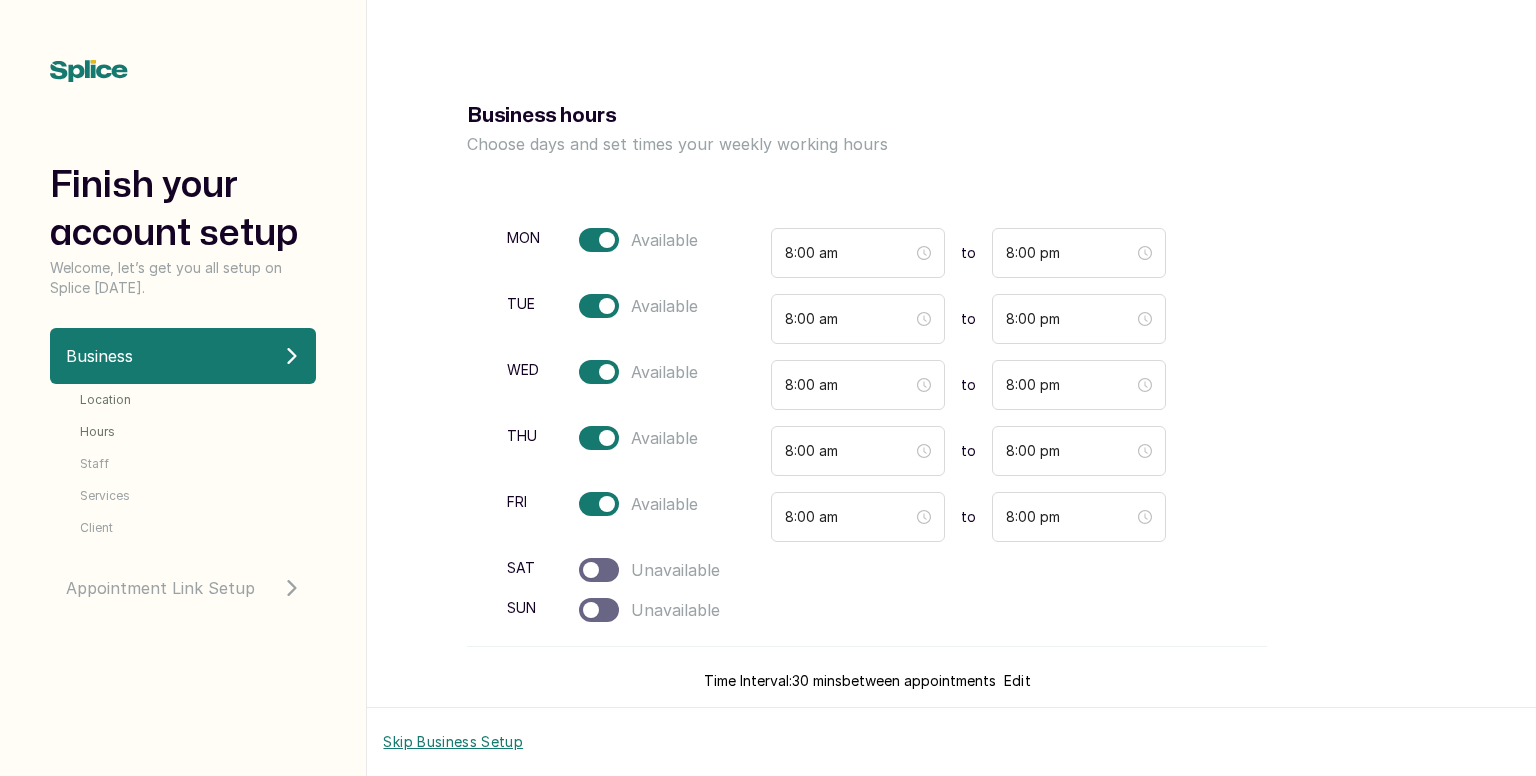 click on "mon Available 8:00 am to 8:00 pm tue Available 8:00 am to 8:00 pm wed Available 8:00 am to 8:00 pm thu Available 8:00 am to 8:00 pm fri Available 8:00 am to 8:00 pm sat Unavailable sun Unavailable" at bounding box center (867, 425) 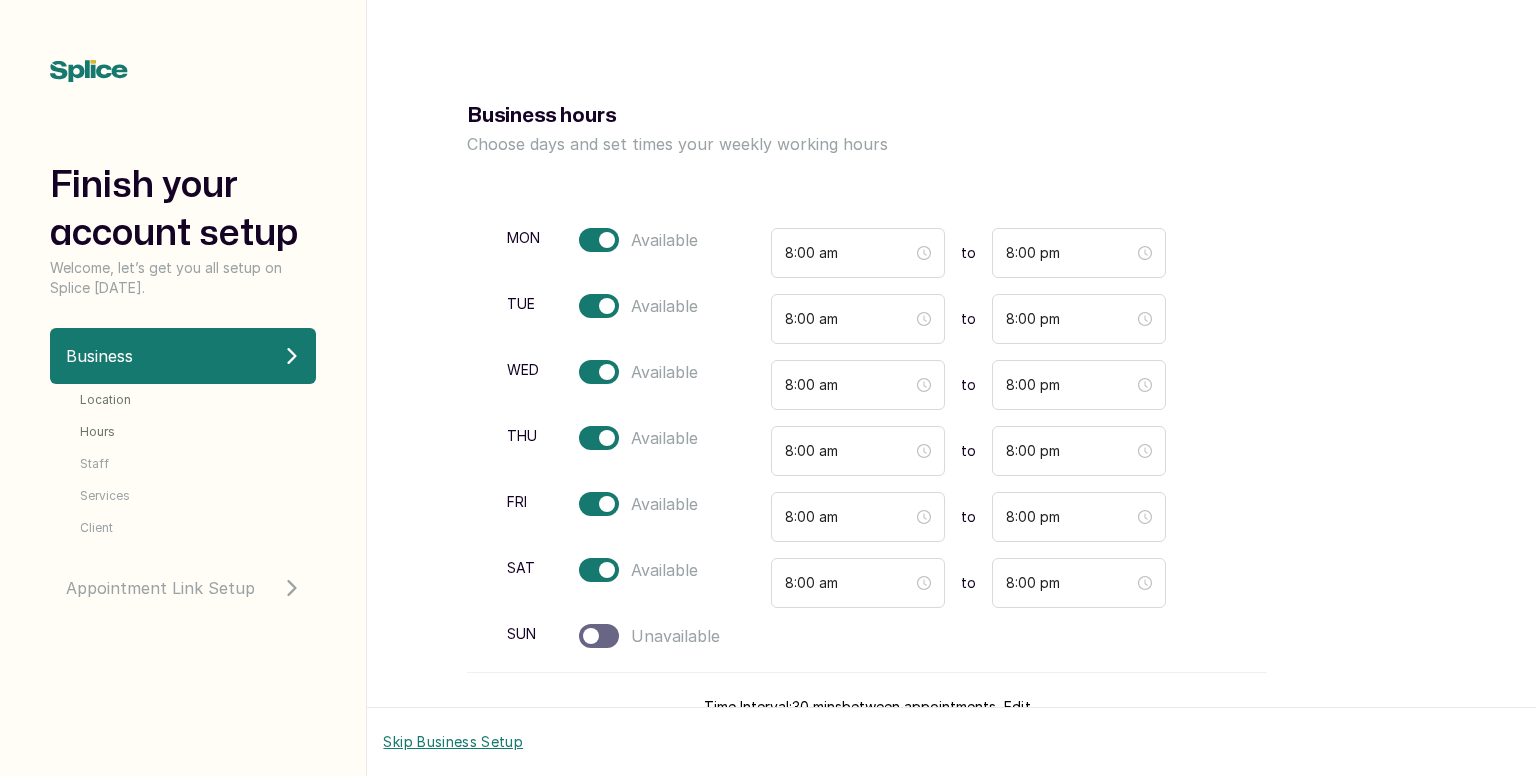 click at bounding box center (599, 636) 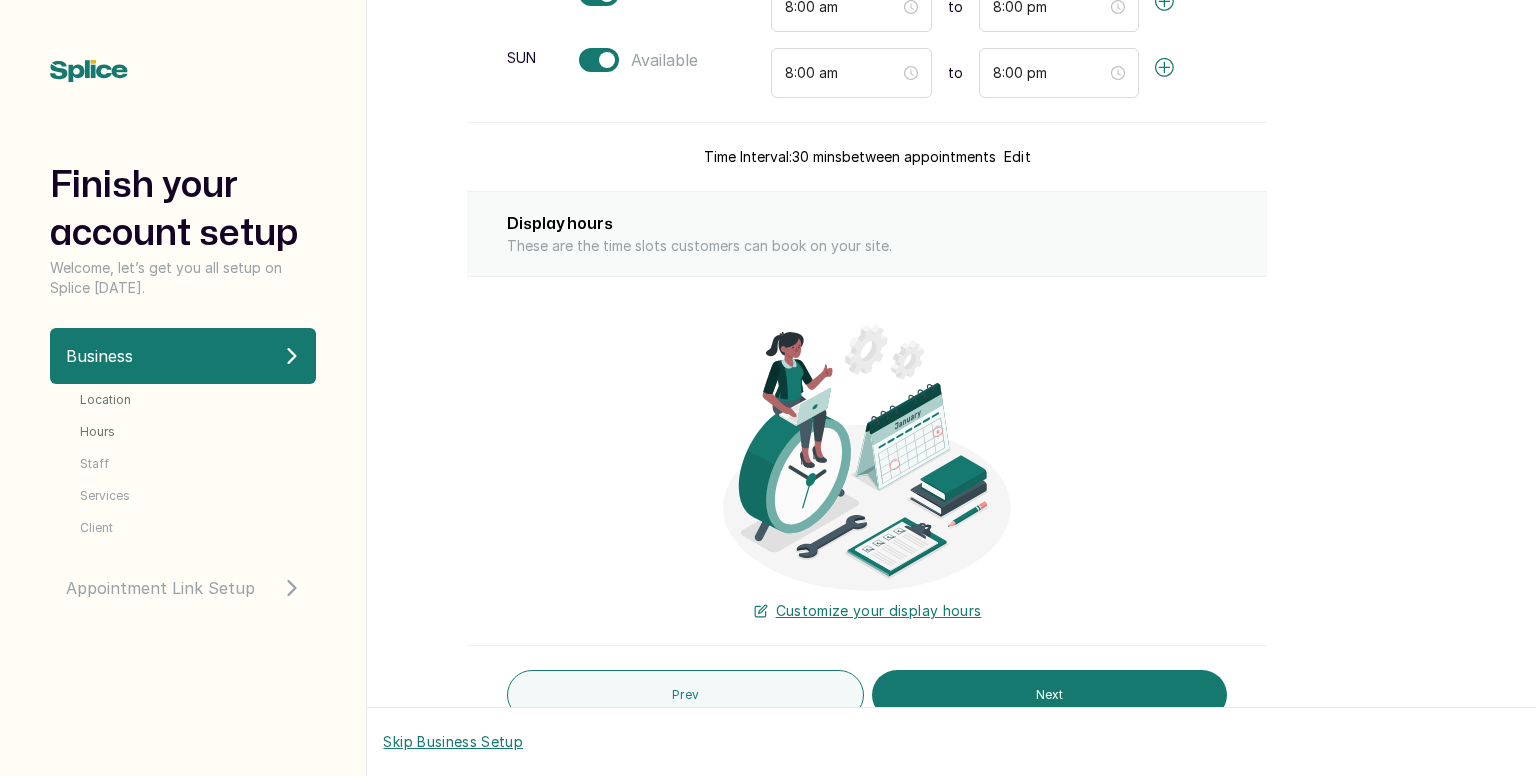 scroll, scrollTop: 680, scrollLeft: 0, axis: vertical 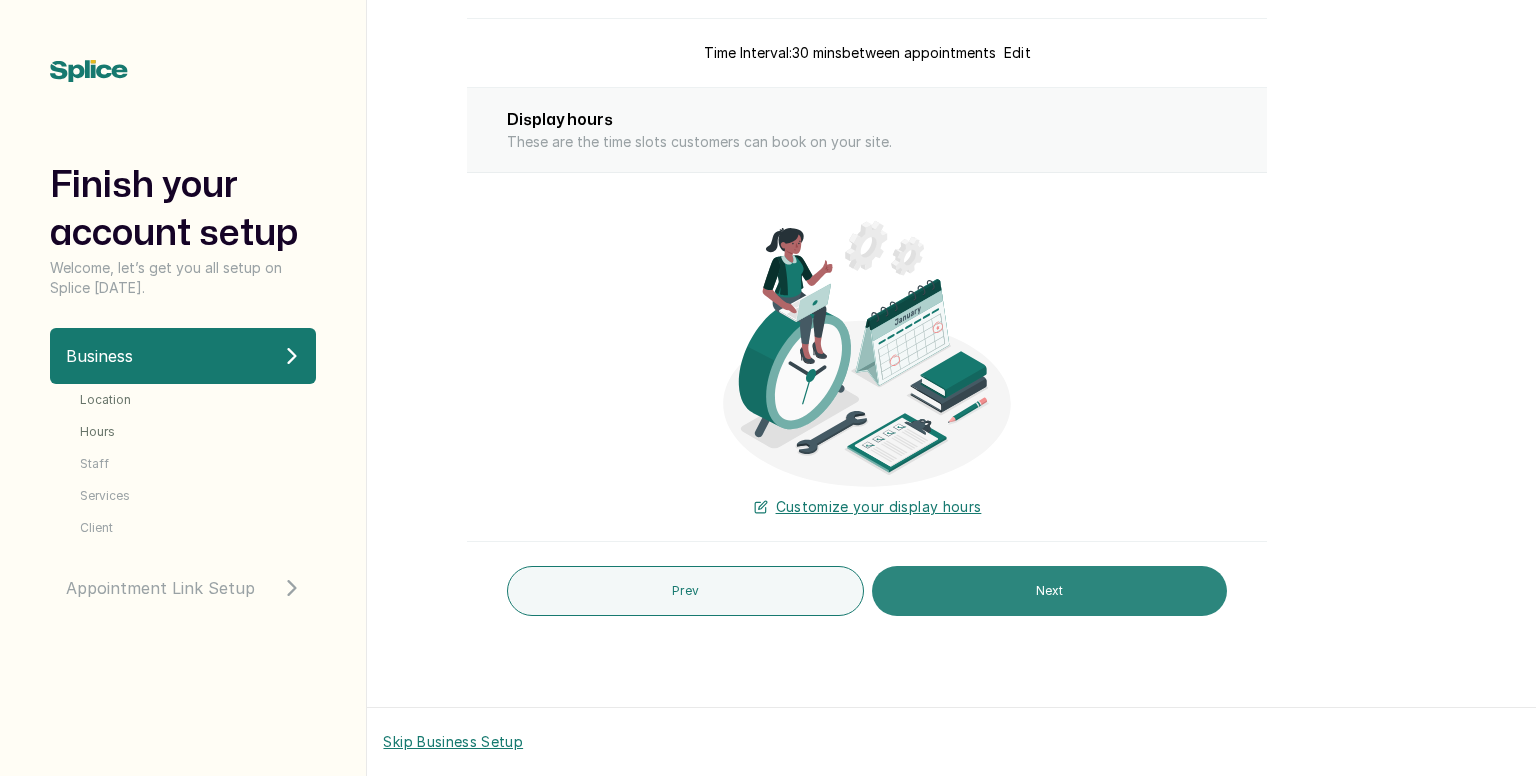 click on "Next" at bounding box center (1050, 591) 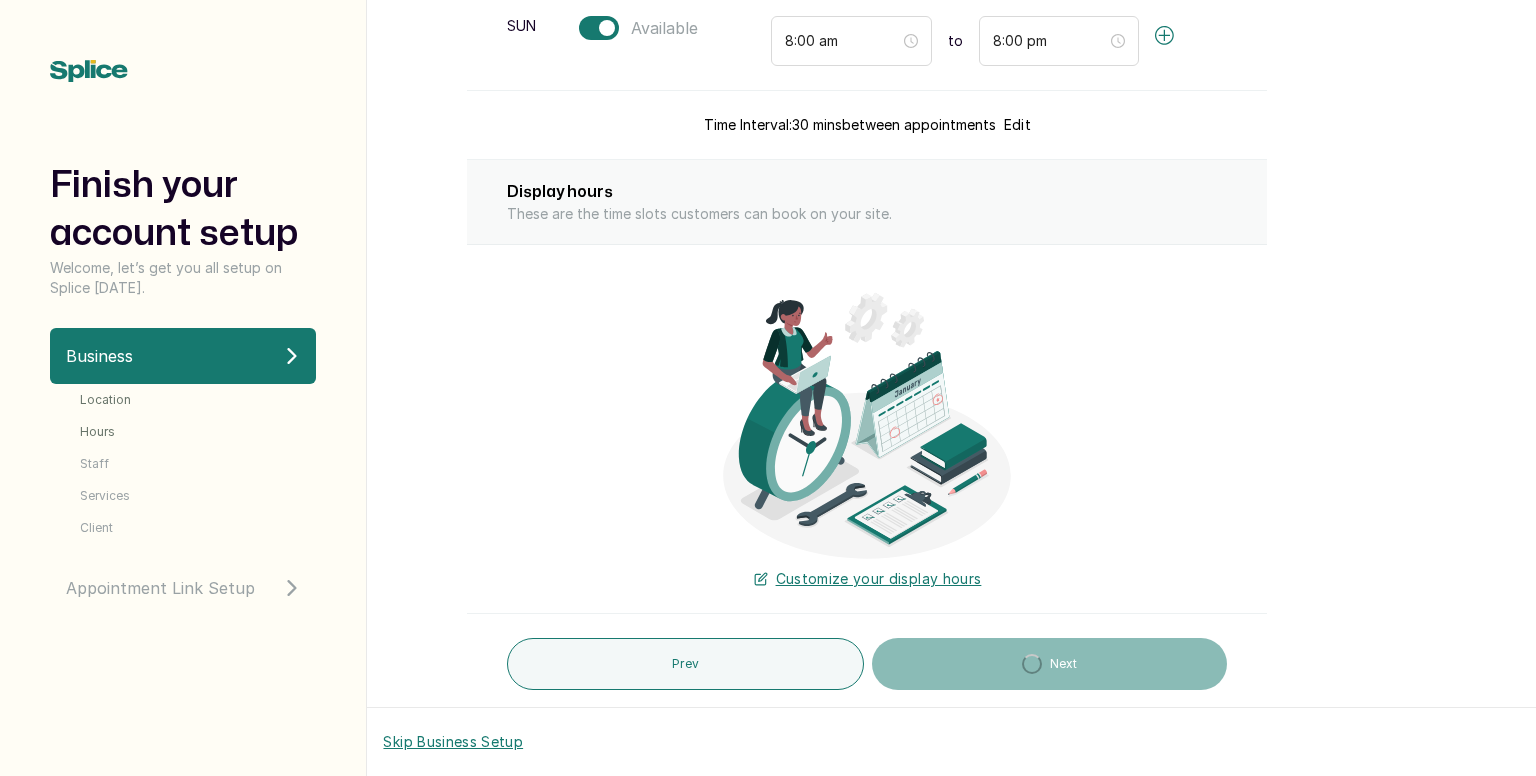 scroll, scrollTop: 682, scrollLeft: 0, axis: vertical 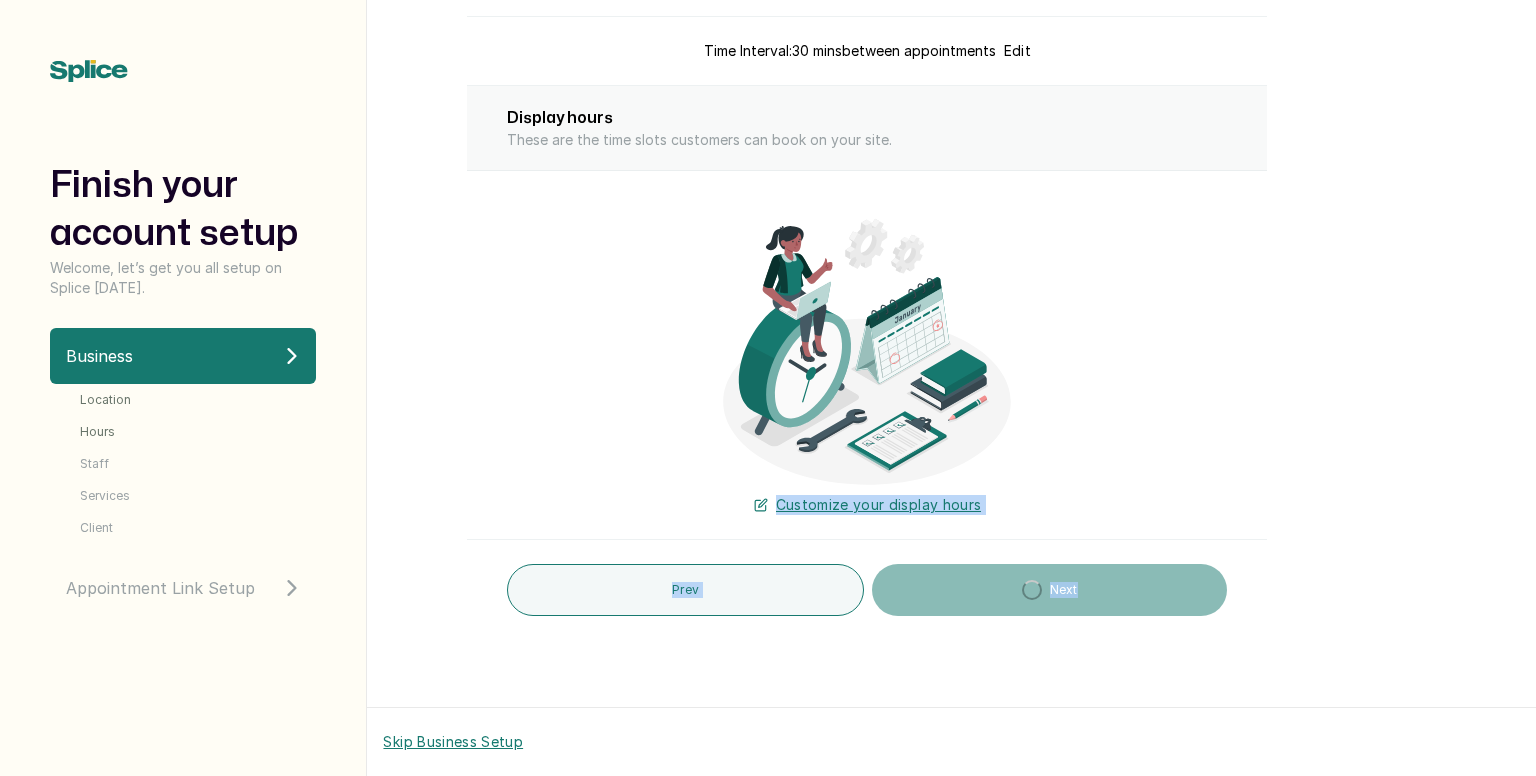 drag, startPoint x: 899, startPoint y: 381, endPoint x: 1244, endPoint y: 776, distance: 524.4521 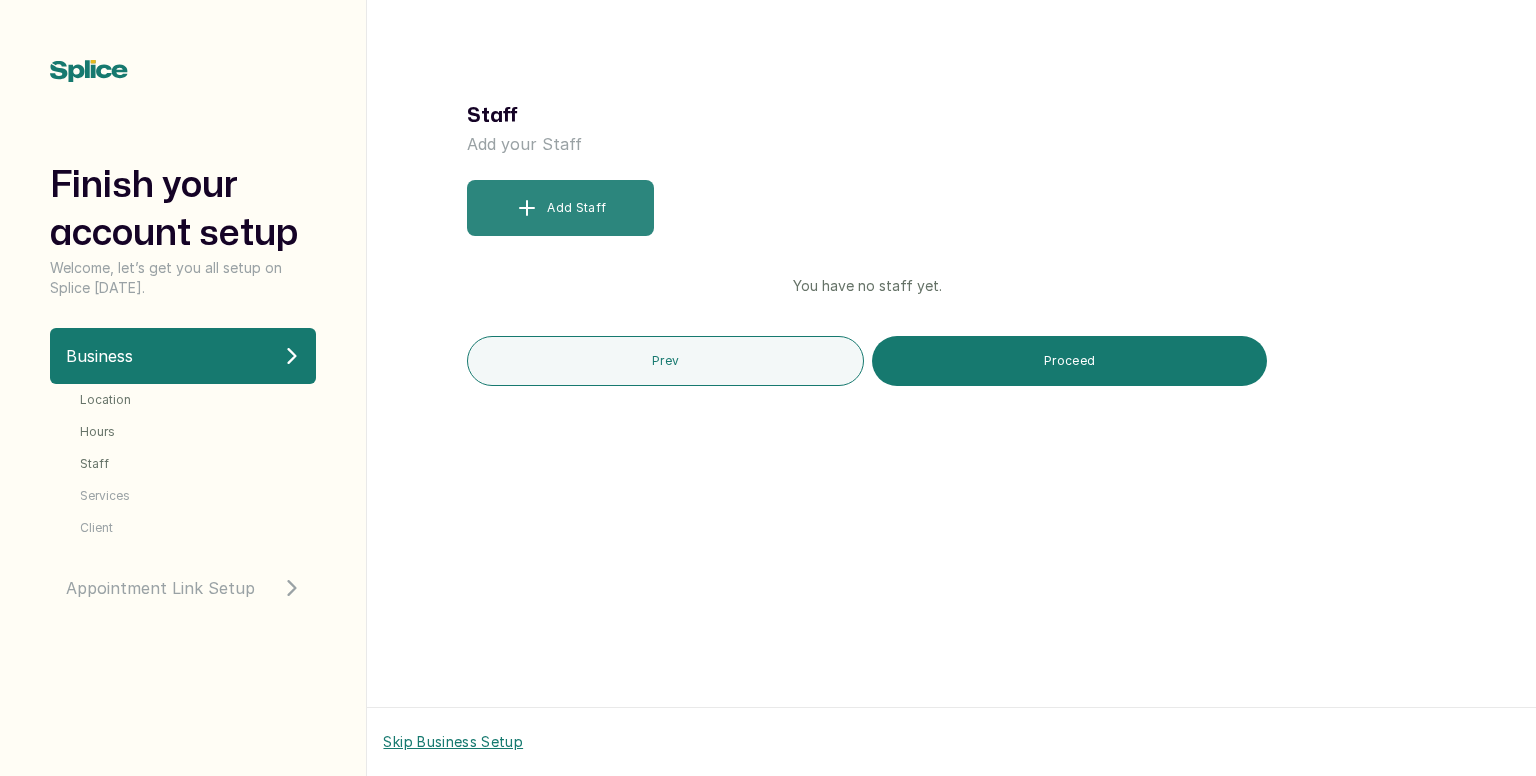 click on "Add Staff" at bounding box center (560, 208) 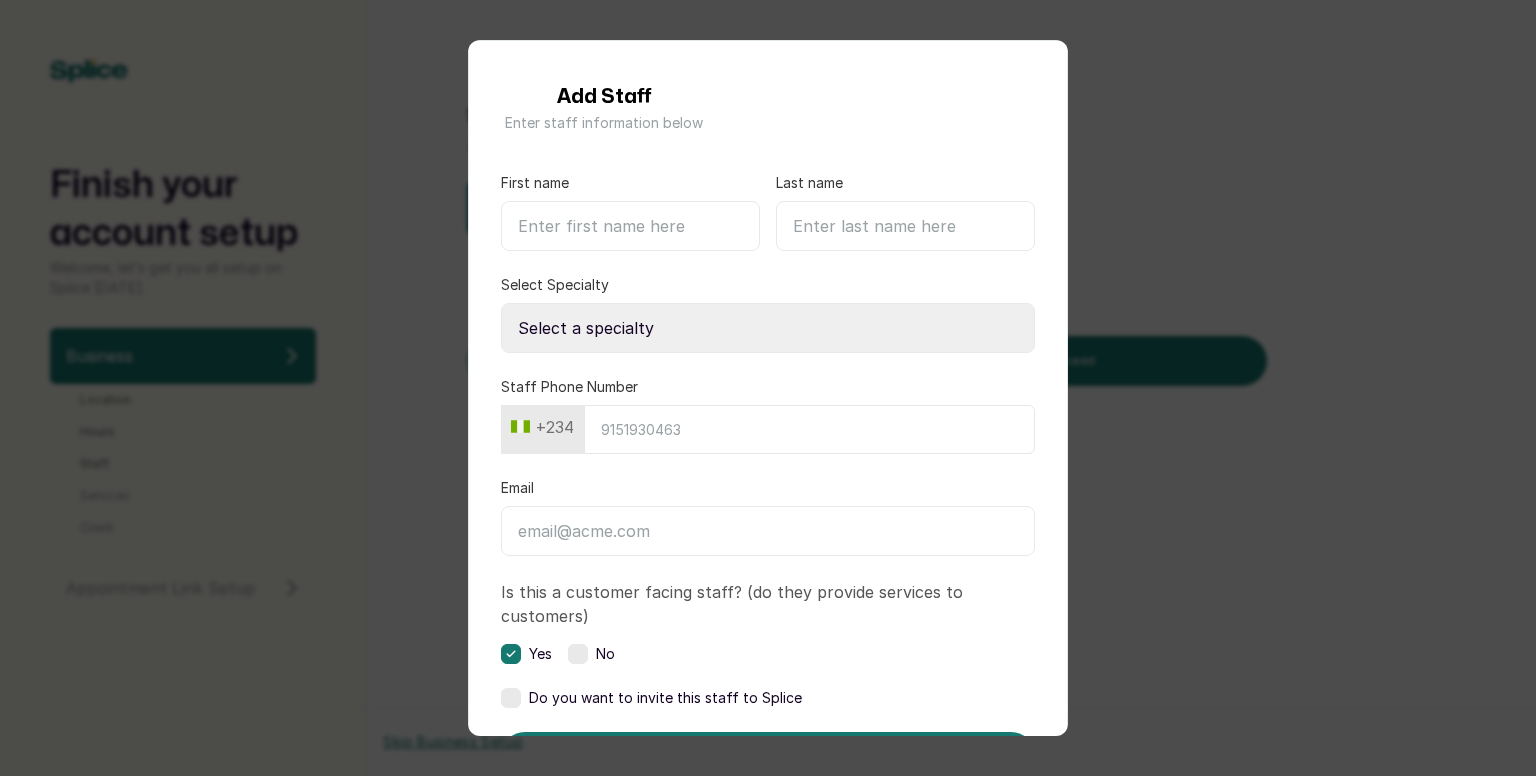 click on "First name" at bounding box center (630, 226) 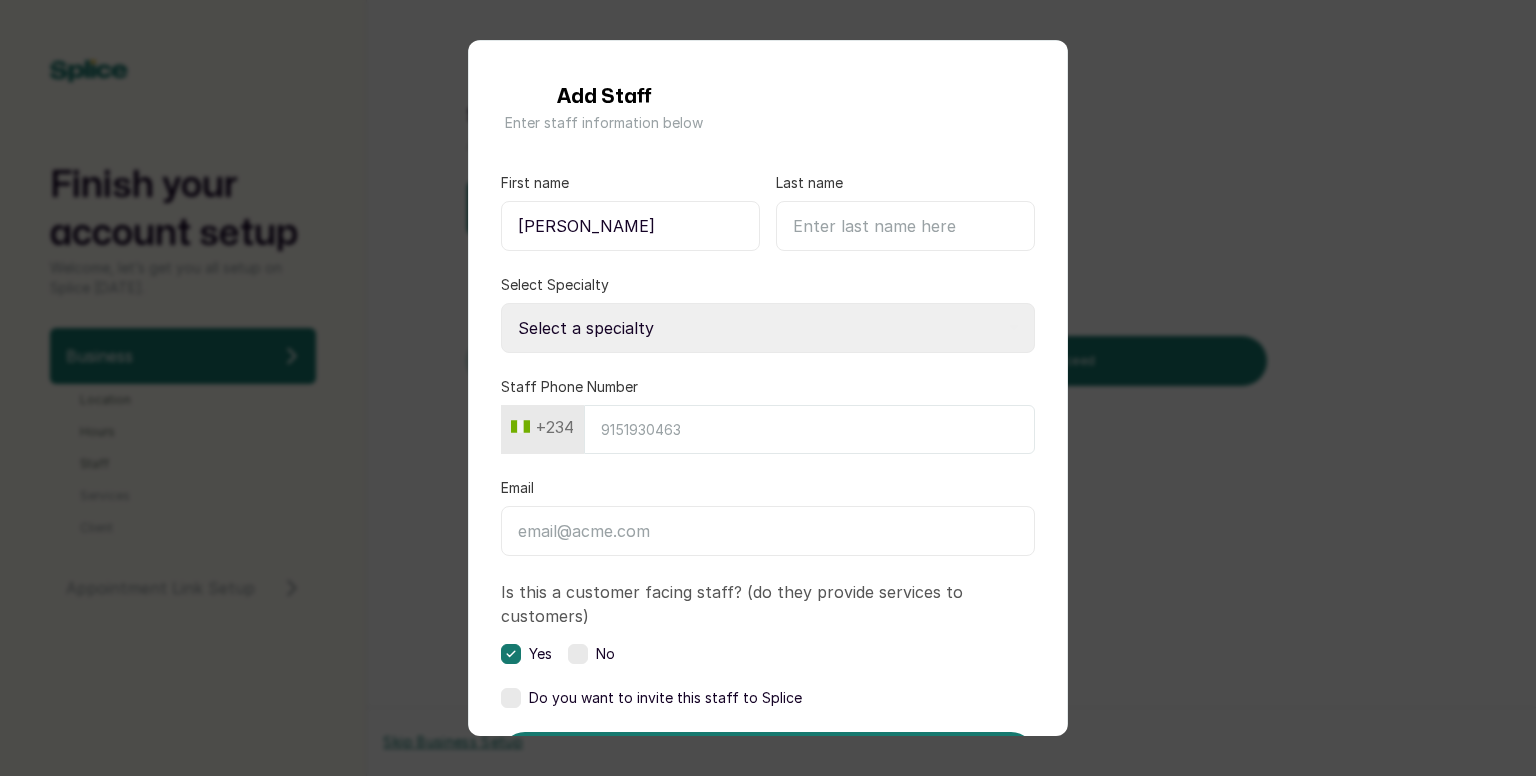 type on "[PERSON_NAME]" 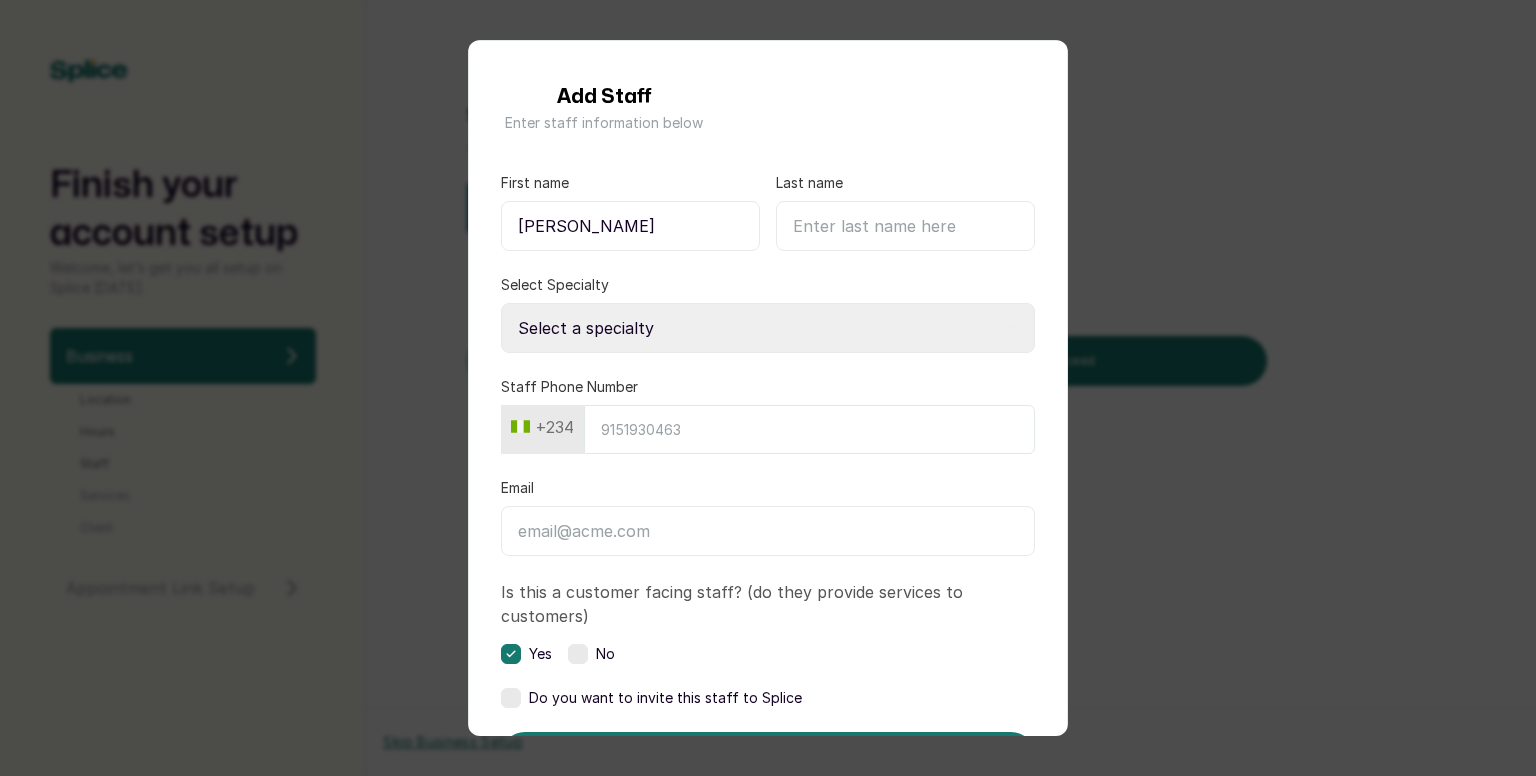 select on "assistant_hairstylist" 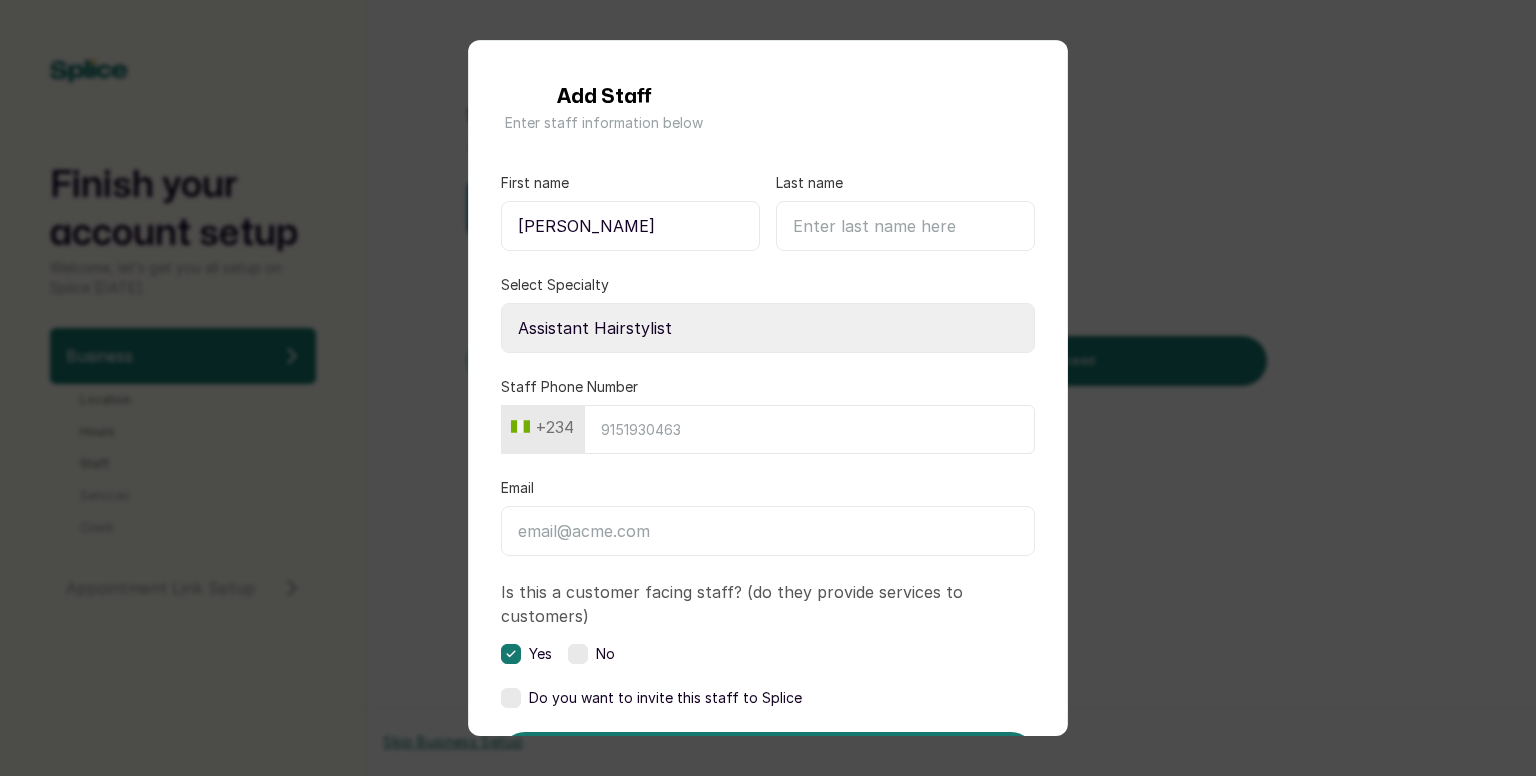 click on "Select a specialty Aesthetician Assistant Hairstylist Beauty Therapist Braider Chef Colourist Dermatologist Hairstylist Head Brow Artist Hot Wax & Treatment Specialist [PERSON_NAME] Junior Brow Artist Junior Hairstylist [PERSON_NAME] Artist [PERSON_NAME] Technician Junior Makeup Artist Junior Photographer Lash Tech Manicurist Master Brow Artist Mixologist Nail Tech Nail Technician Nail Technician - Acrylic Nail Technician - Acrylic Design Nail Technician - Dipping Powder Nail Technician - Gel Nurse Pastry Chef Pedicurist Salon Manager Salon Receptionist Senior [PERSON_NAME] Senior Brow Artist Senior Hairstylist Senior Lash and Lamination Artist Senior Lash Artist Senior Lash Technician Senior Makeup Artist Senior Photographer Shampoo Assistant Social Media Spa Therapist Stylist Sugaring Specialist Waitress Waxing Specialist Waxing Specialist Wig Maker" at bounding box center (768, 328) 